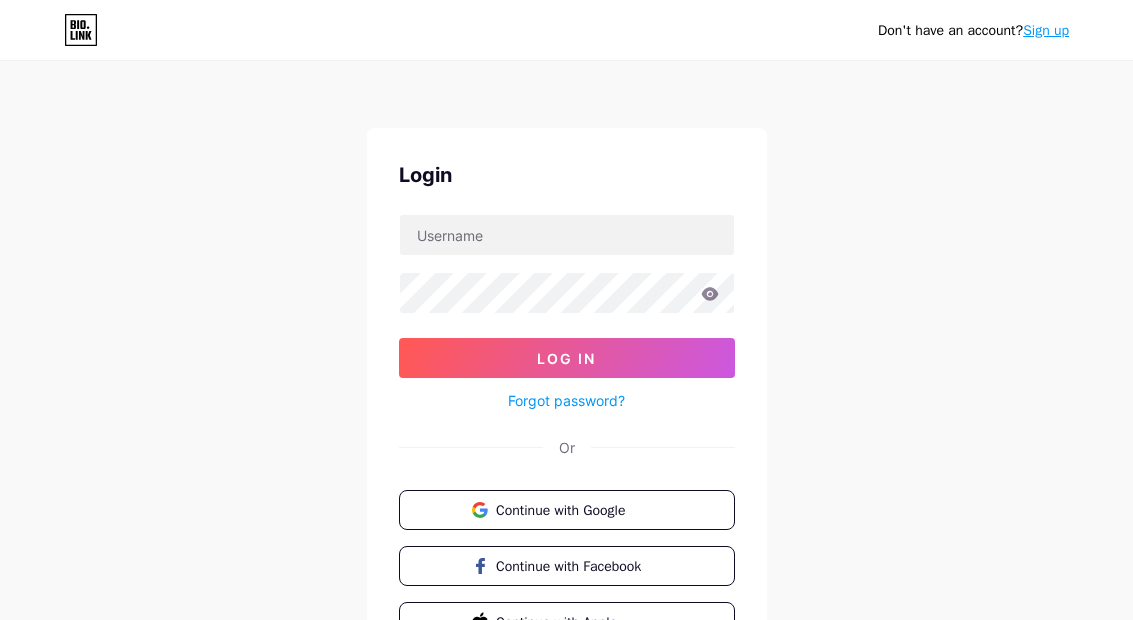 scroll, scrollTop: 0, scrollLeft: 0, axis: both 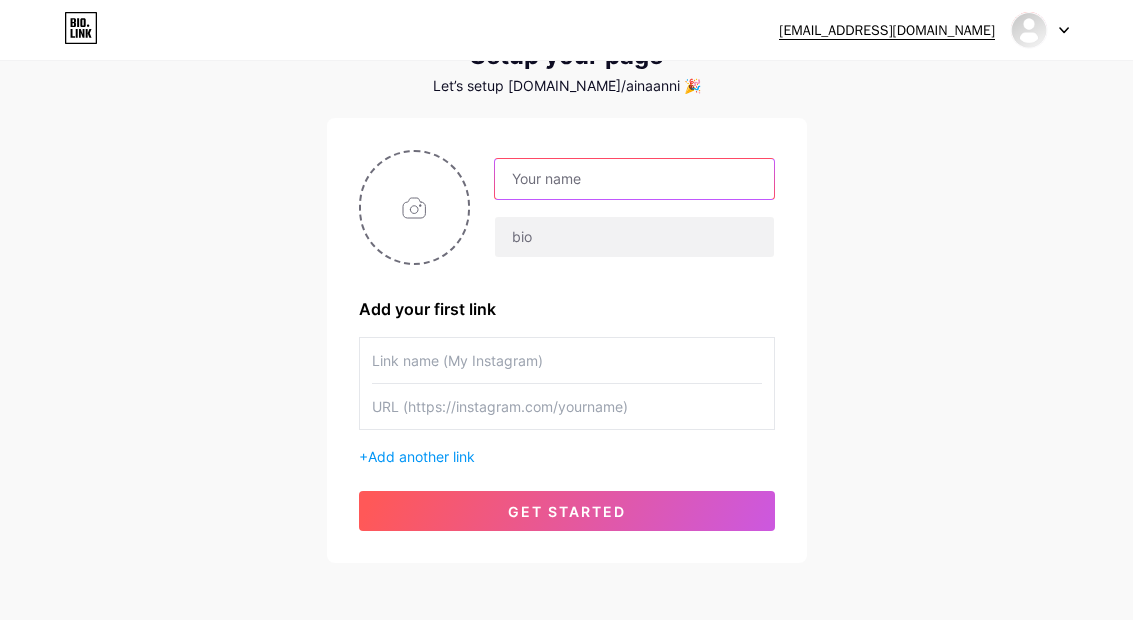 click at bounding box center (634, 179) 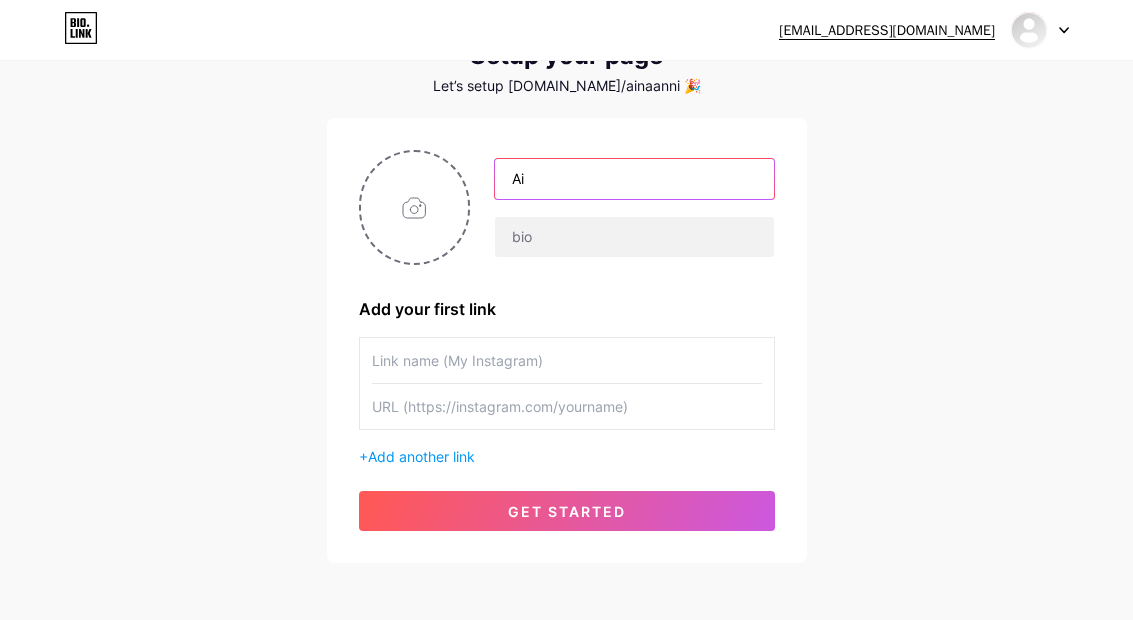 type on "A" 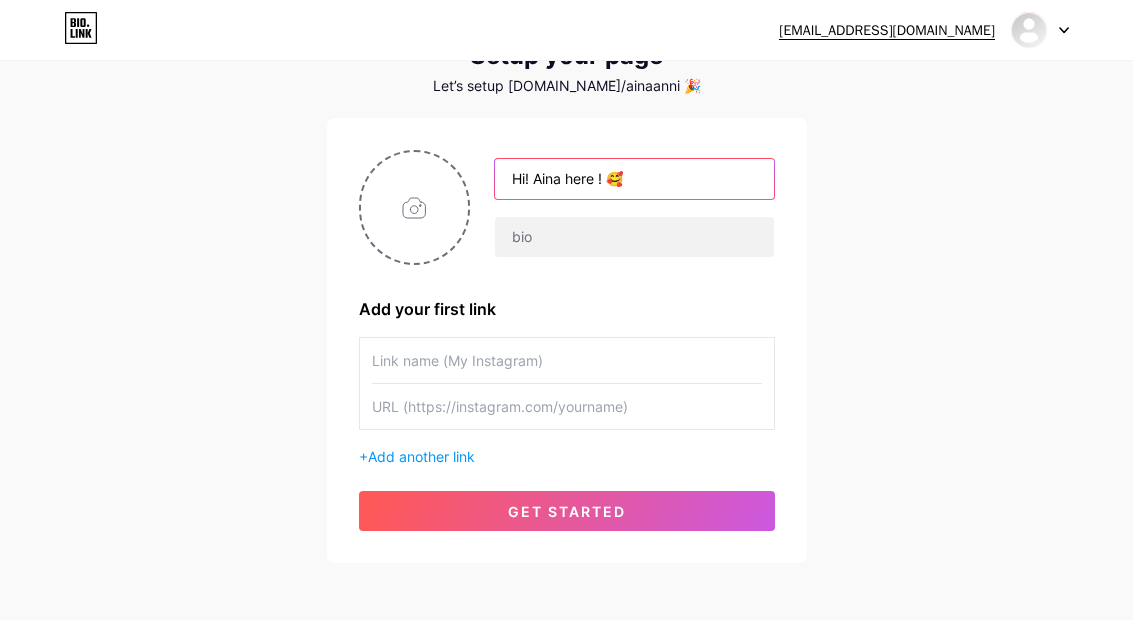 type on "Hi! Aina here ! 🥰" 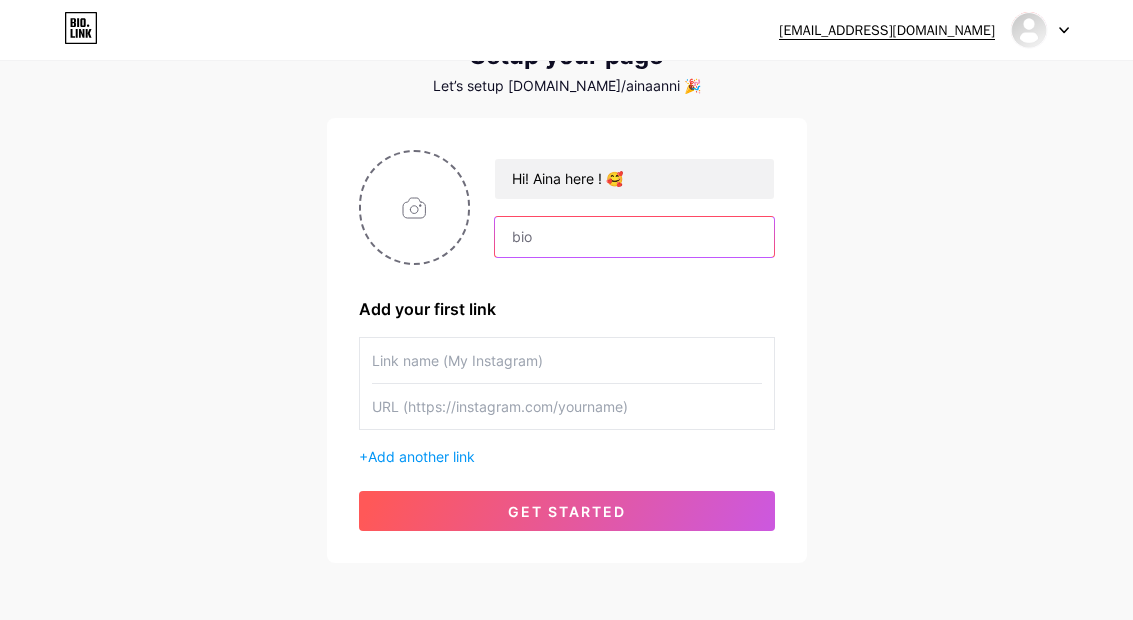 click at bounding box center (634, 237) 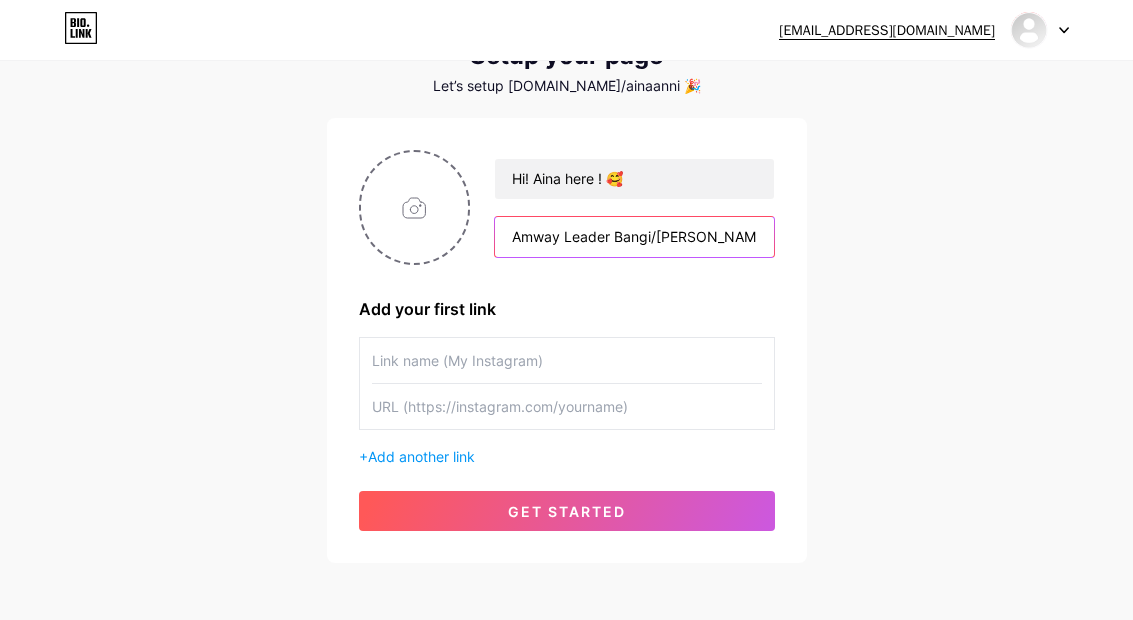 type on "Amway Leader Bangi/[PERSON_NAME] ! Jom bertukar ke produk Amway sambil jana pendapatan 4-5 angkat sebulan !" 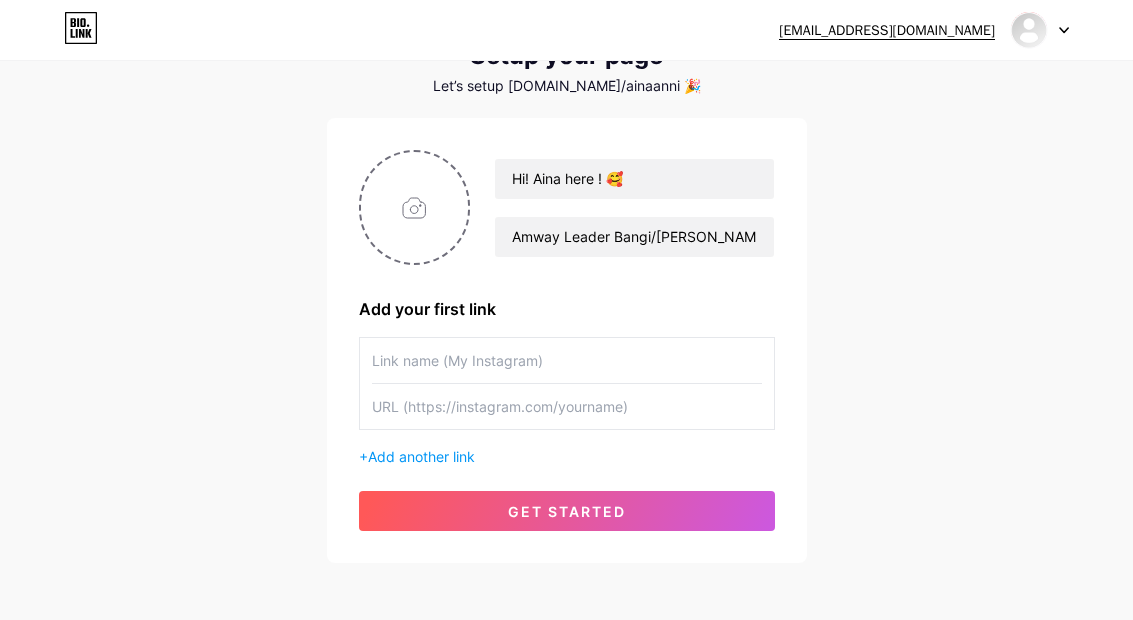 click at bounding box center (567, 360) 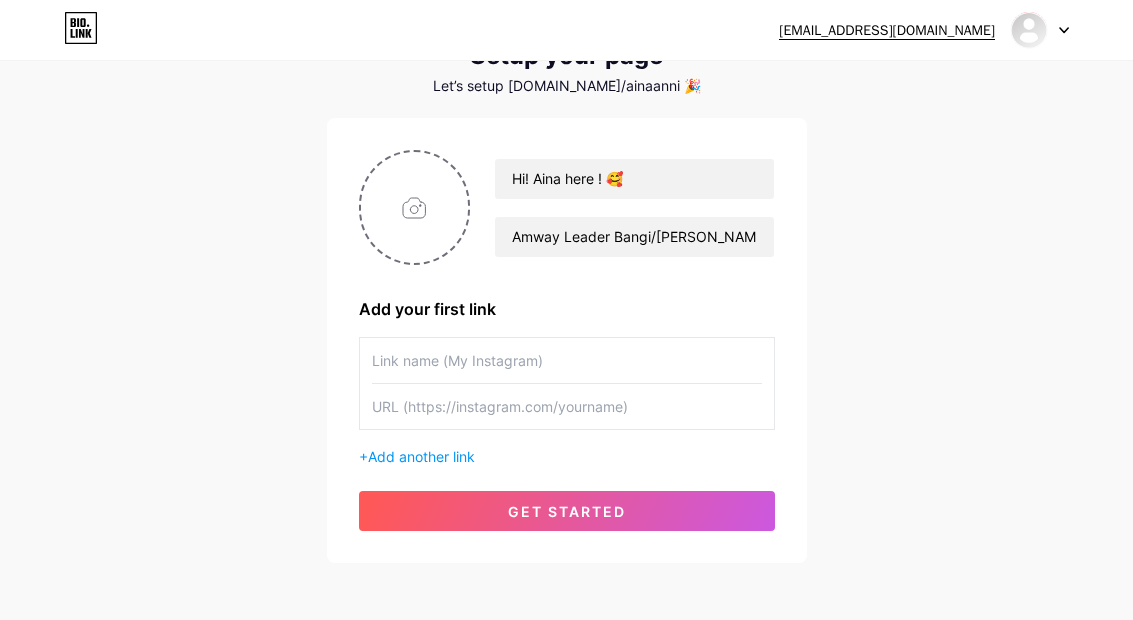 scroll, scrollTop: 0, scrollLeft: 0, axis: both 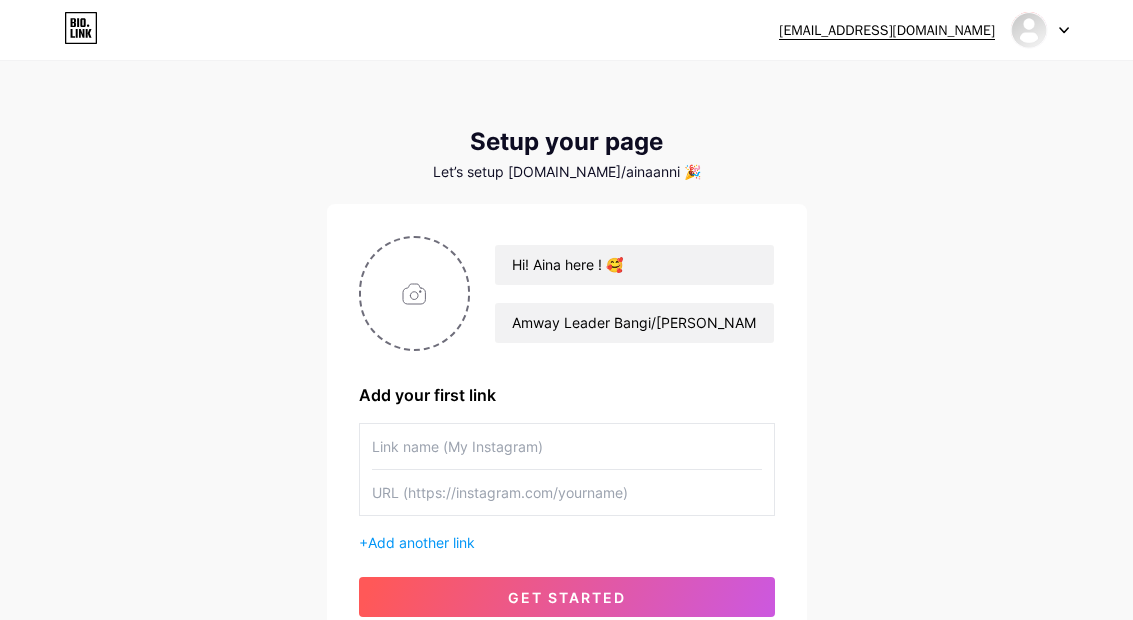click at bounding box center (567, 492) 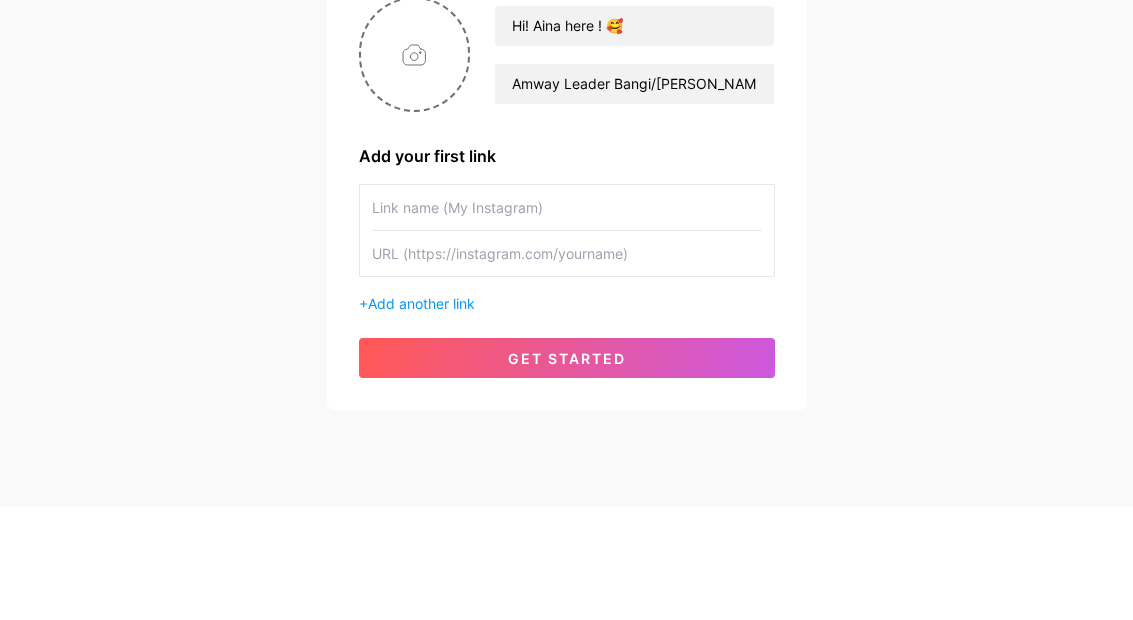click at bounding box center [567, 366] 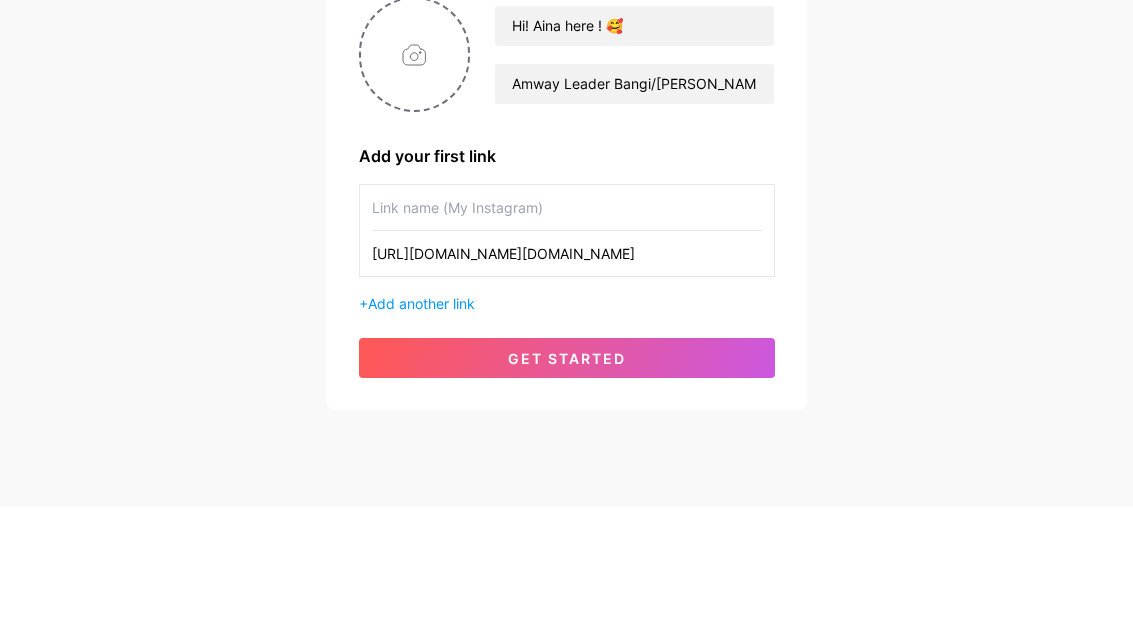 type on "[URL][DOMAIN_NAME][DOMAIN_NAME]" 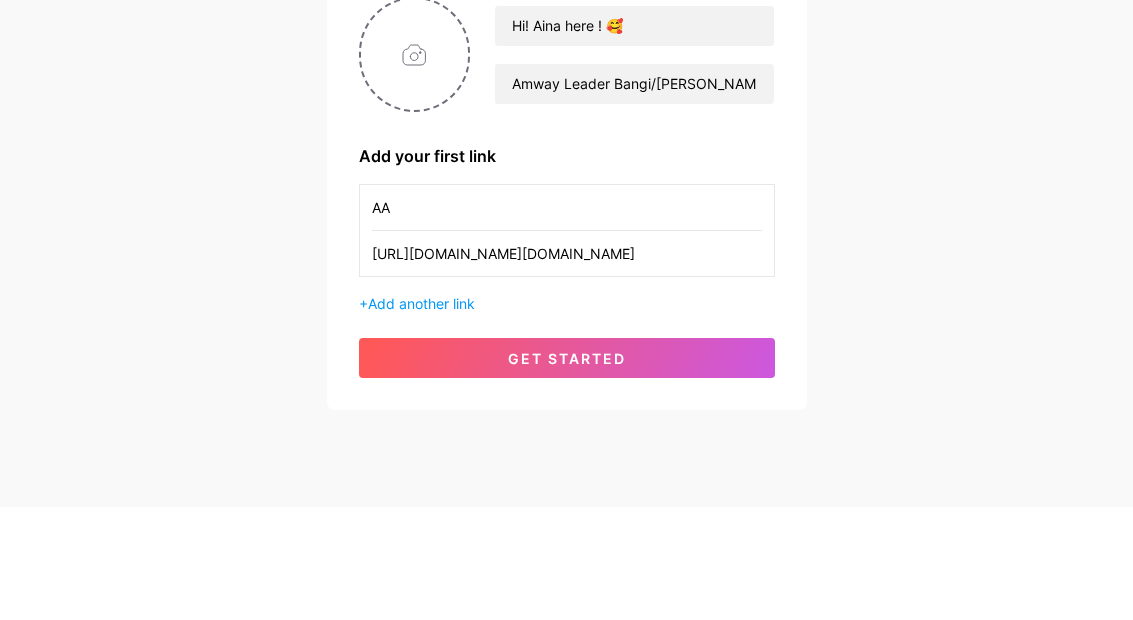 type on "A" 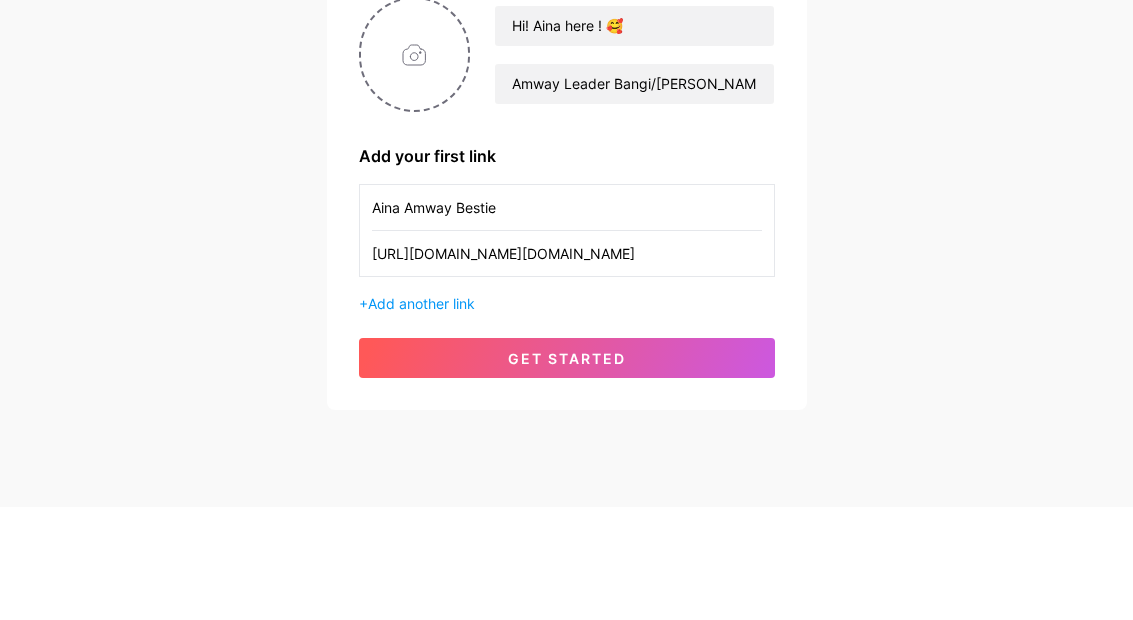 type on "Aina Amway Bestie" 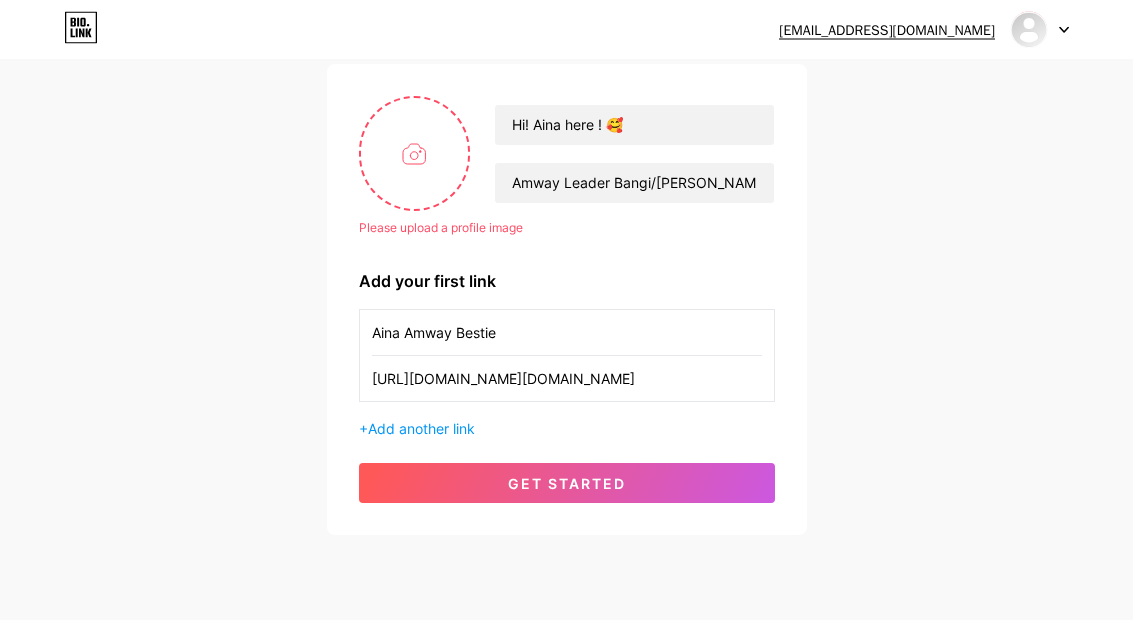 scroll, scrollTop: 138, scrollLeft: 0, axis: vertical 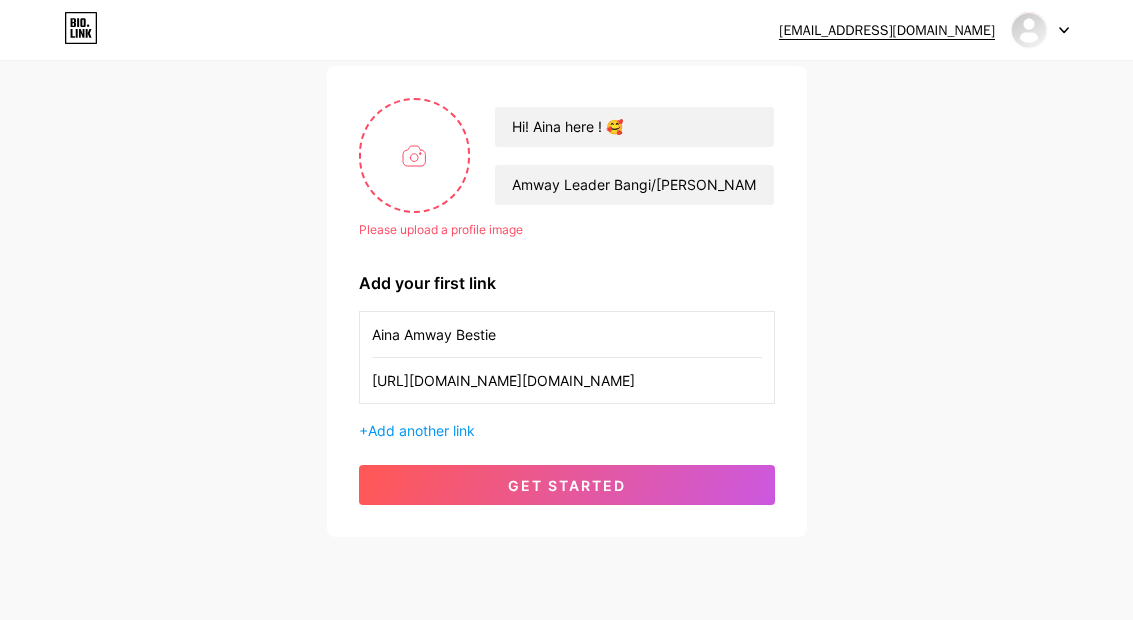 click at bounding box center (415, 155) 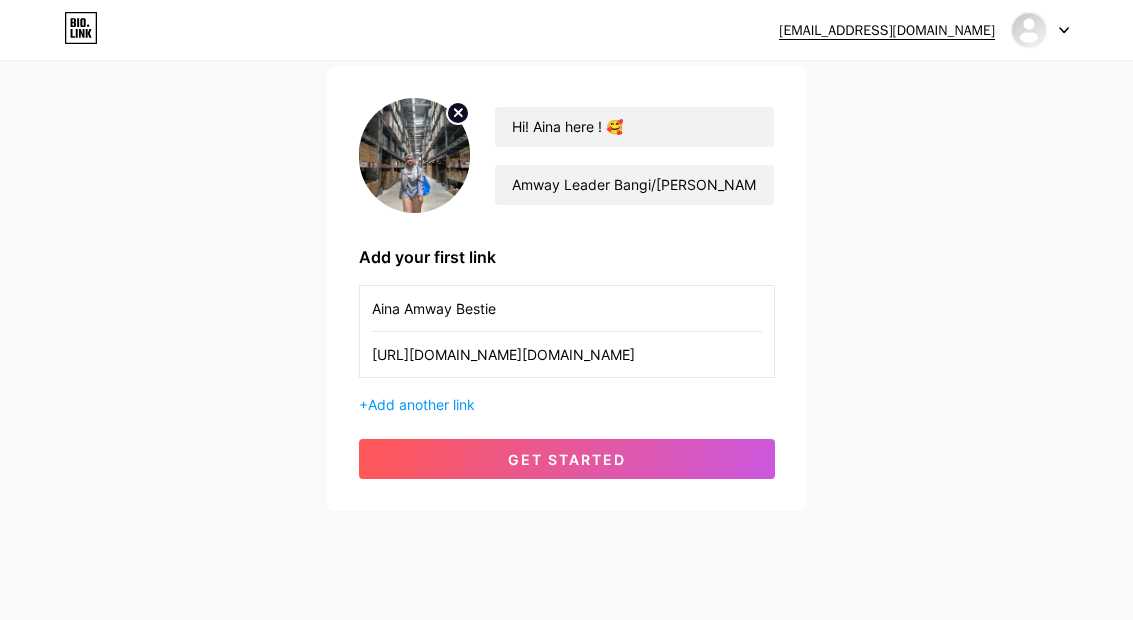 click on "get started" at bounding box center (567, 459) 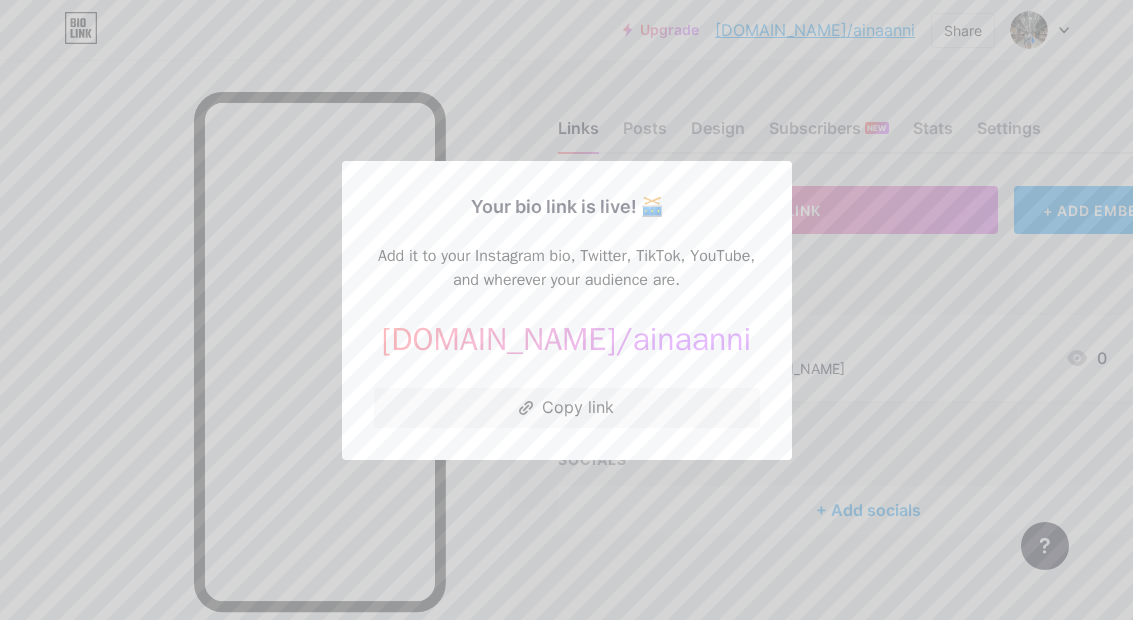 click at bounding box center [566, 310] 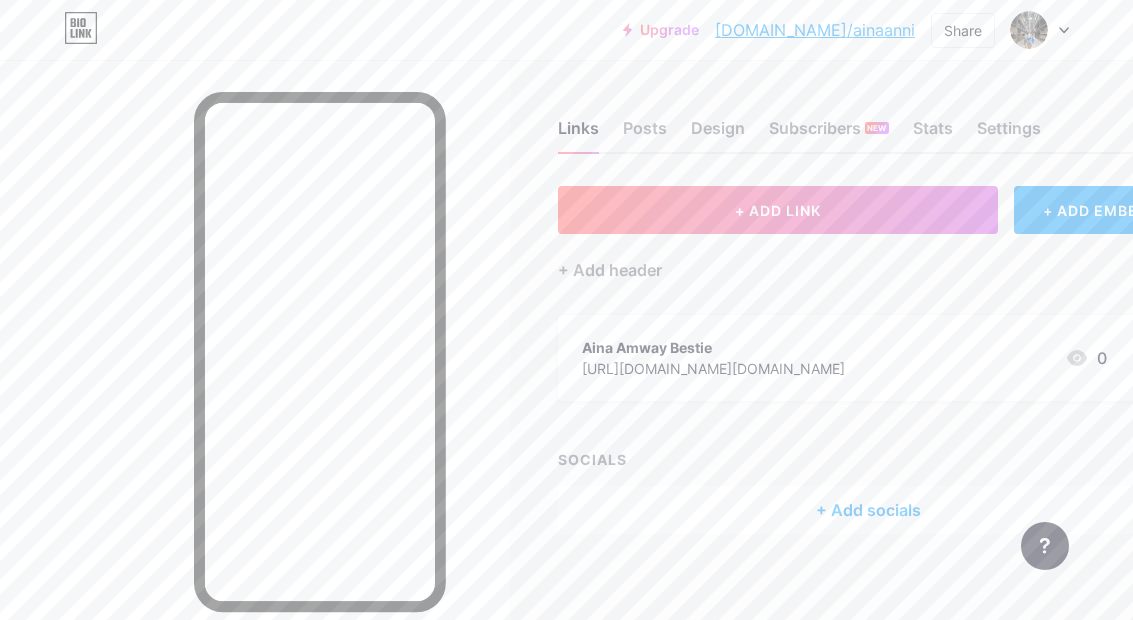 click on "Share" at bounding box center [963, 30] 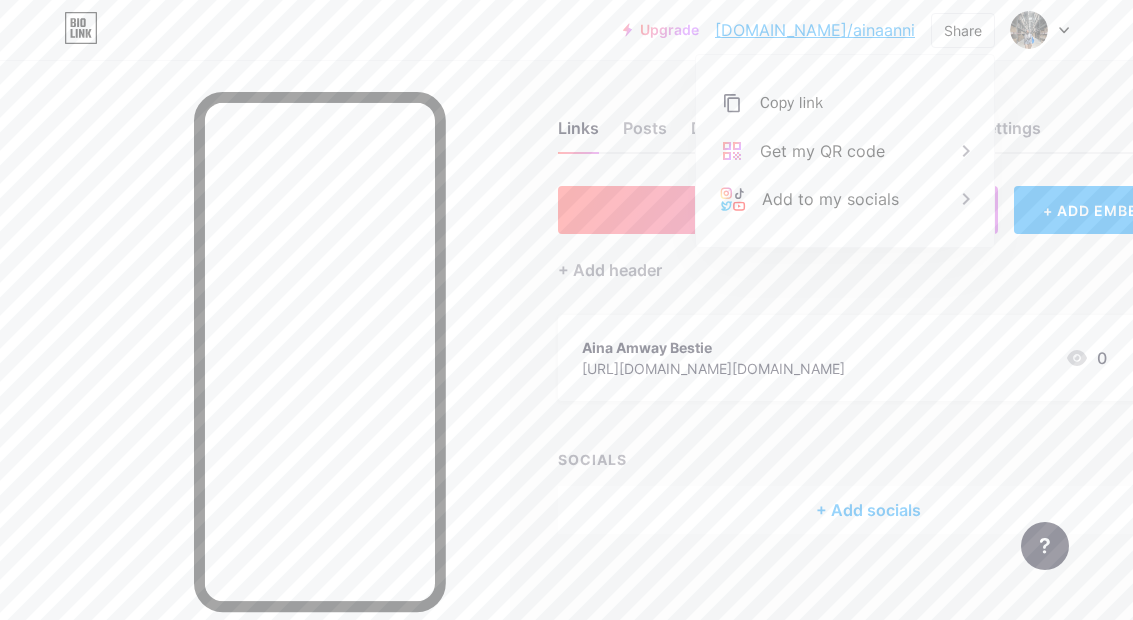 click on "Copy link" at bounding box center [791, 103] 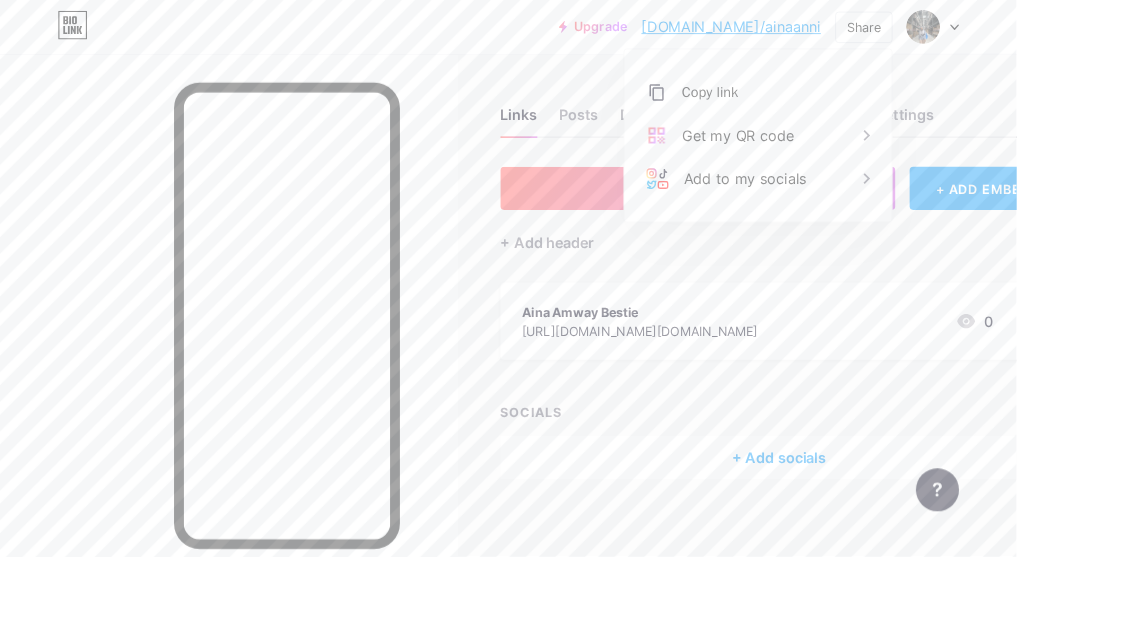 click on "Links
Posts
Design
Subscribers
NEW
Stats
Settings       + ADD LINK     + ADD EMBED
+ Add header
Aina Amway Bestie
[URL][DOMAIN_NAME][DOMAIN_NAME]
0
SOCIALS     + Add socials                       Feature requests             Help center         Contact support" at bounding box center [631, 347] 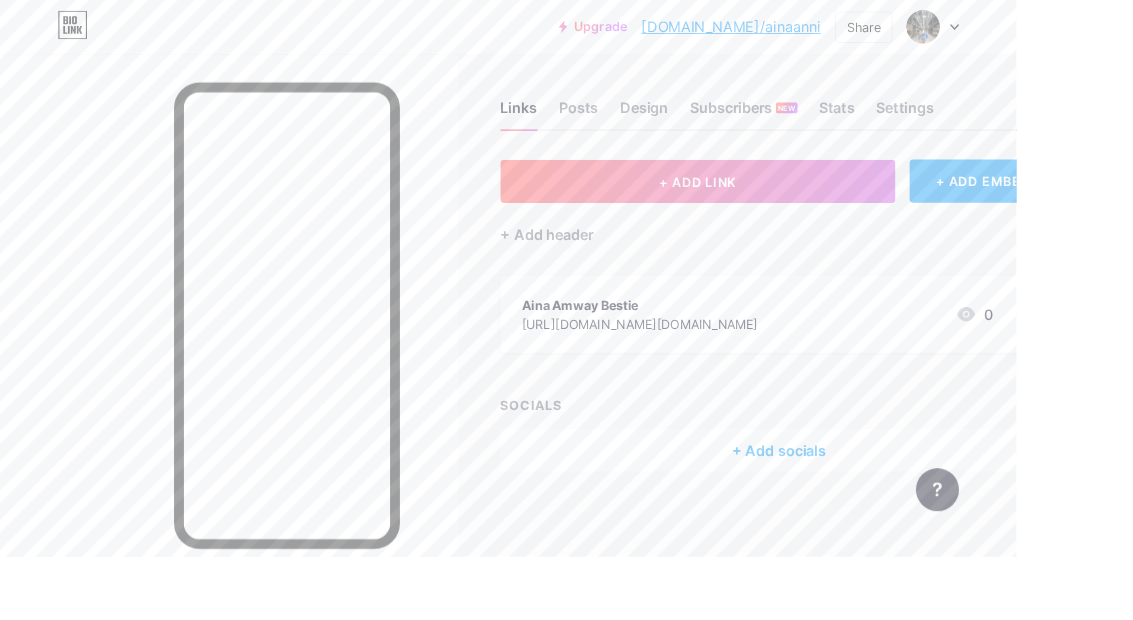 scroll, scrollTop: 8, scrollLeft: 0, axis: vertical 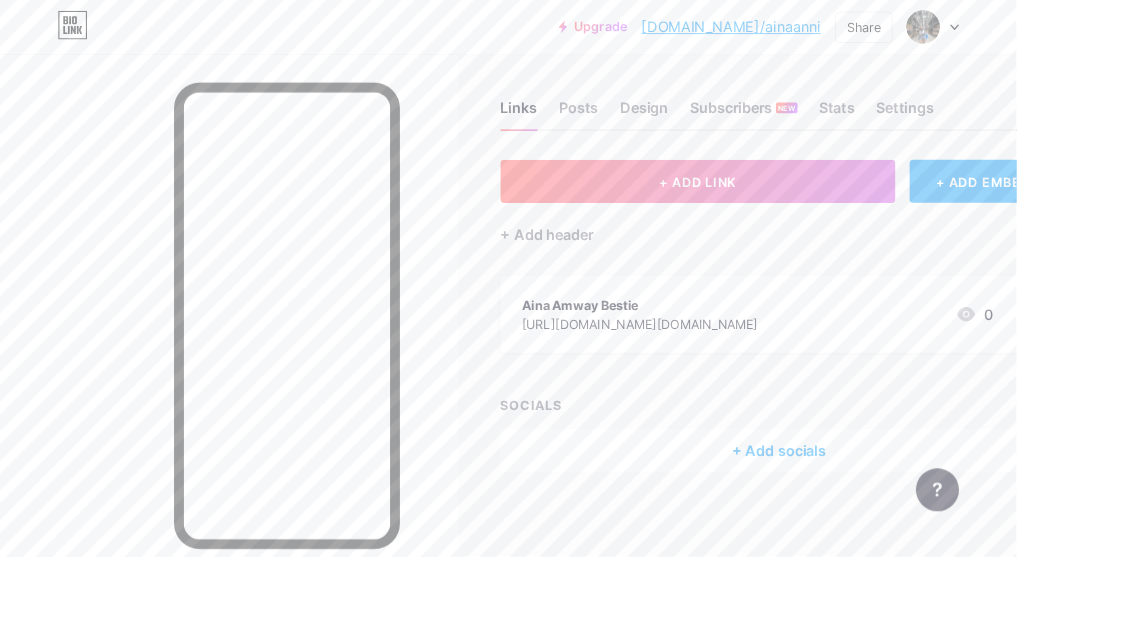 click on "+ Add socials" at bounding box center (868, 502) 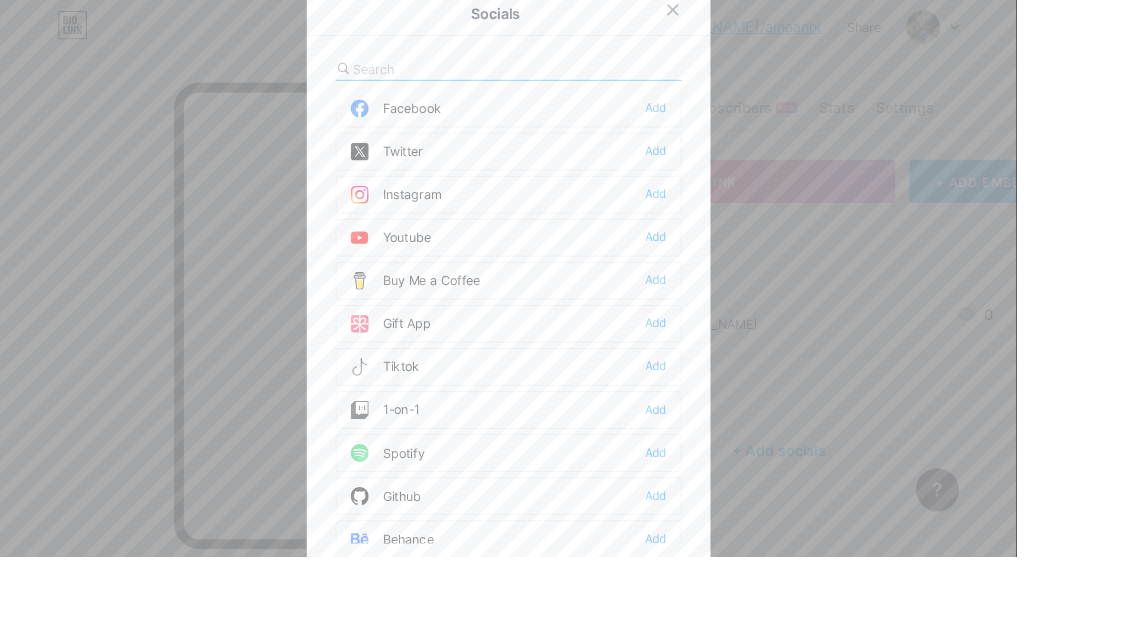 scroll, scrollTop: 95, scrollLeft: 0, axis: vertical 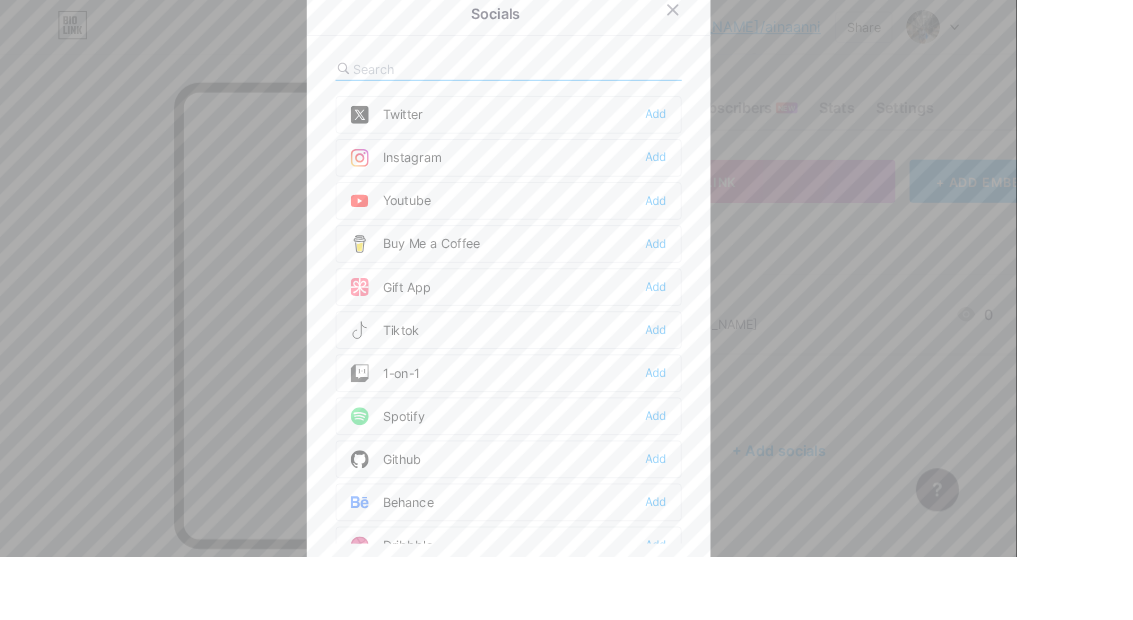 click at bounding box center [409, 368] 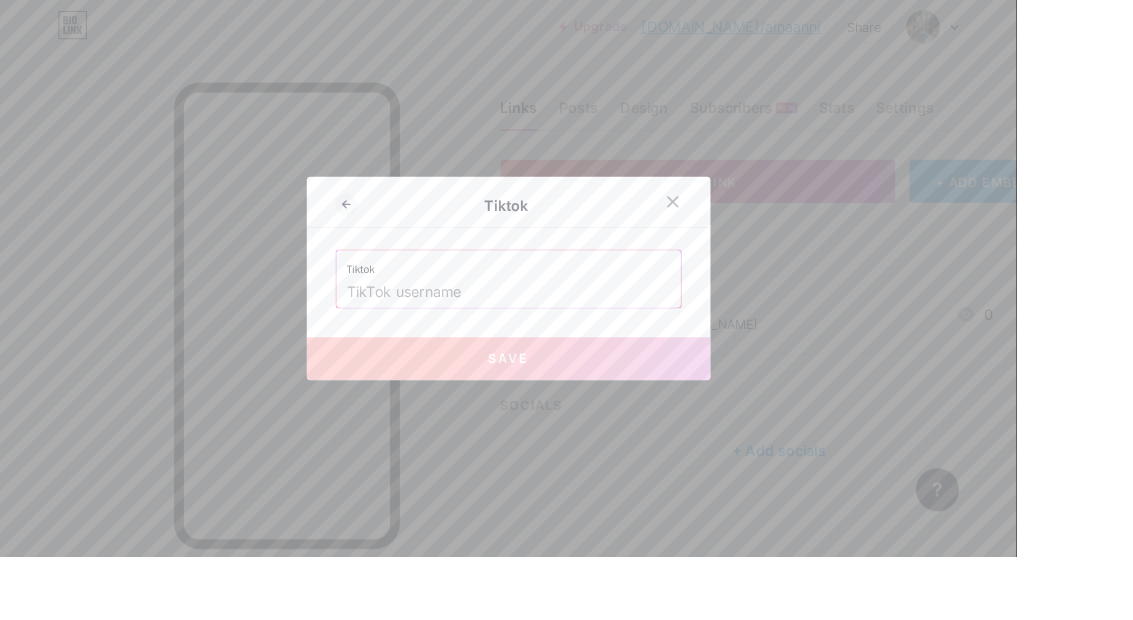 click at bounding box center [567, 326] 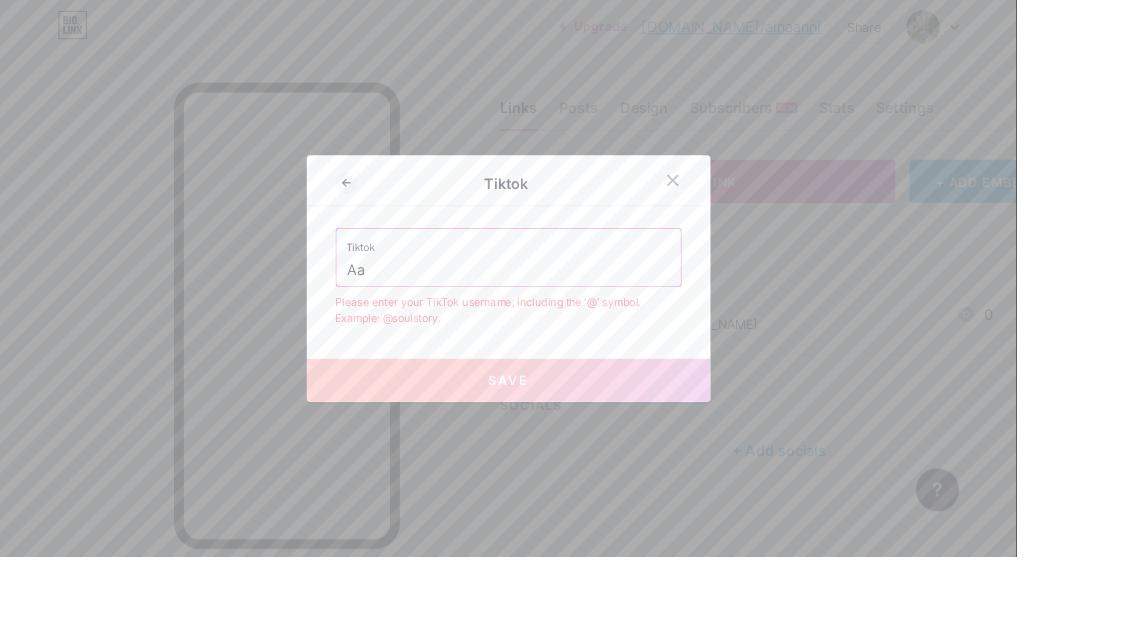 type on "A" 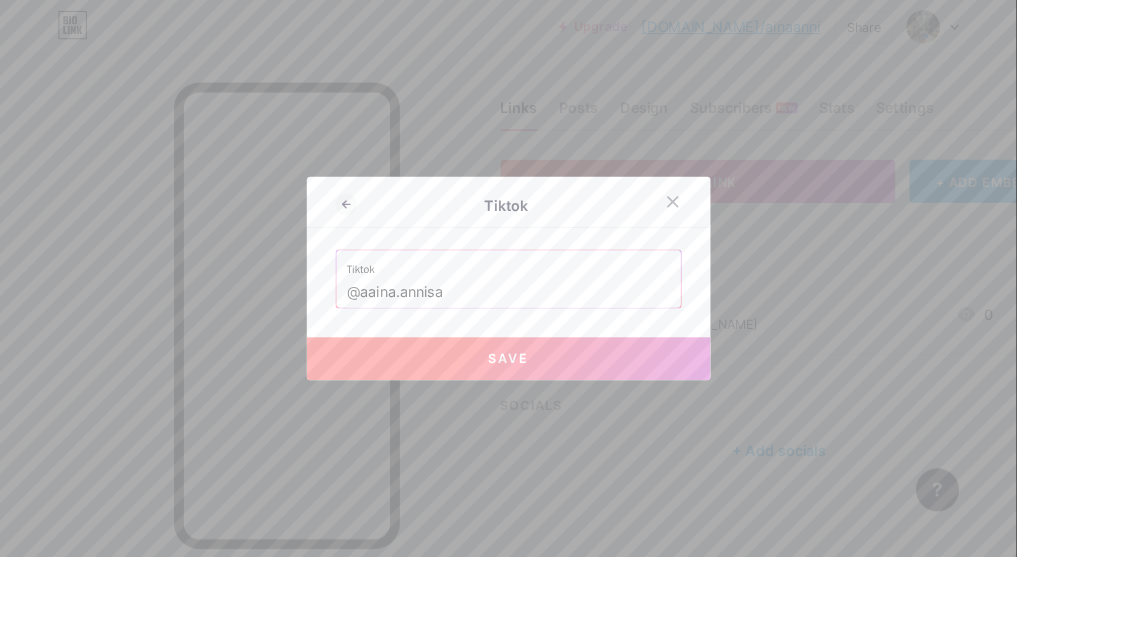 click on "Save" at bounding box center [567, 400] 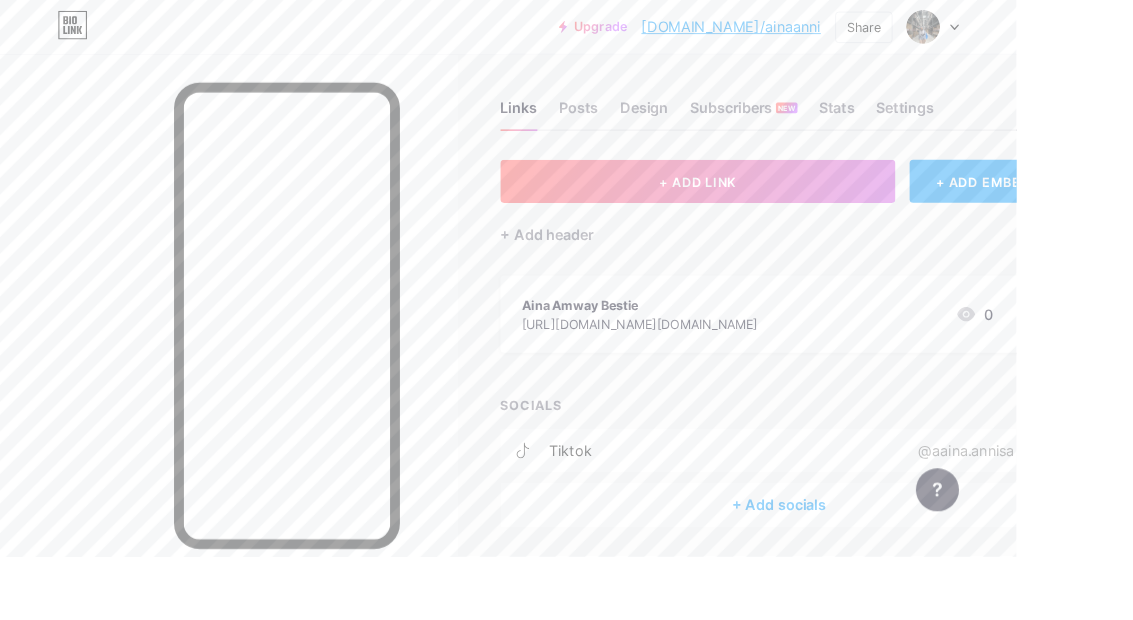 click on "+ Add socials" at bounding box center [868, 562] 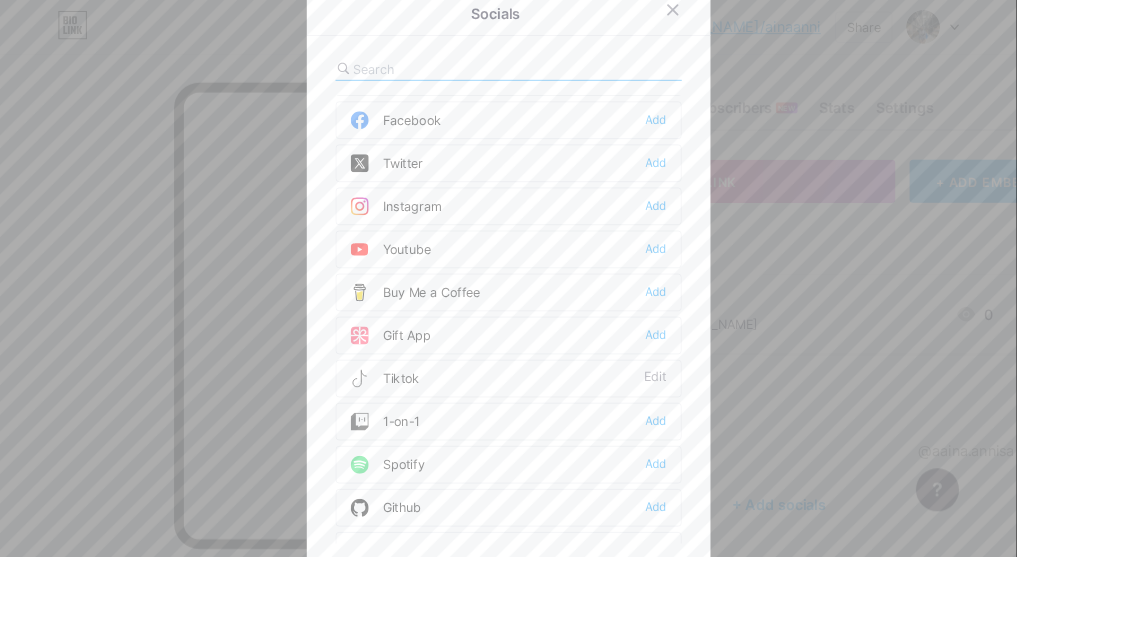 scroll, scrollTop: 43, scrollLeft: 0, axis: vertical 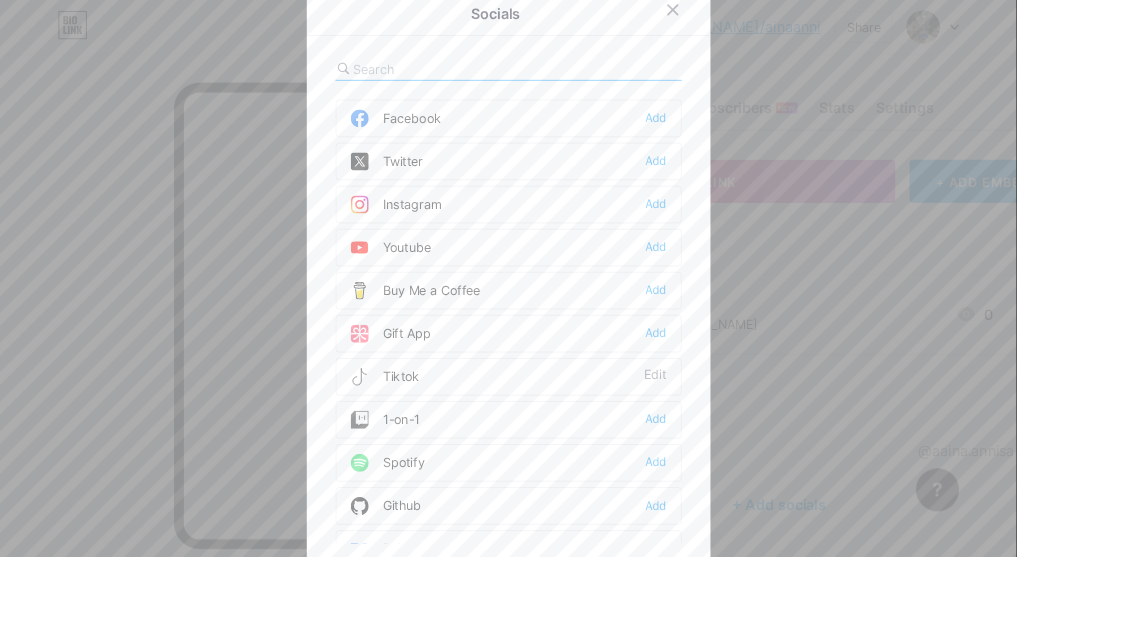 click at bounding box center [409, 228] 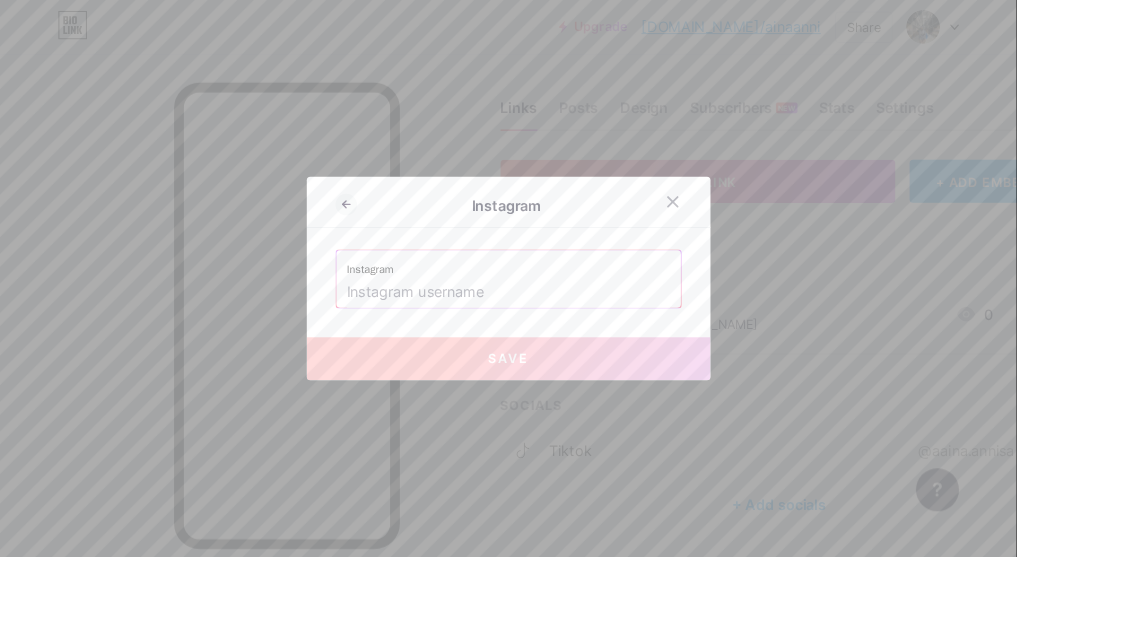 click 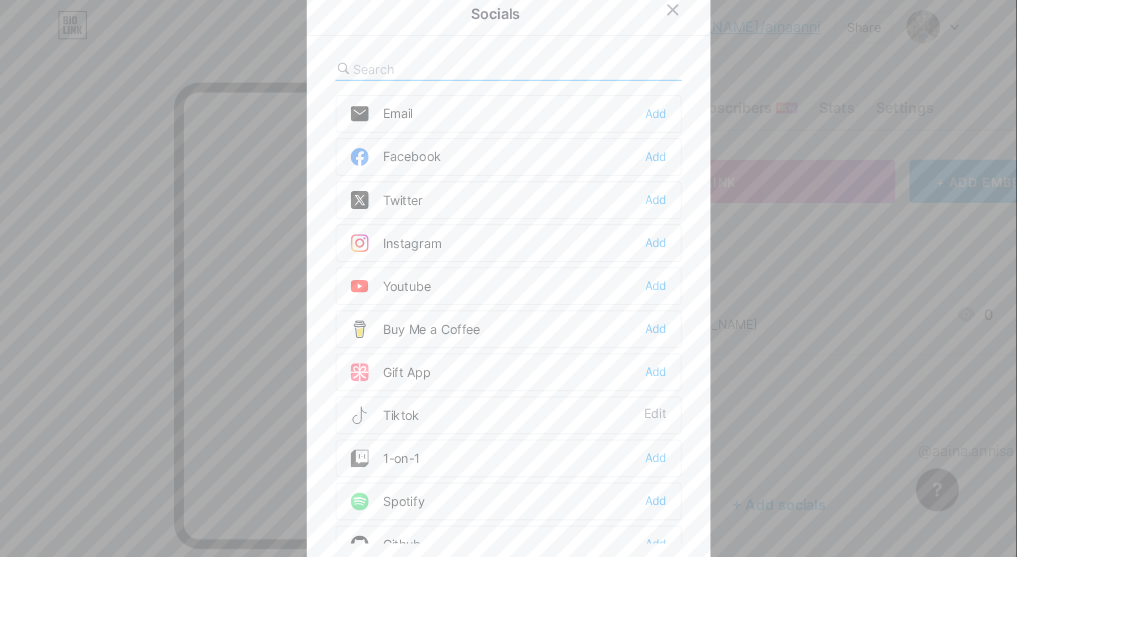 click on "Youtube
Add" at bounding box center [567, 319] 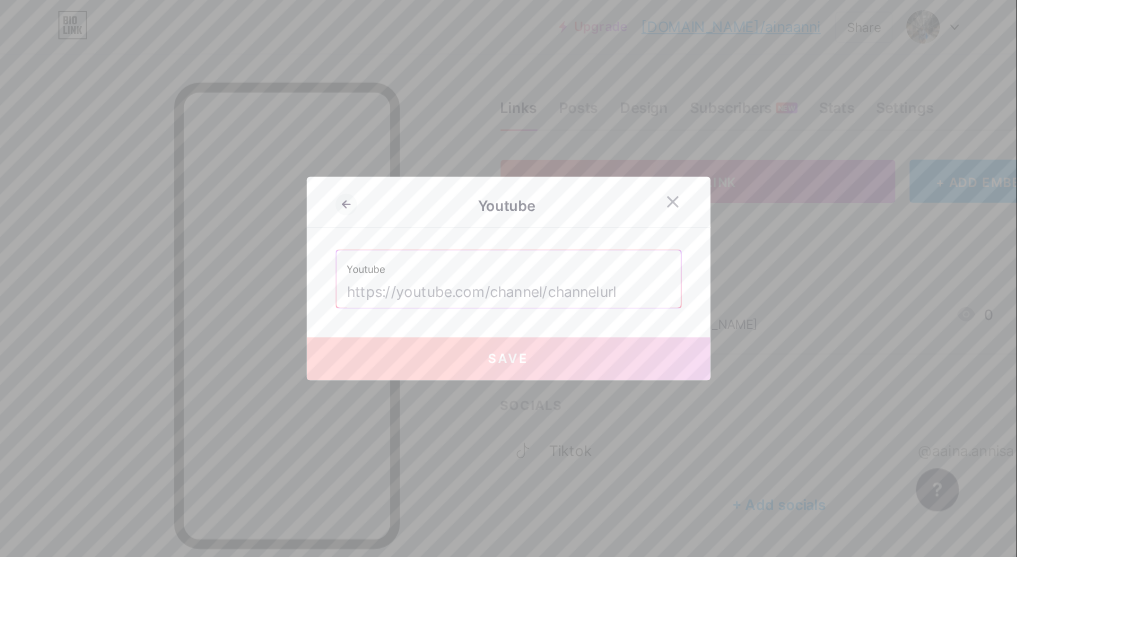 click 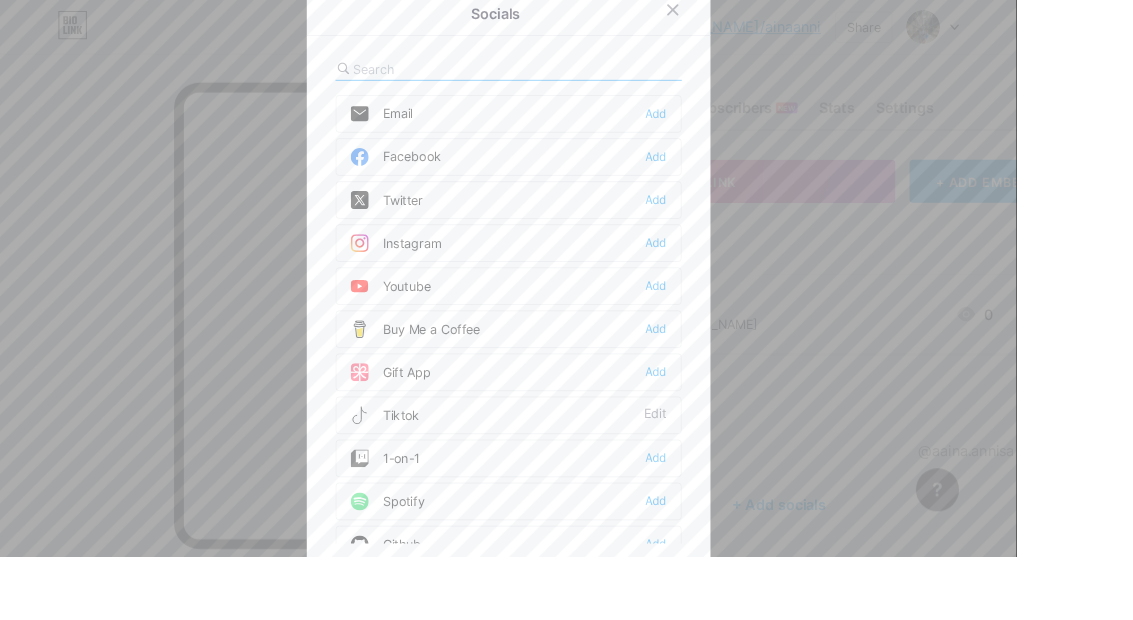 click at bounding box center (409, 271) 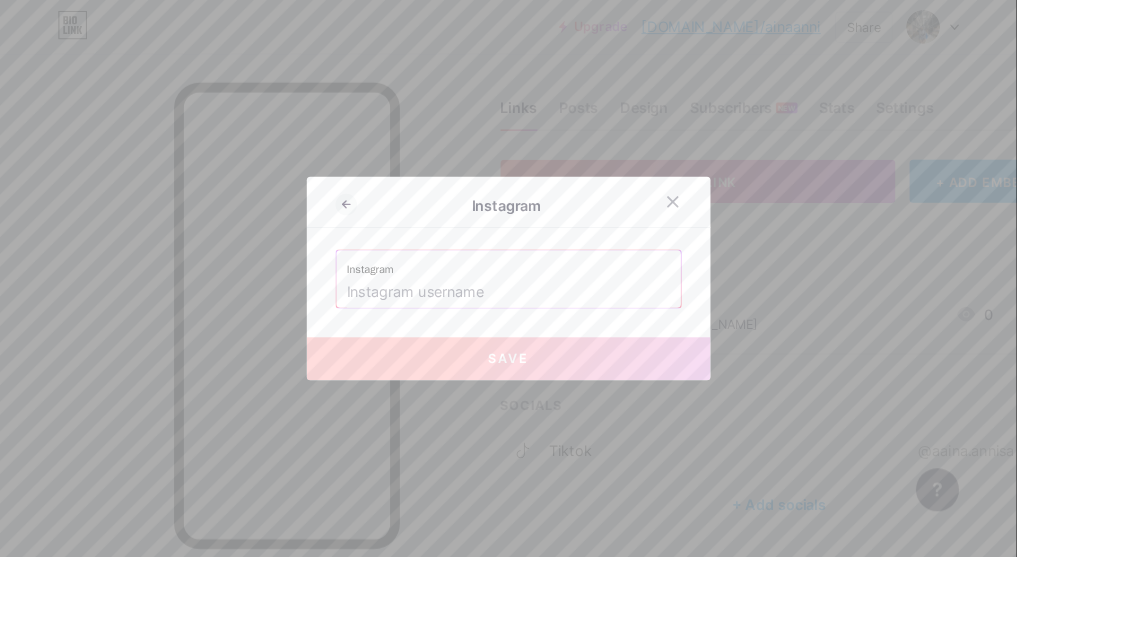 click on "Instagram" at bounding box center (567, 294) 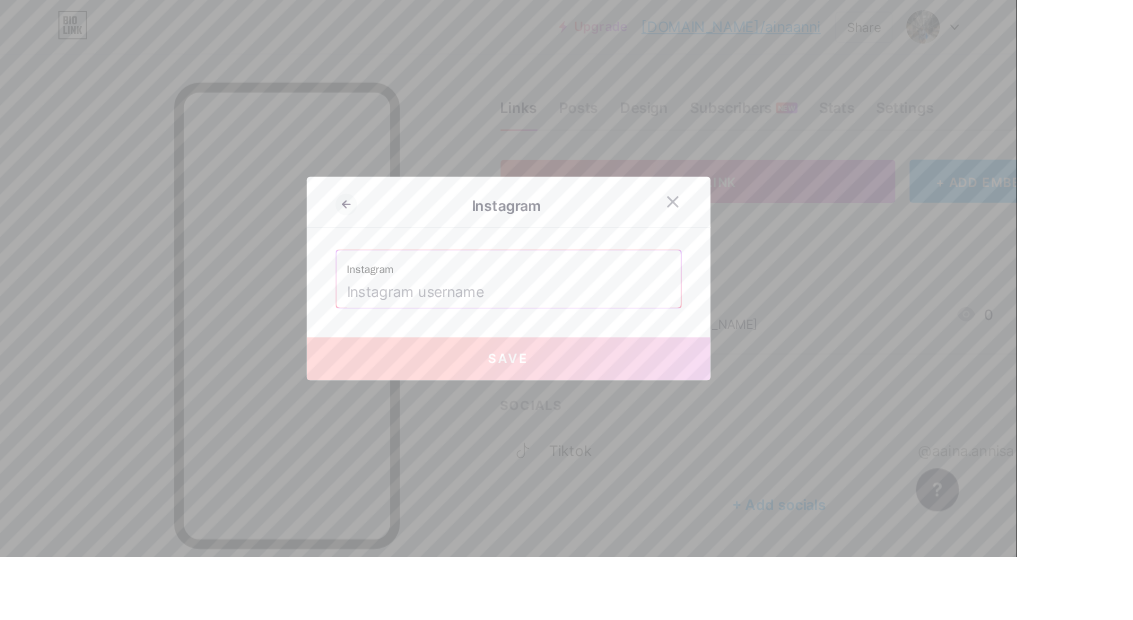 click at bounding box center (567, 326) 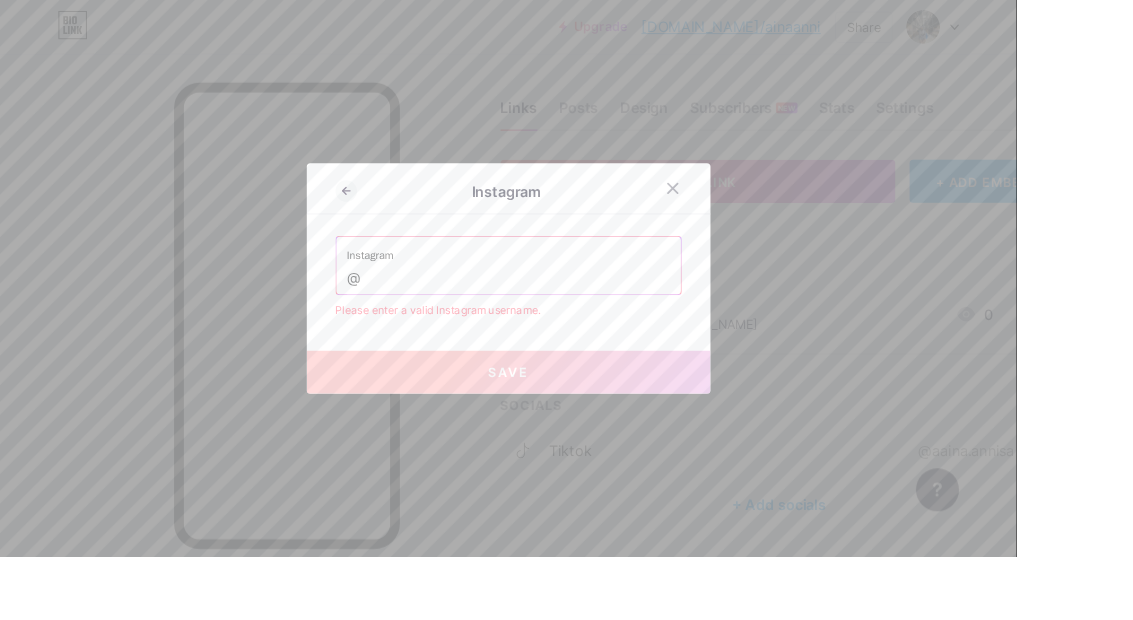 scroll, scrollTop: 8, scrollLeft: 0, axis: vertical 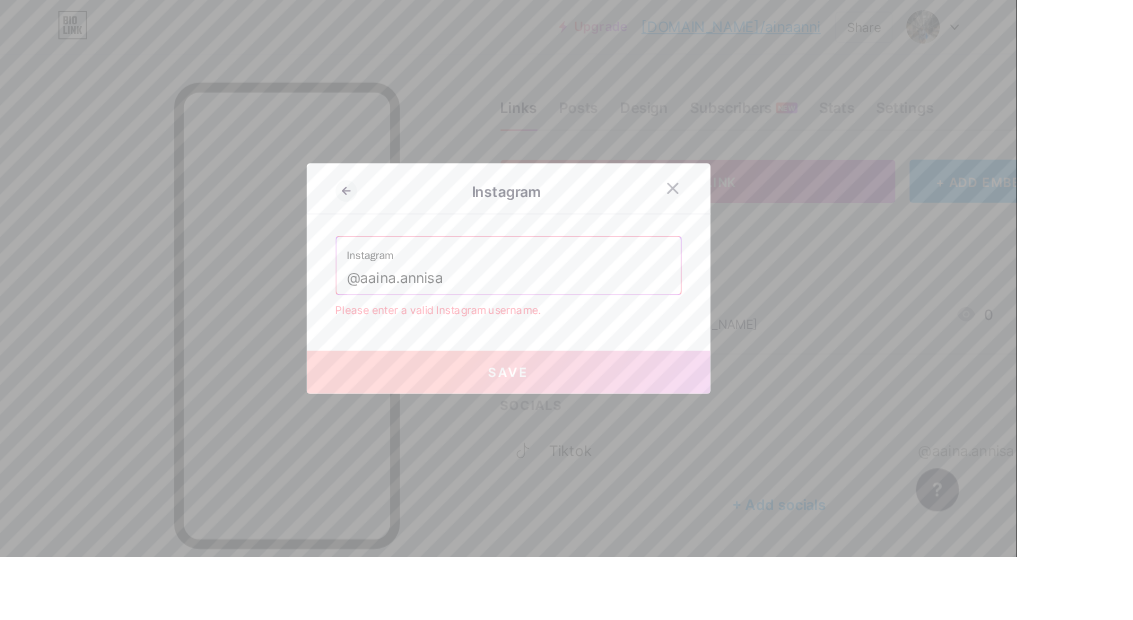 type on "@aaina.annisa" 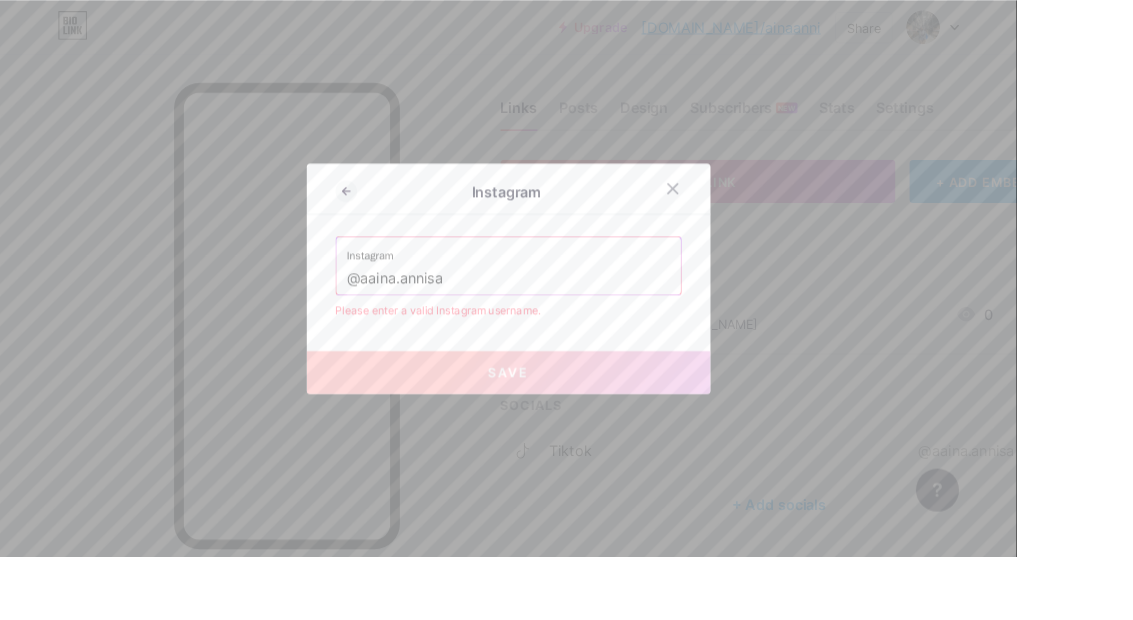 click on "Save" at bounding box center (567, 415) 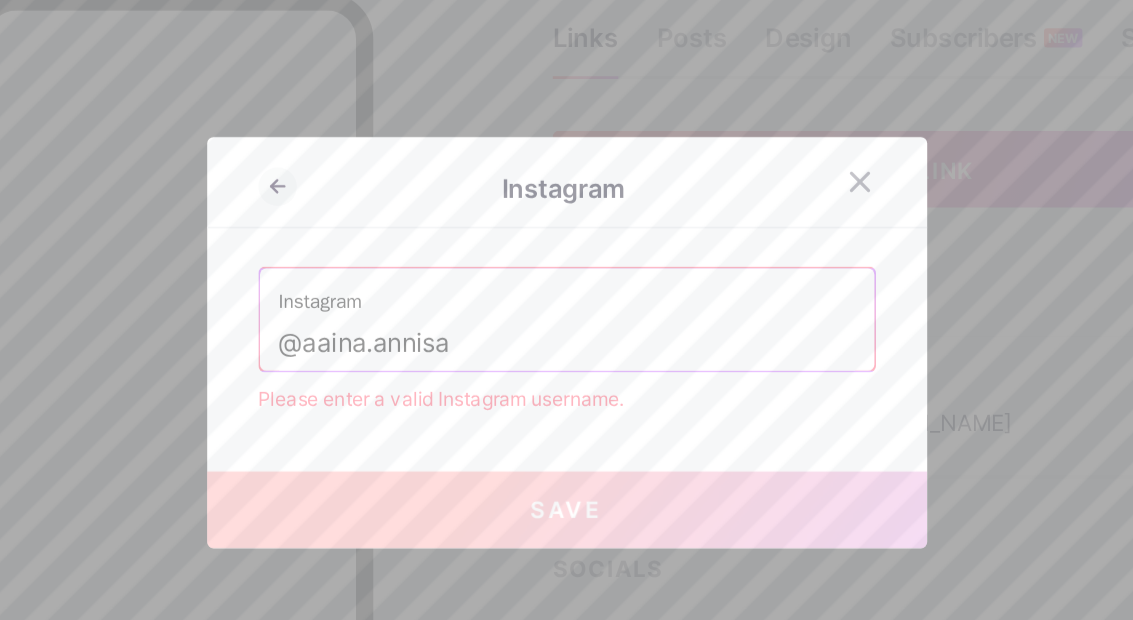 click 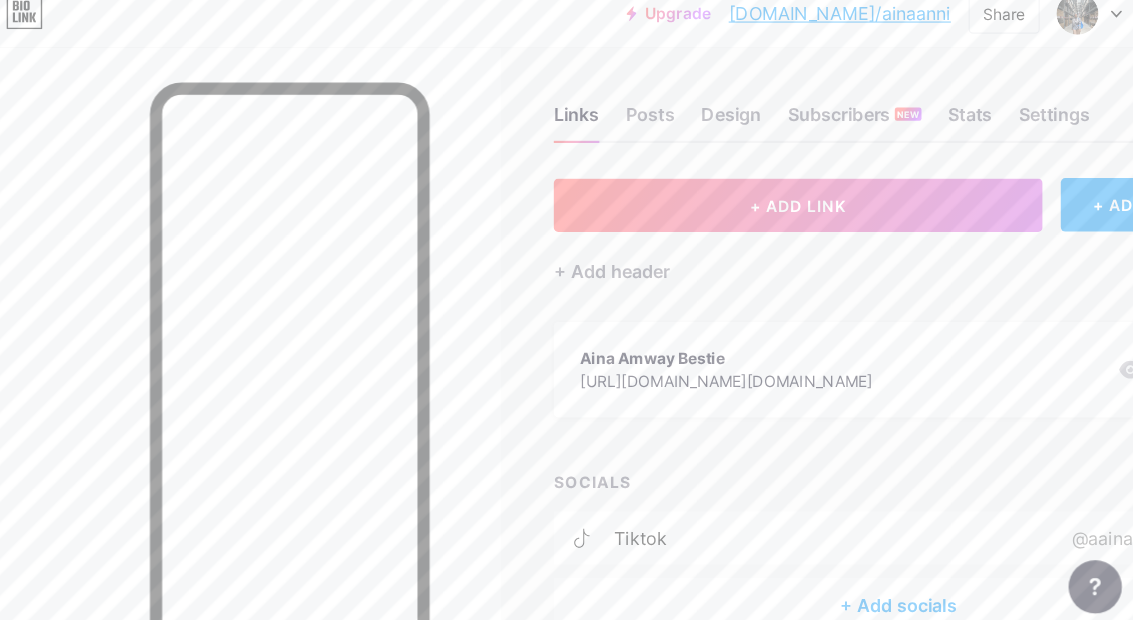 scroll, scrollTop: 0, scrollLeft: 0, axis: both 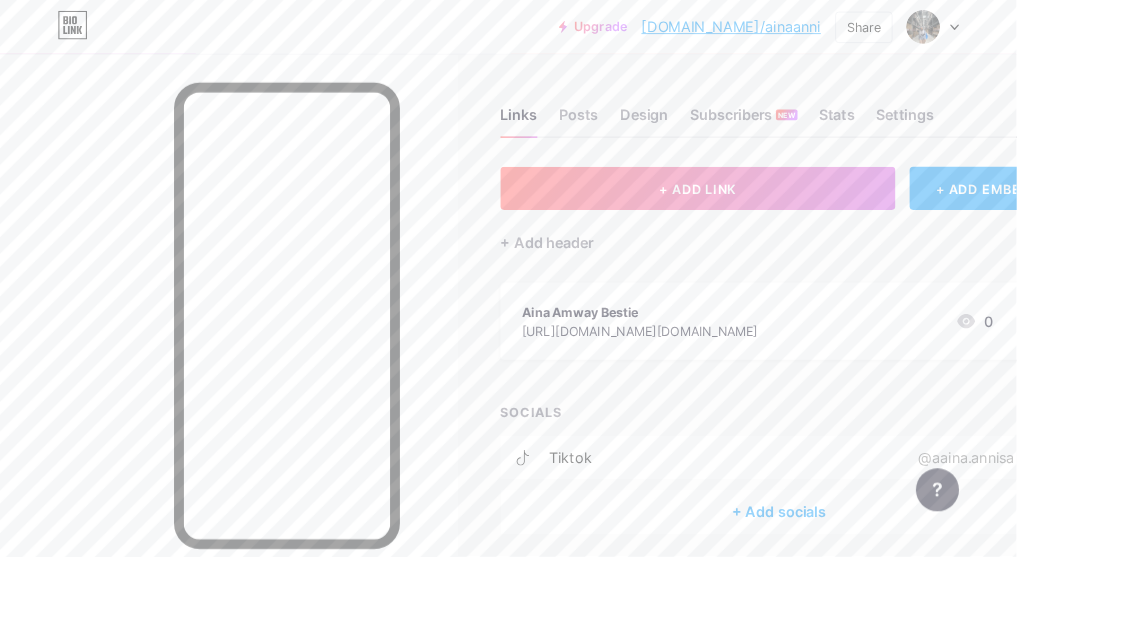 click 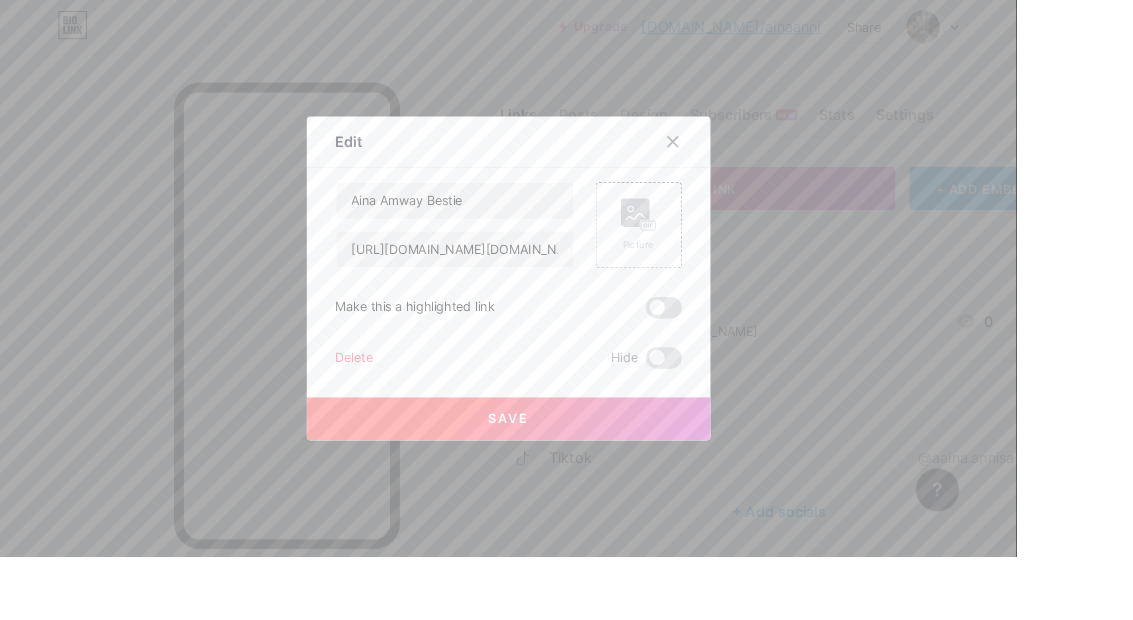 click on "Delete" at bounding box center (395, 399) 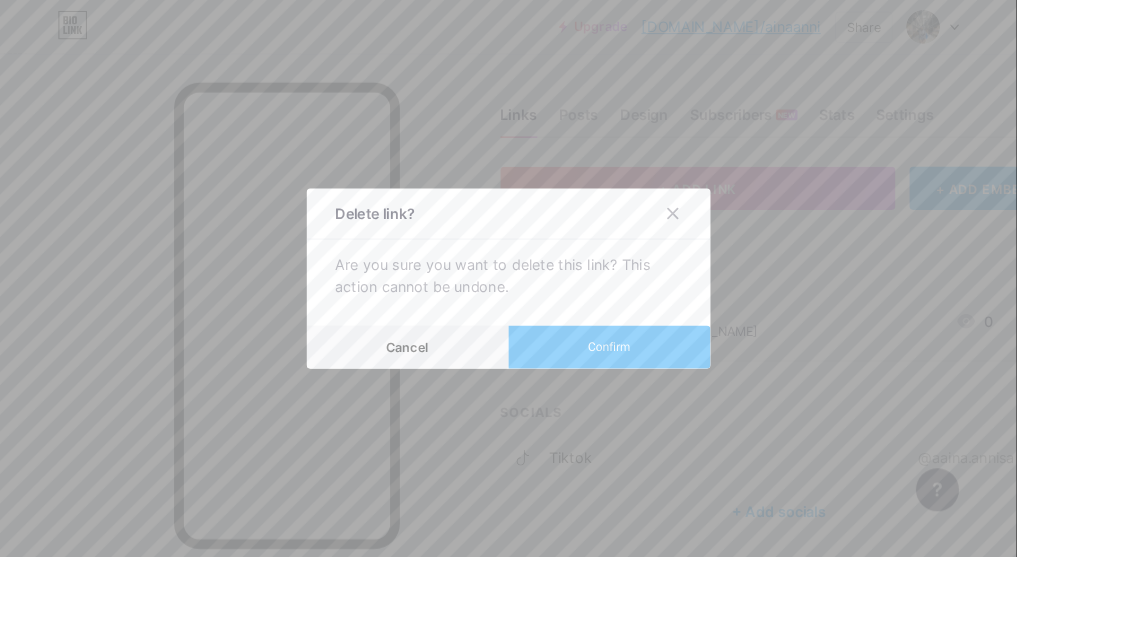 click on "Confirm" at bounding box center (679, 387) 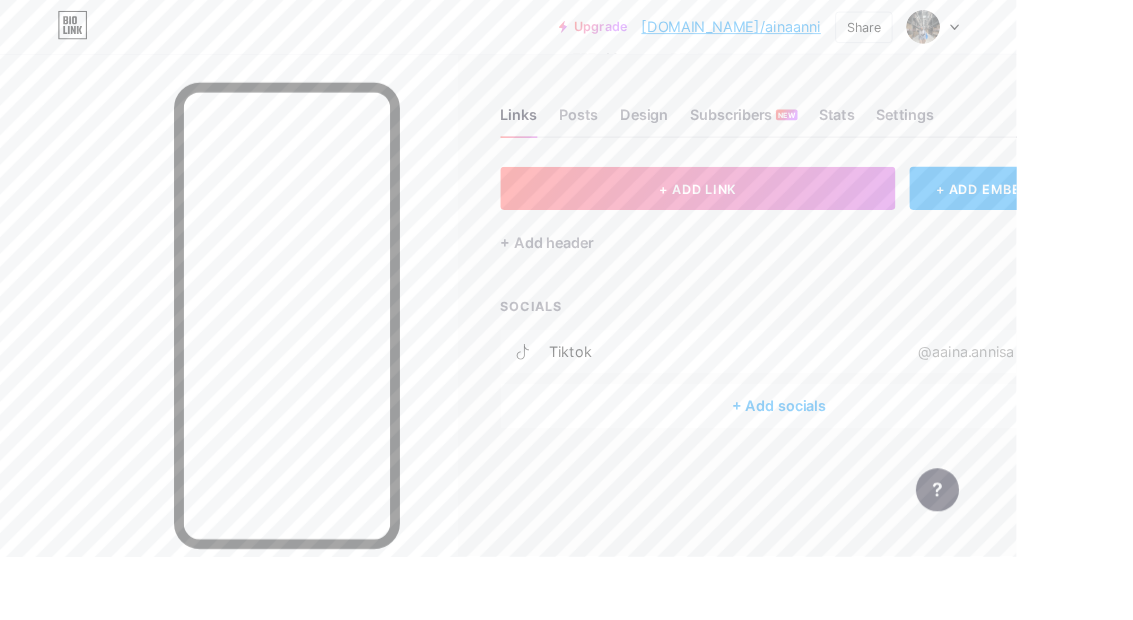 click on "+ Add socials" at bounding box center (868, 452) 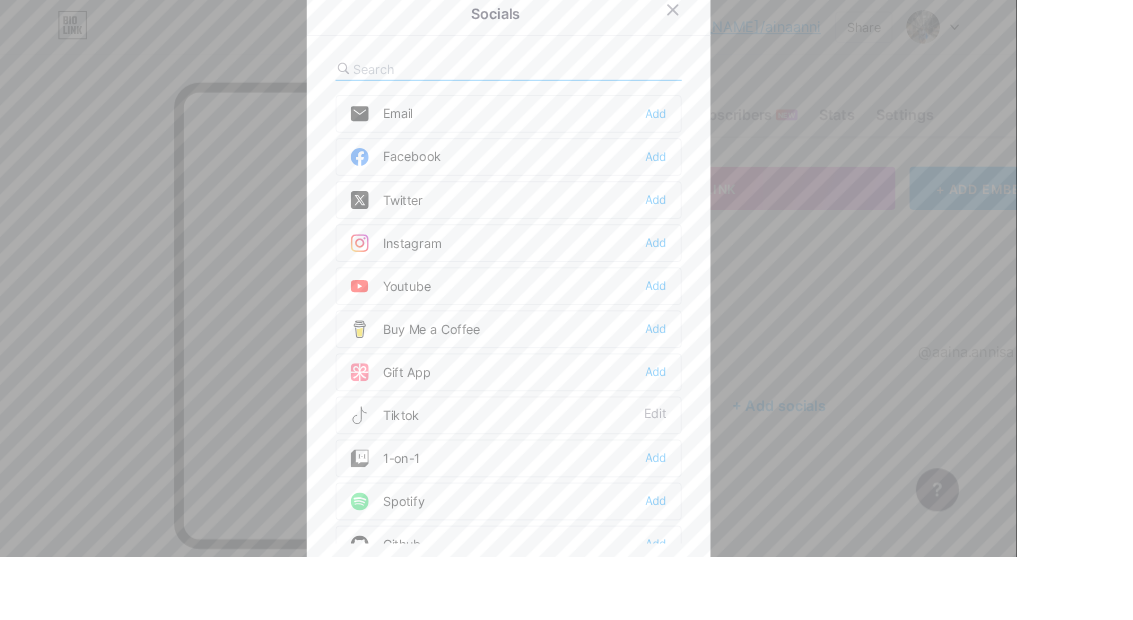 click on "Instagram
Add" at bounding box center (567, 271) 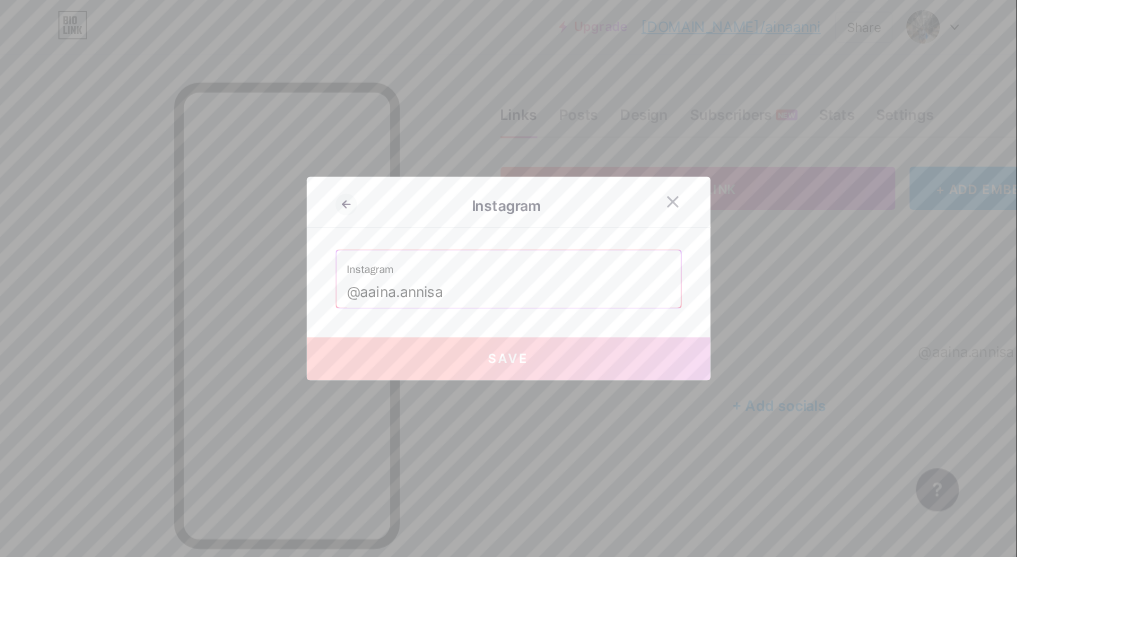 click on "Save" at bounding box center (567, 400) 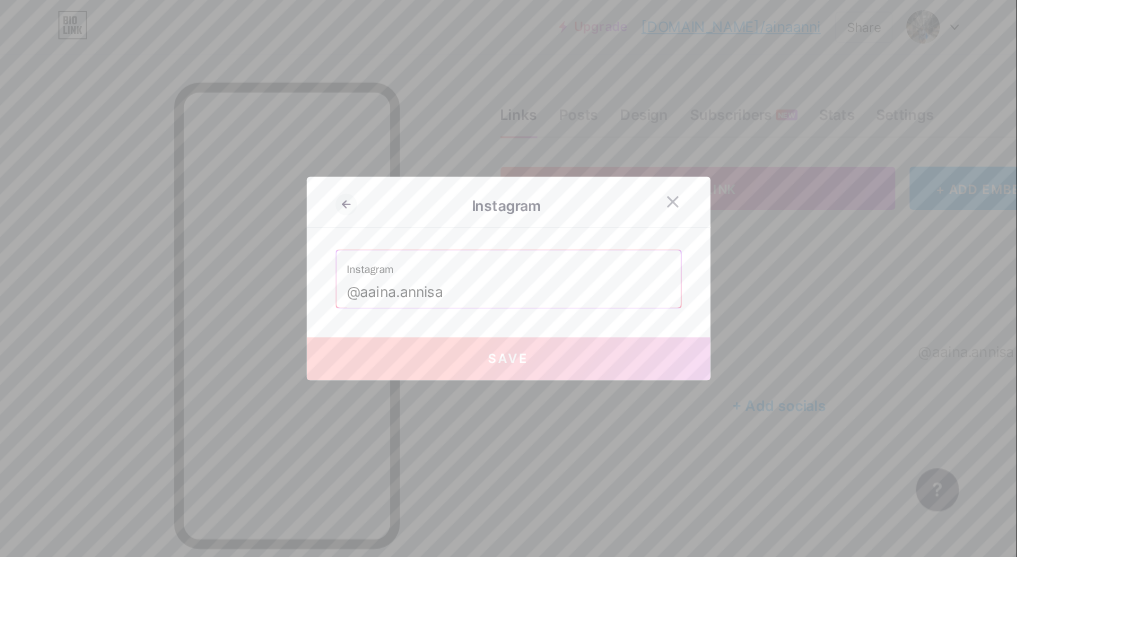 click on "Save" at bounding box center (566, 399) 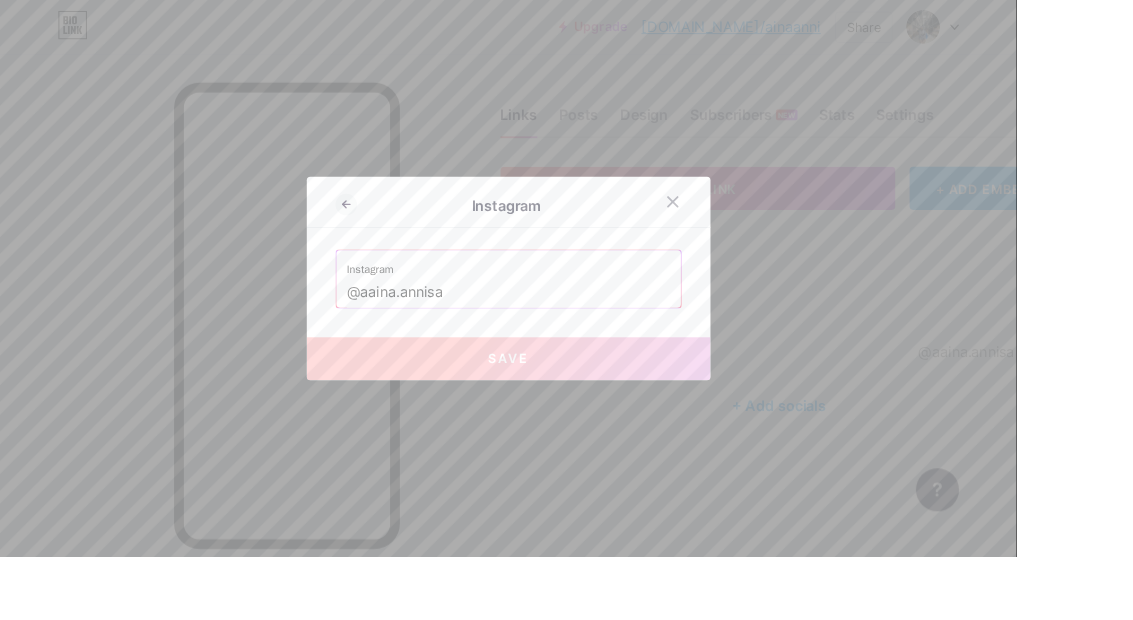 click on "Save" at bounding box center (567, 400) 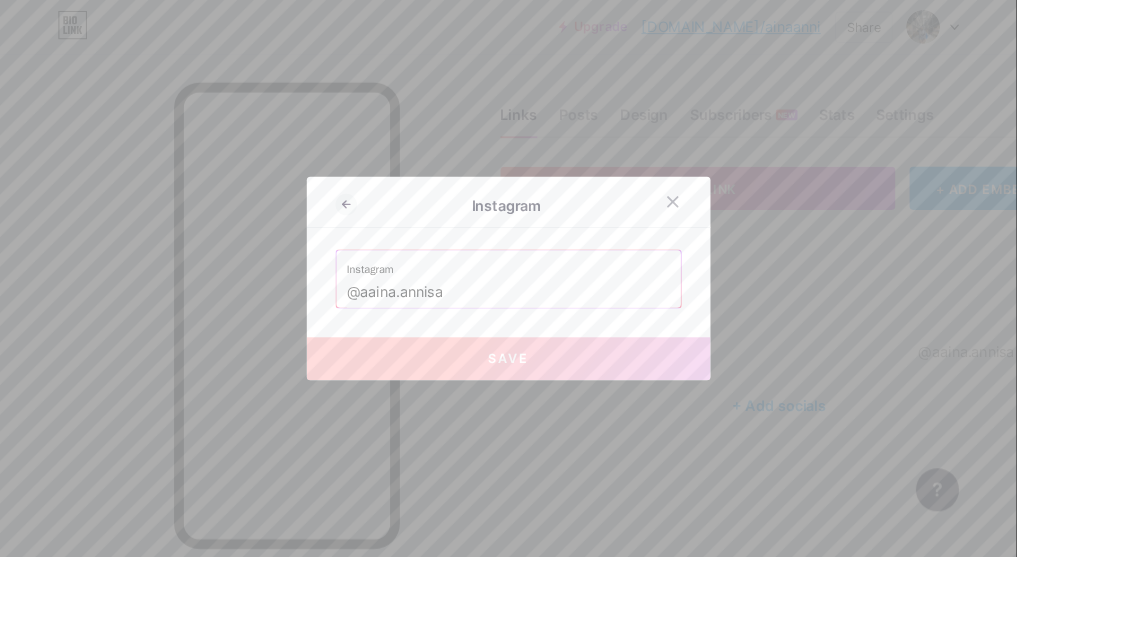 click on "Save" at bounding box center (567, 400) 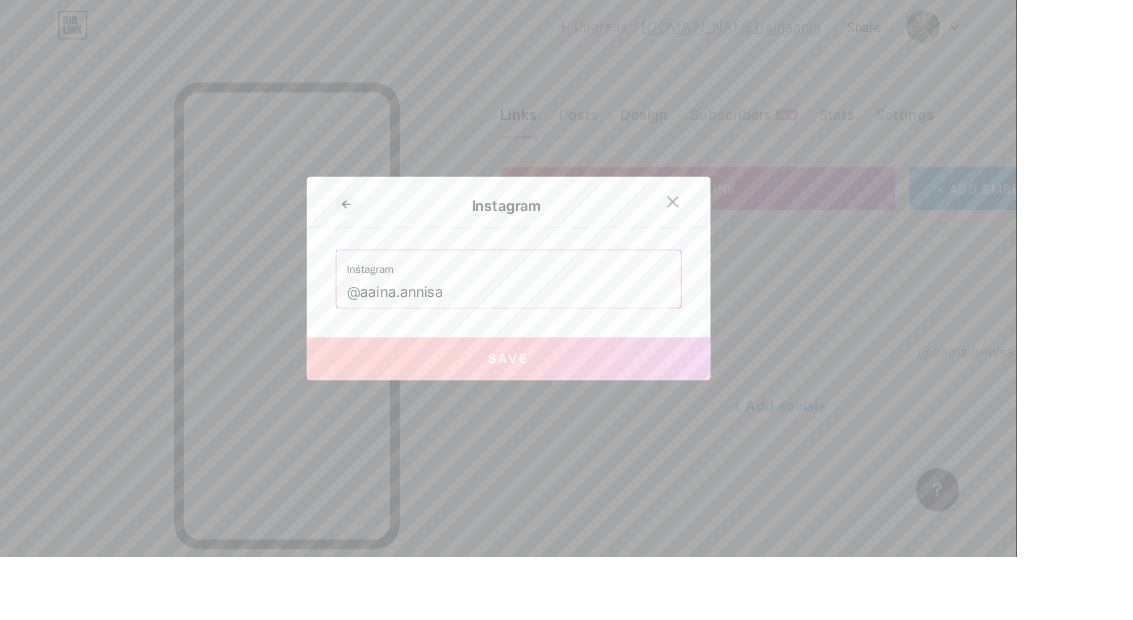 click on "Save" at bounding box center (567, 400) 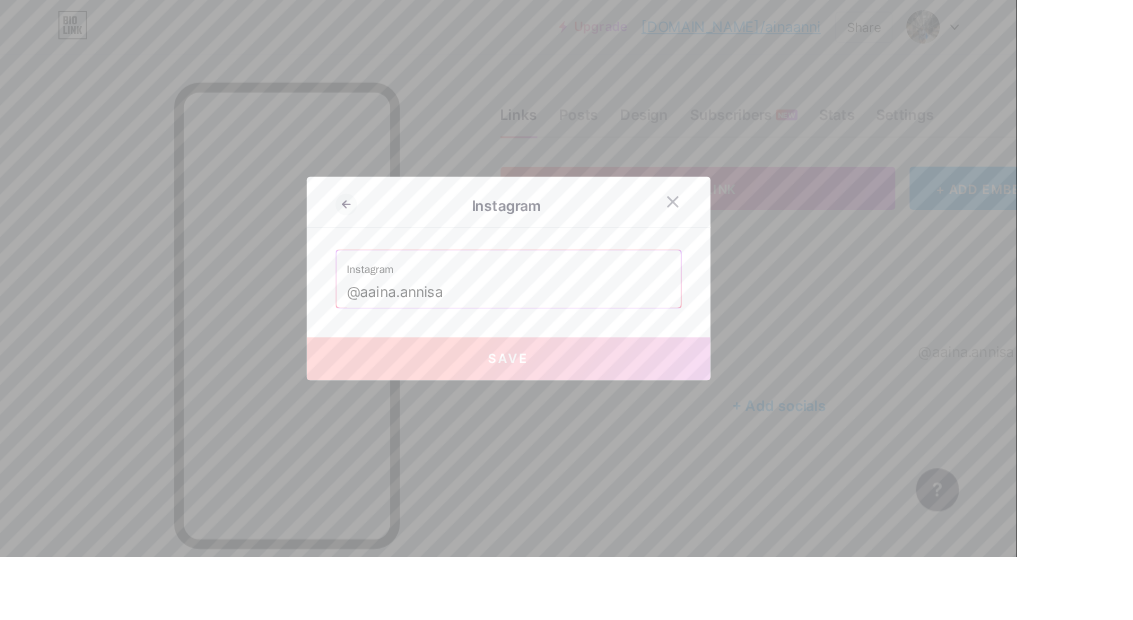 click on "Save" at bounding box center [566, 399] 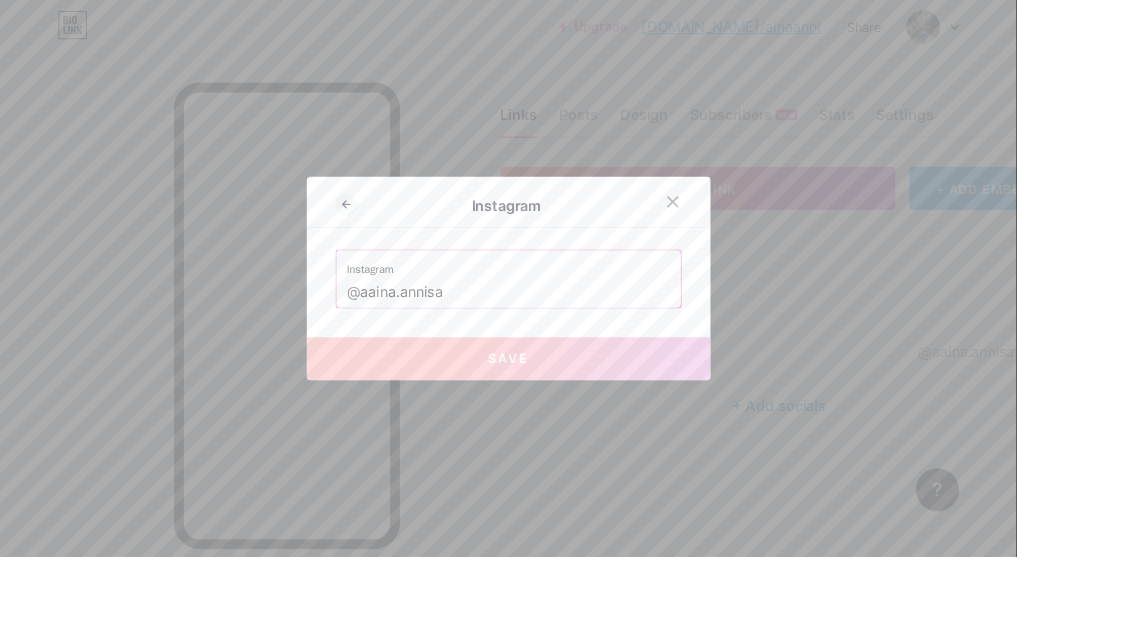 click at bounding box center [566, 310] 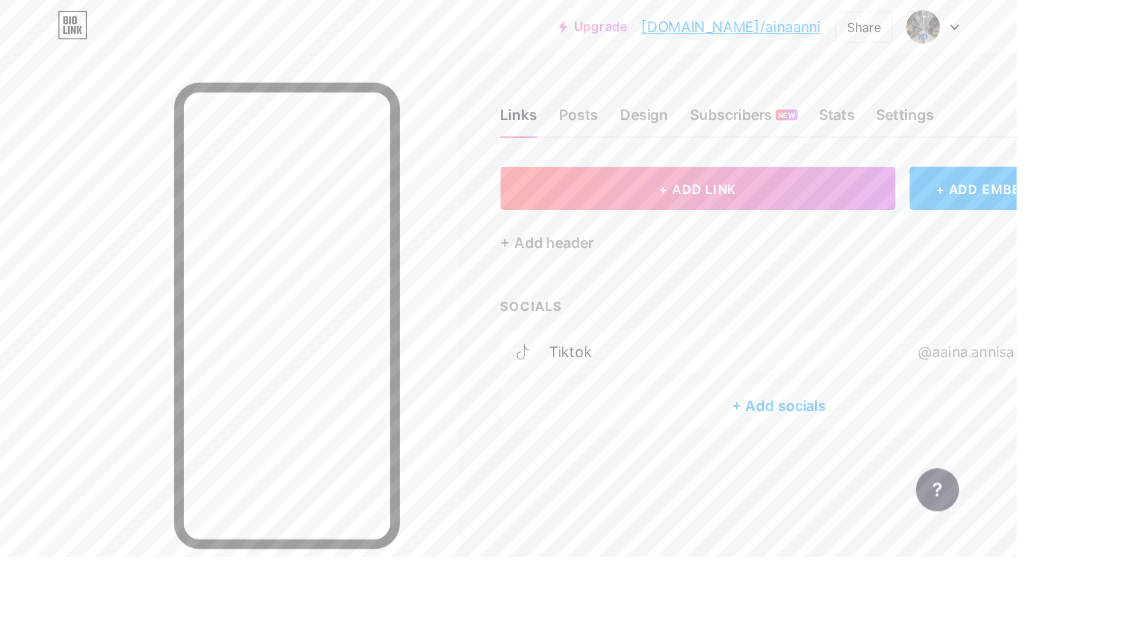 click on "+ Add socials" at bounding box center [868, 452] 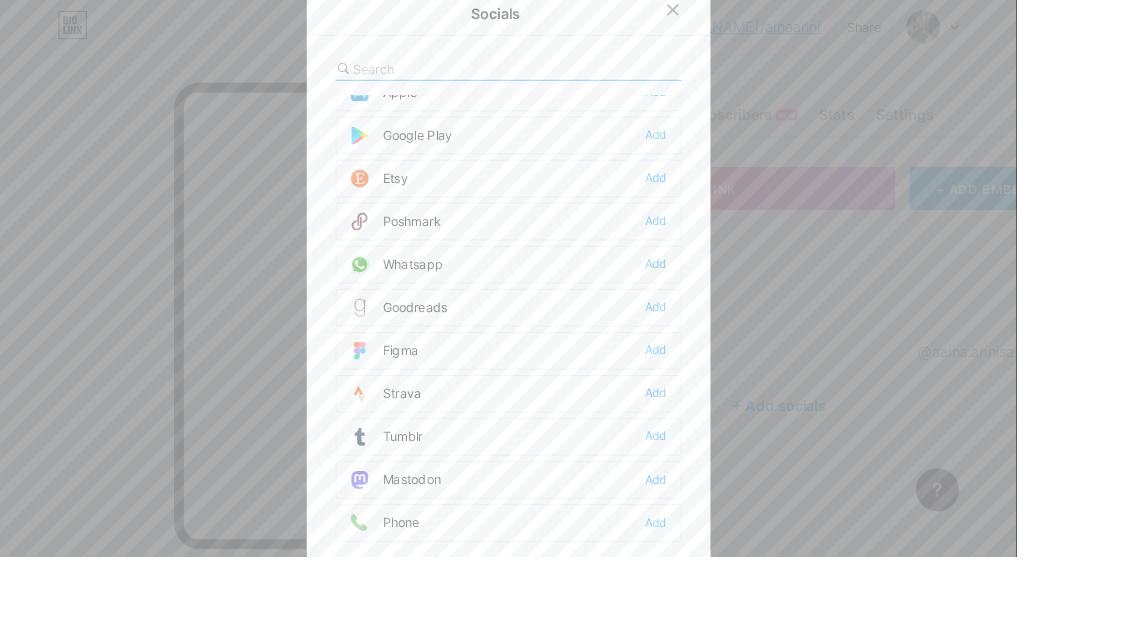 scroll, scrollTop: 1592, scrollLeft: 0, axis: vertical 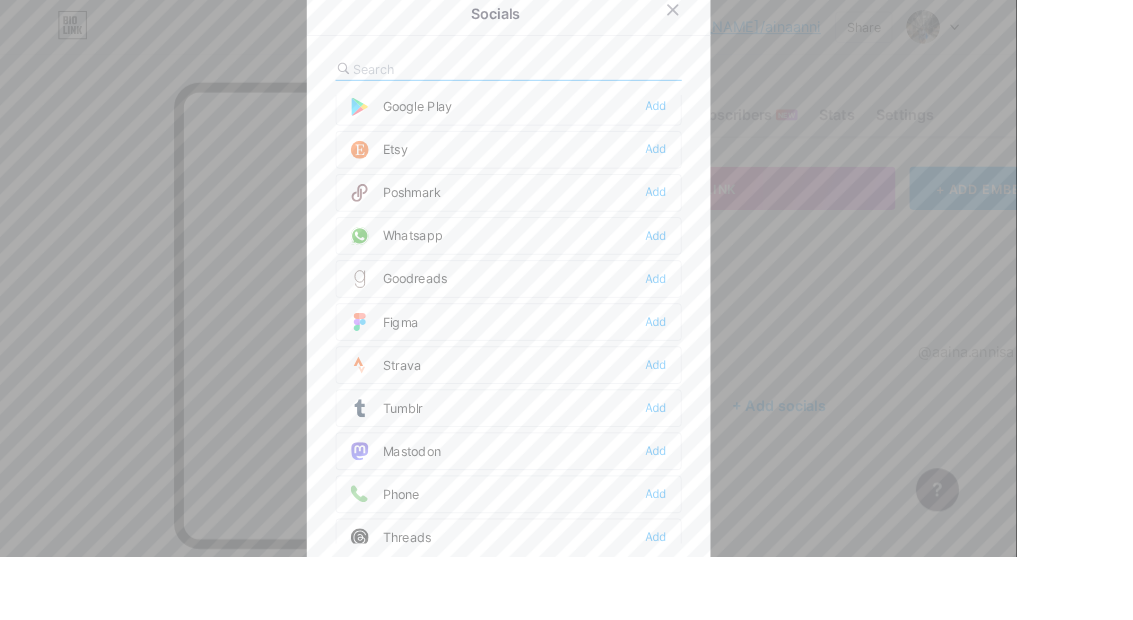 click on "Whatsapp
Add" at bounding box center (567, 263) 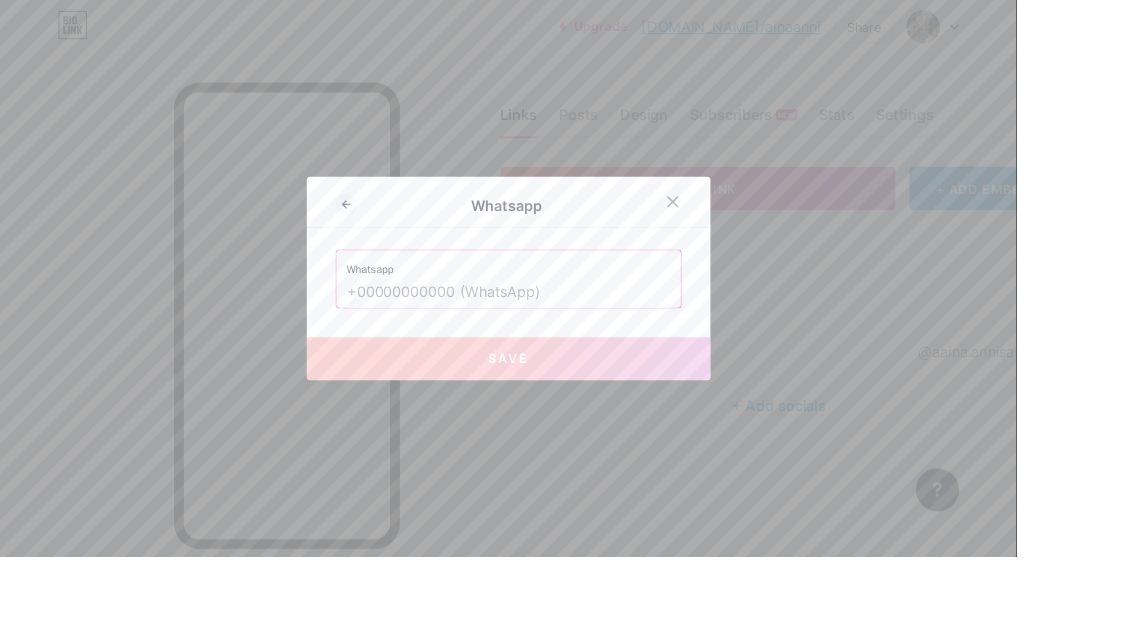 click at bounding box center (567, 326) 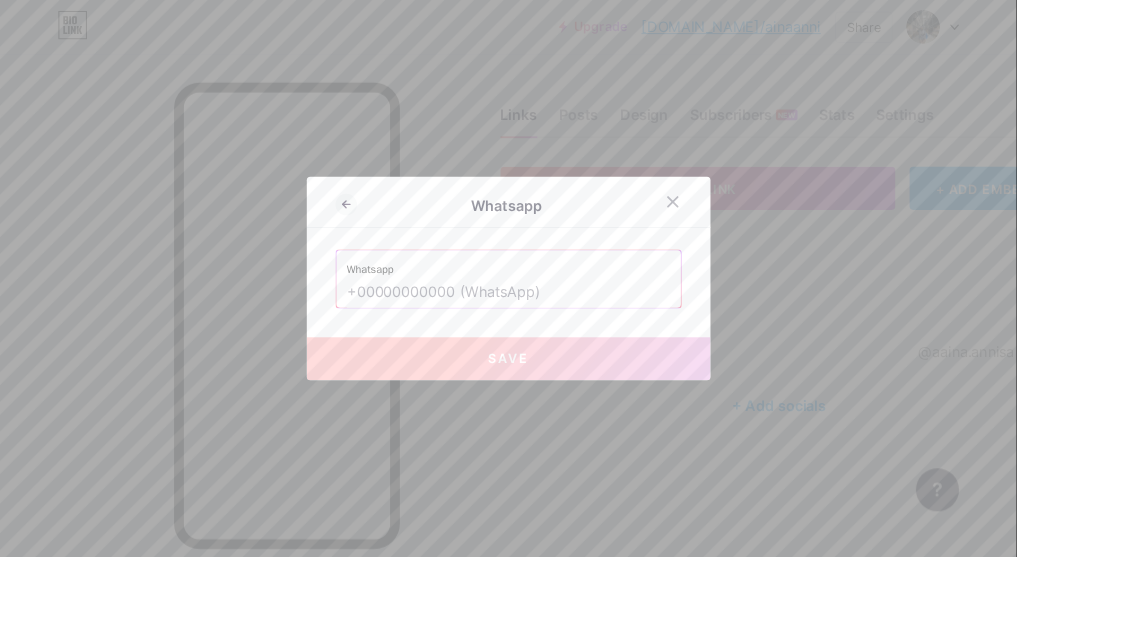 type on "=" 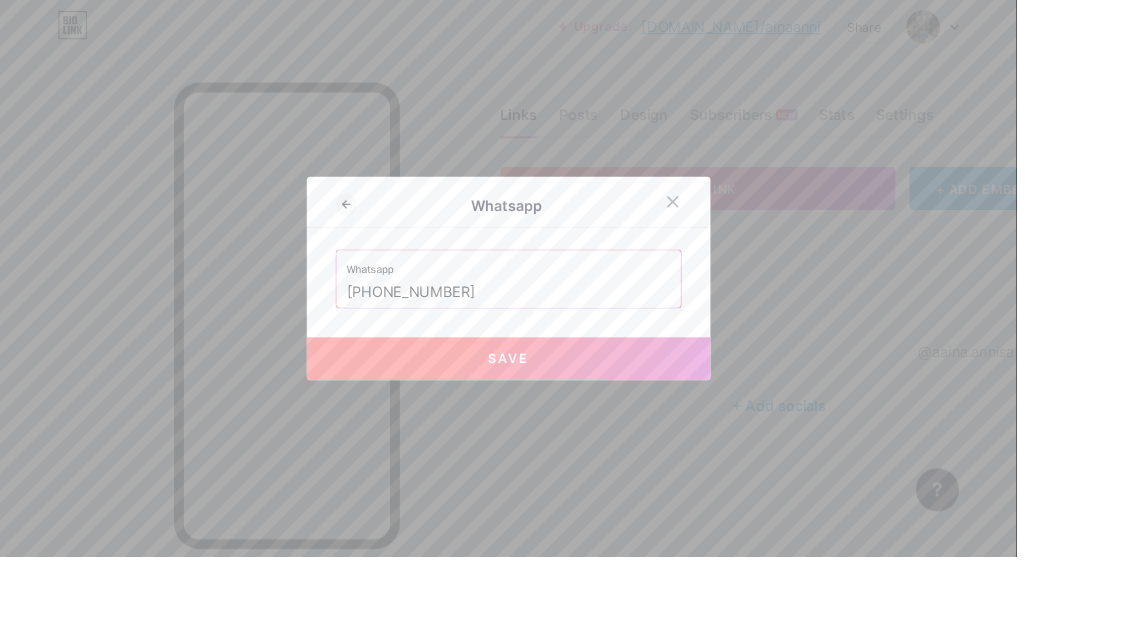 click on "Save" at bounding box center (567, 400) 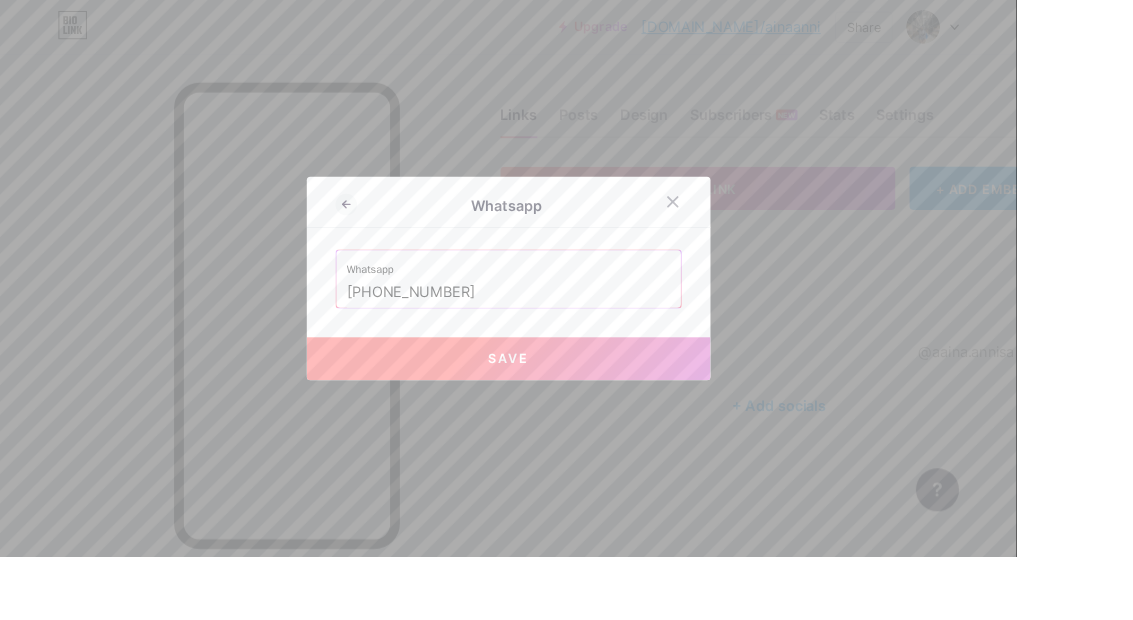 type on "[URL][DOMAIN_NAME][PHONE_NUMBER]" 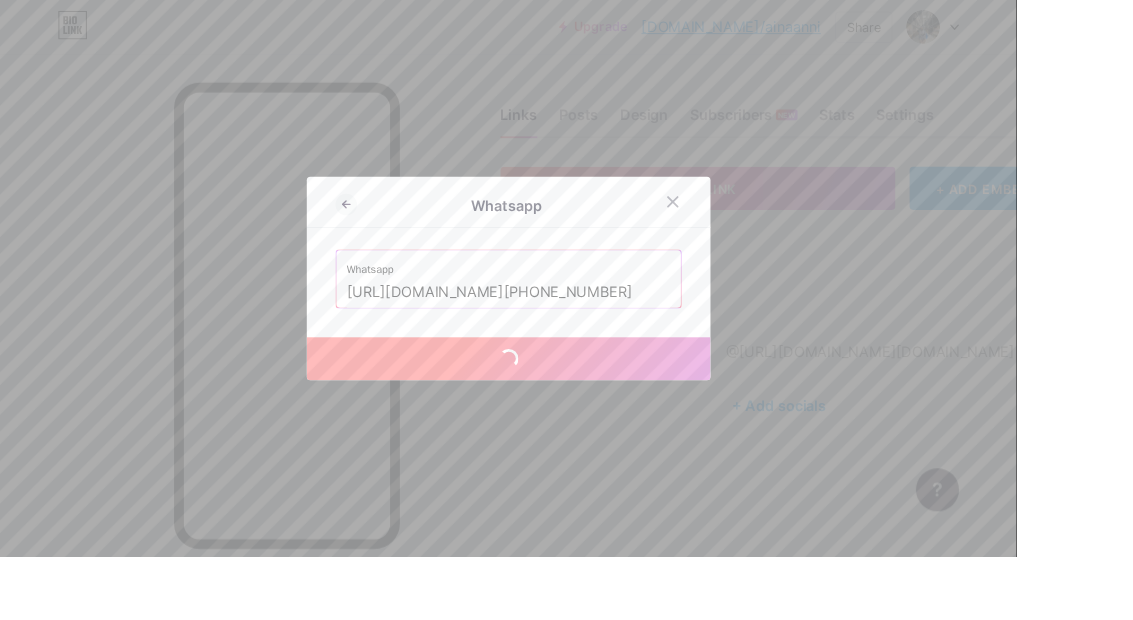 click on "Save" at bounding box center [567, 400] 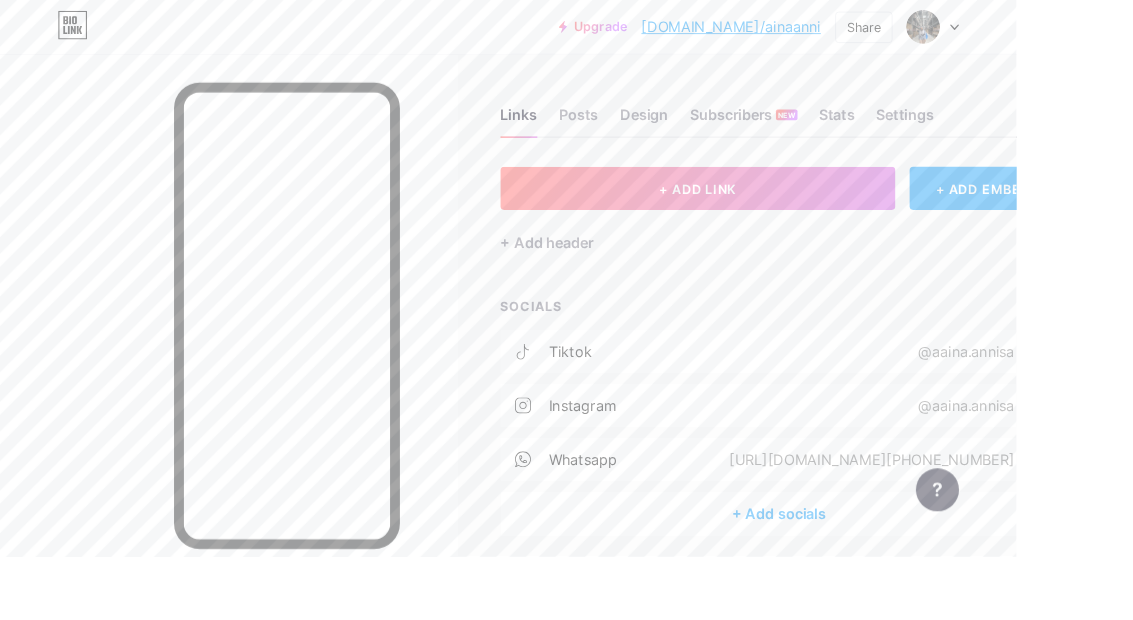 click on "+ Add socials" at bounding box center (868, 572) 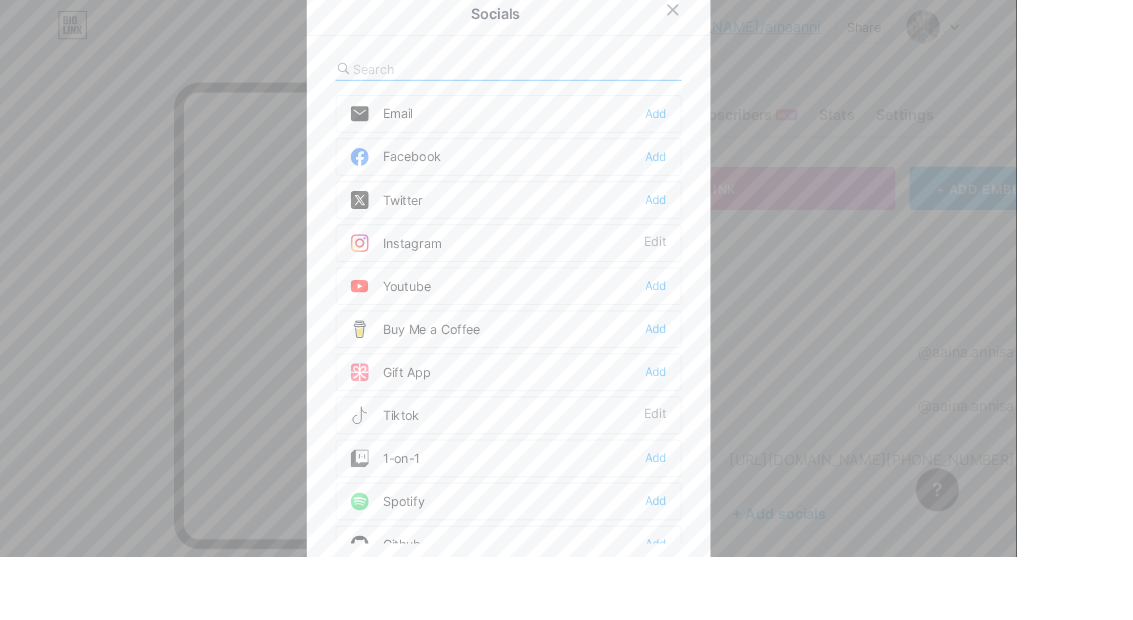 click on "1-on-1
Add" at bounding box center [567, 511] 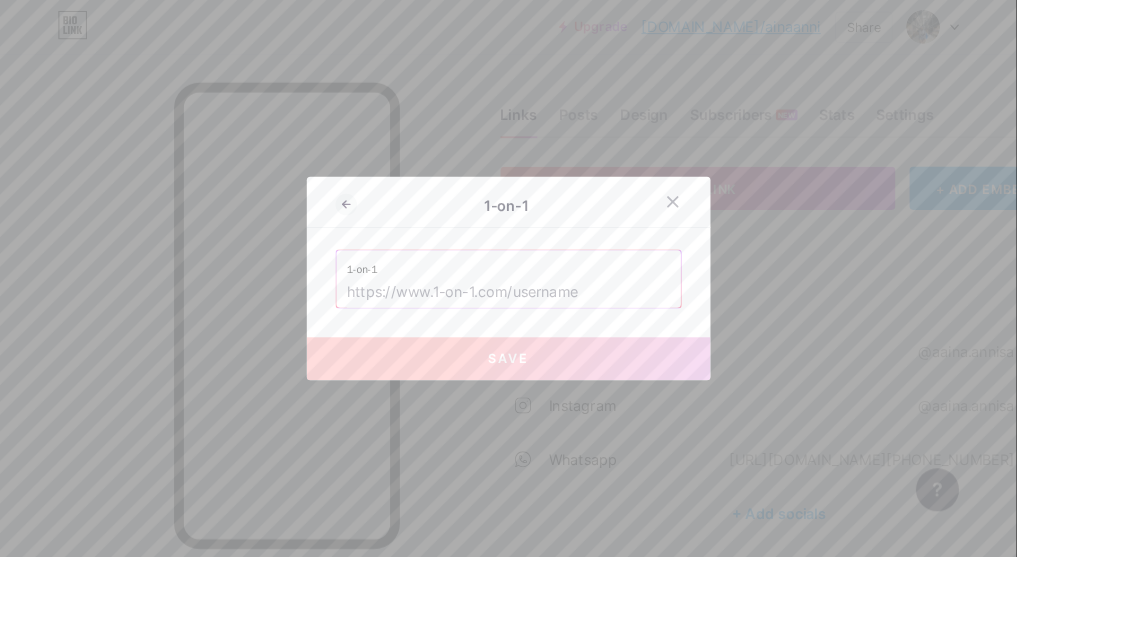 click 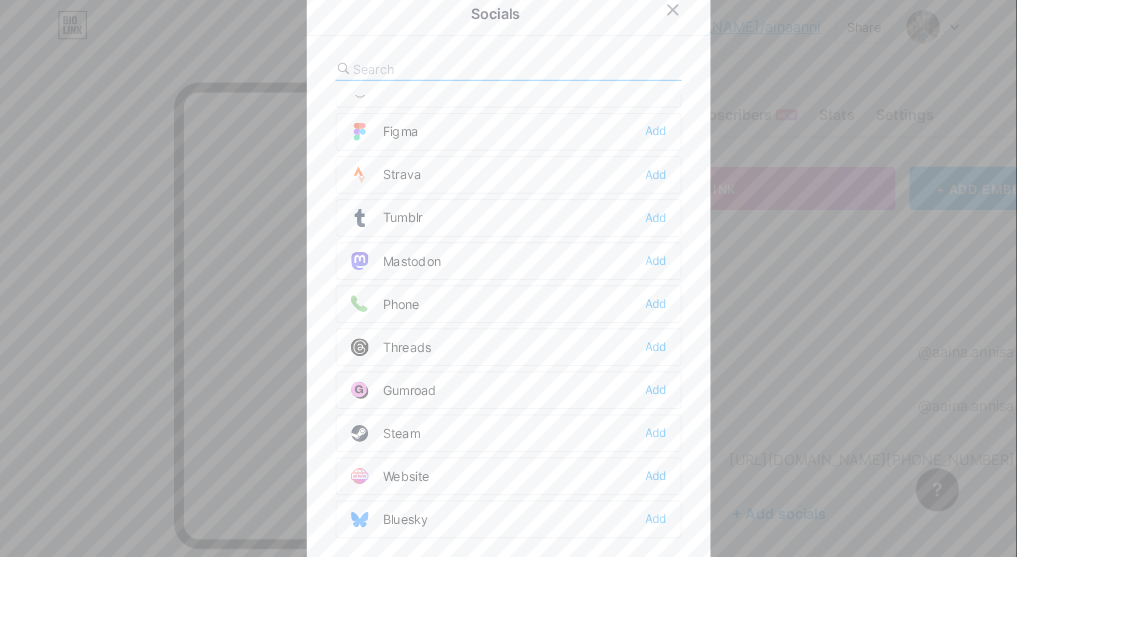 scroll, scrollTop: 1804, scrollLeft: 0, axis: vertical 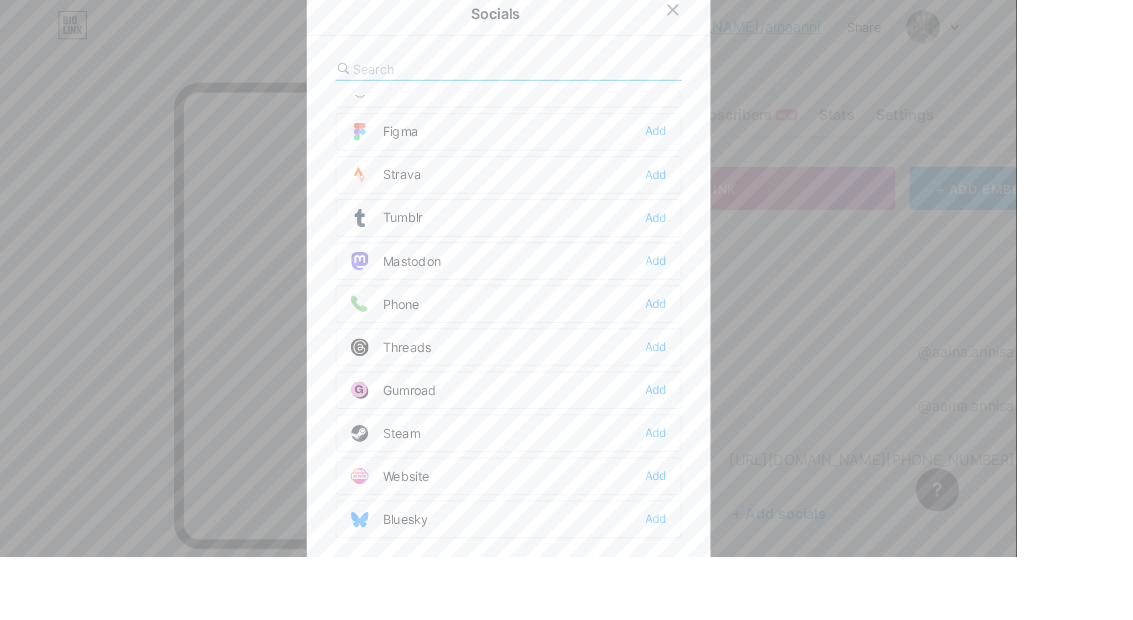 click at bounding box center (566, 310) 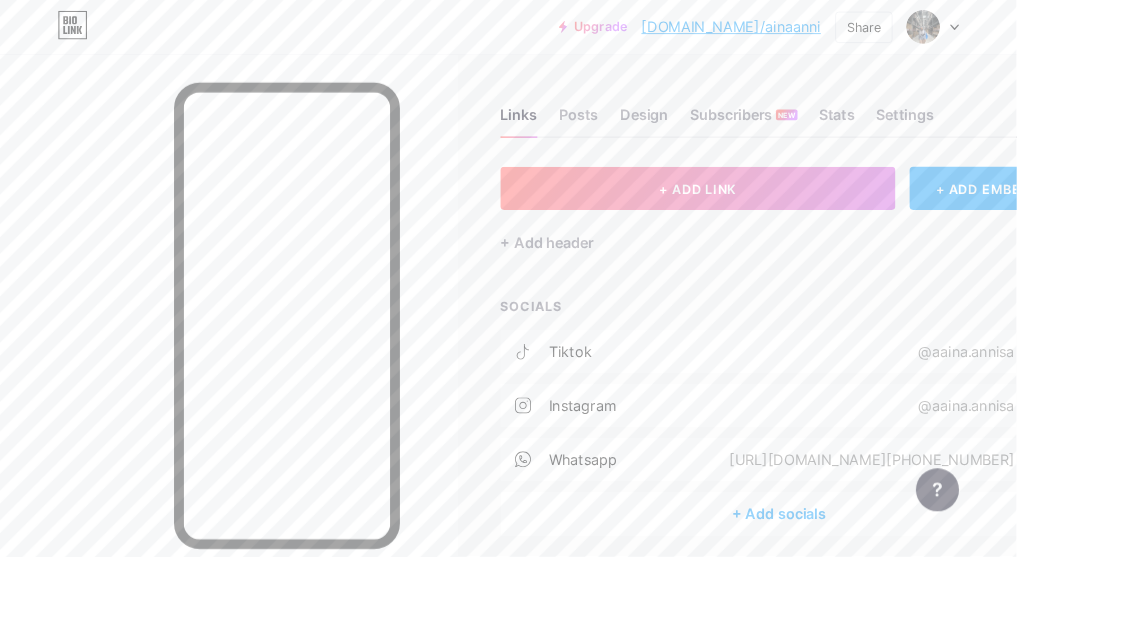 click on "+ ADD LINK" at bounding box center (778, 210) 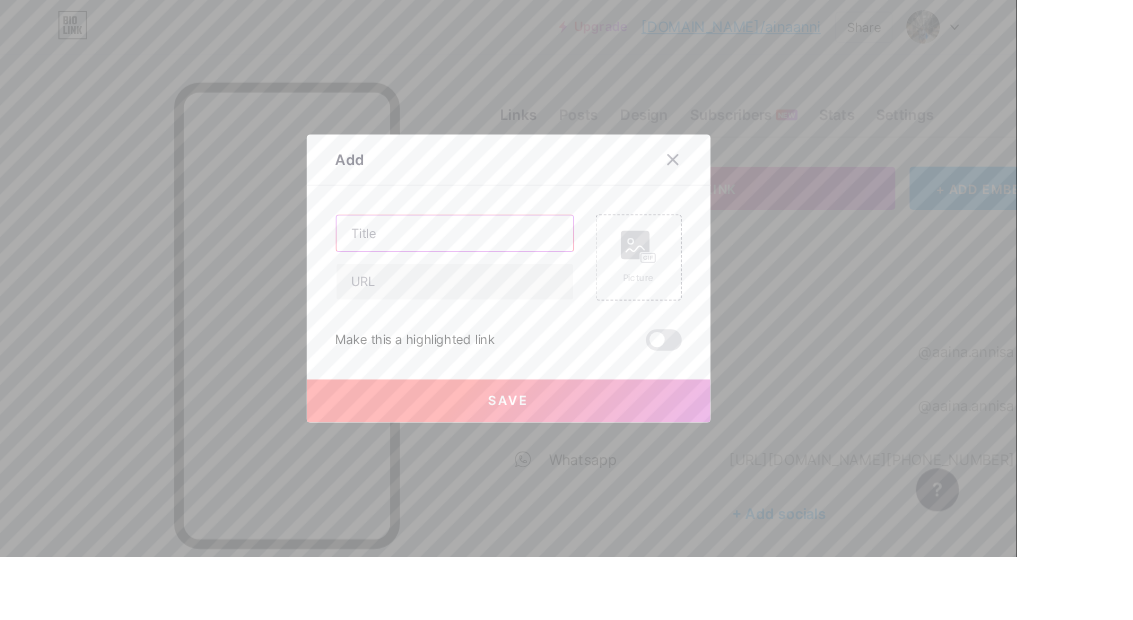 click at bounding box center [507, 260] 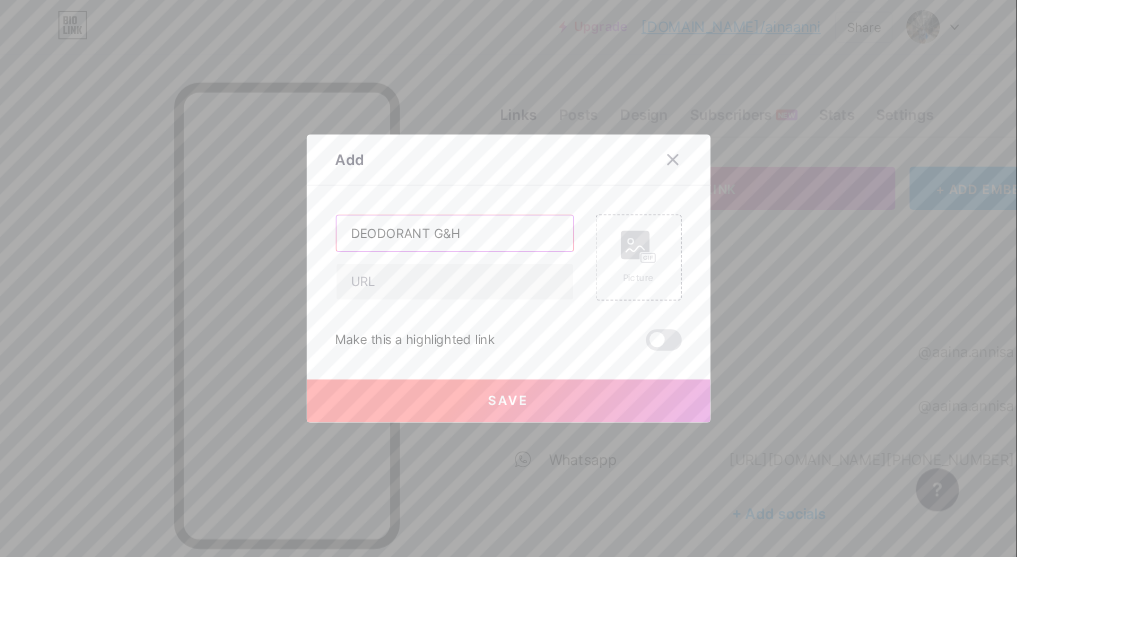 type on "DEODORANT G&H" 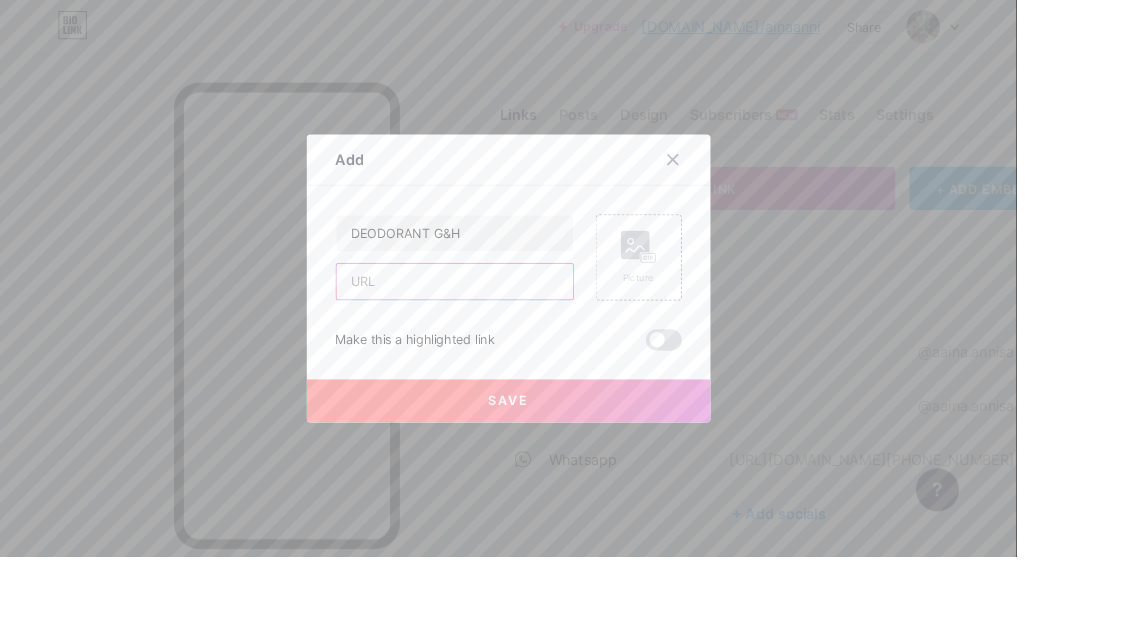 click at bounding box center (507, 314) 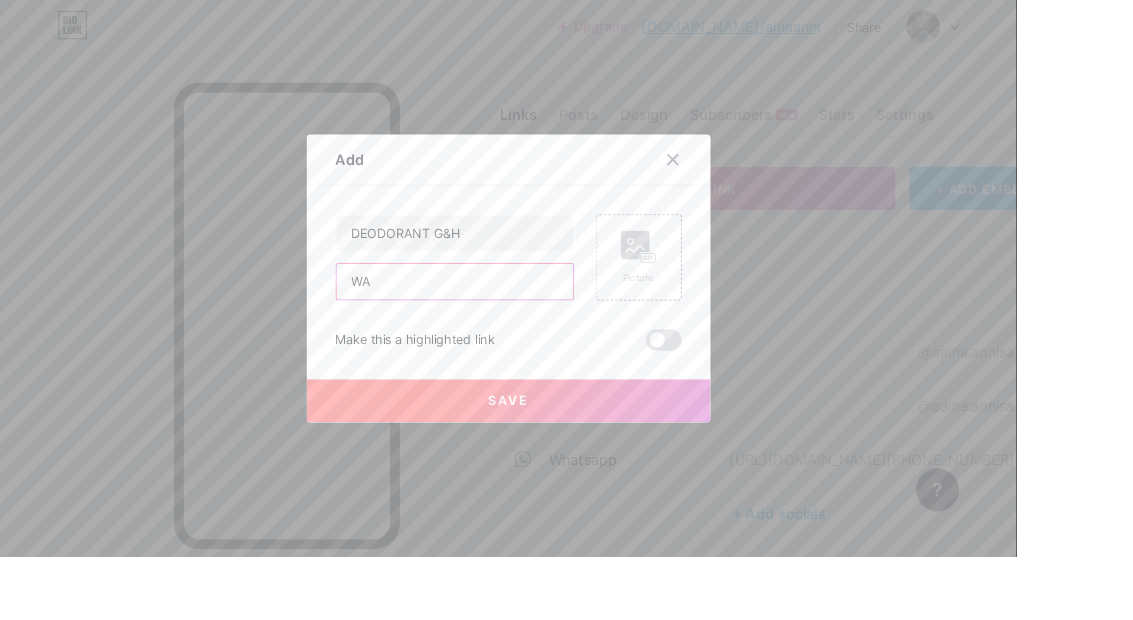 type on "W" 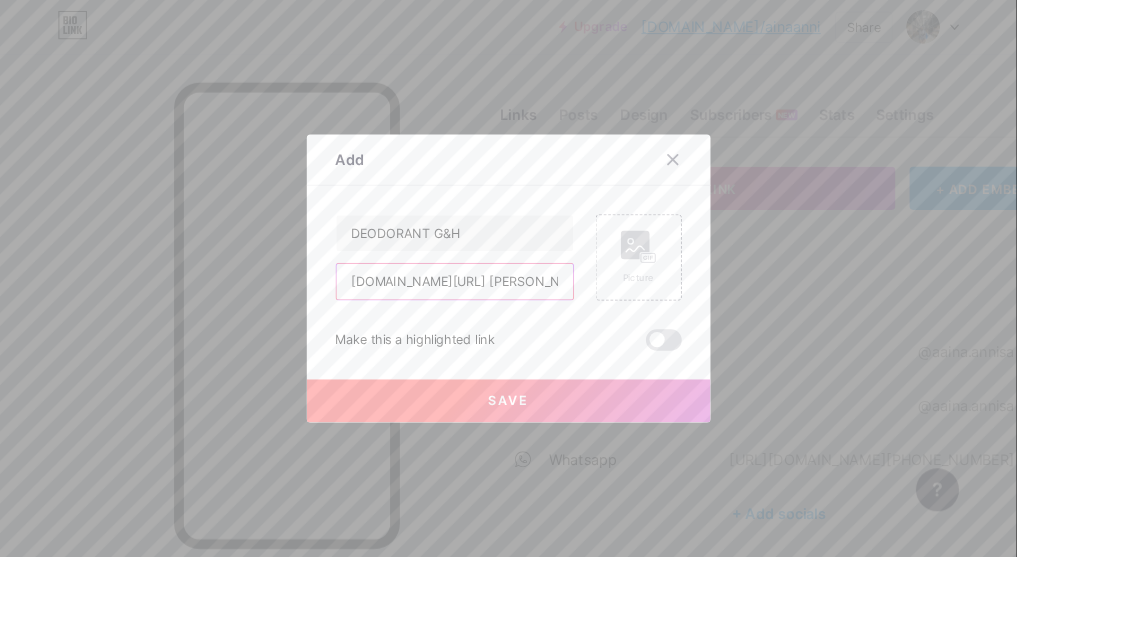 type on "[DOMAIN_NAME][URL] [PERSON_NAME]! Nak order deodorant" 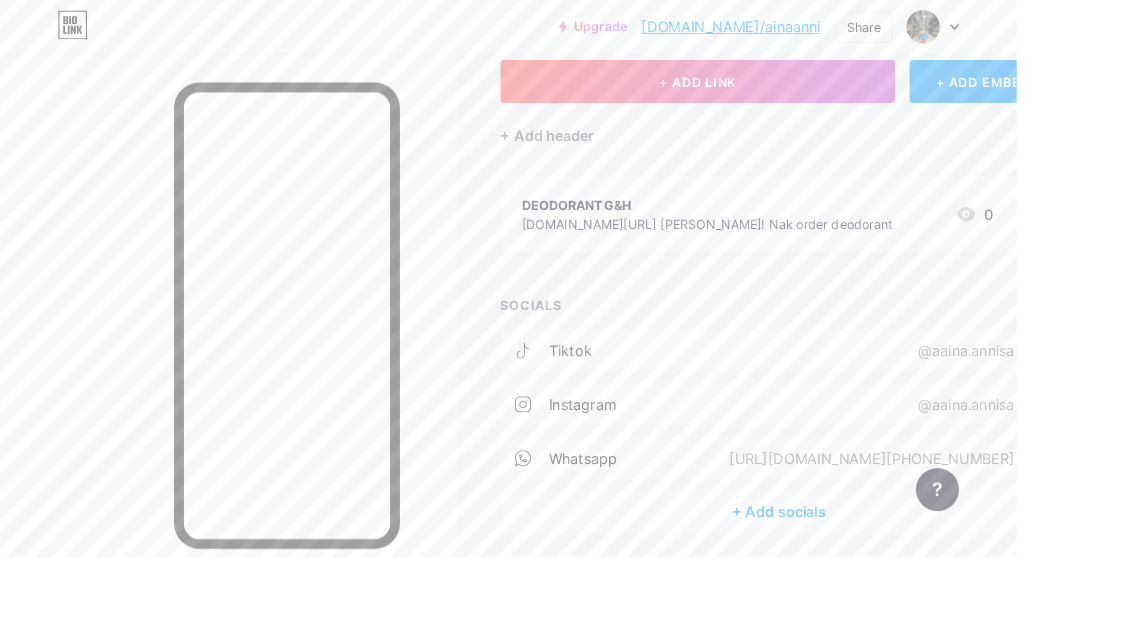 scroll, scrollTop: 121, scrollLeft: 0, axis: vertical 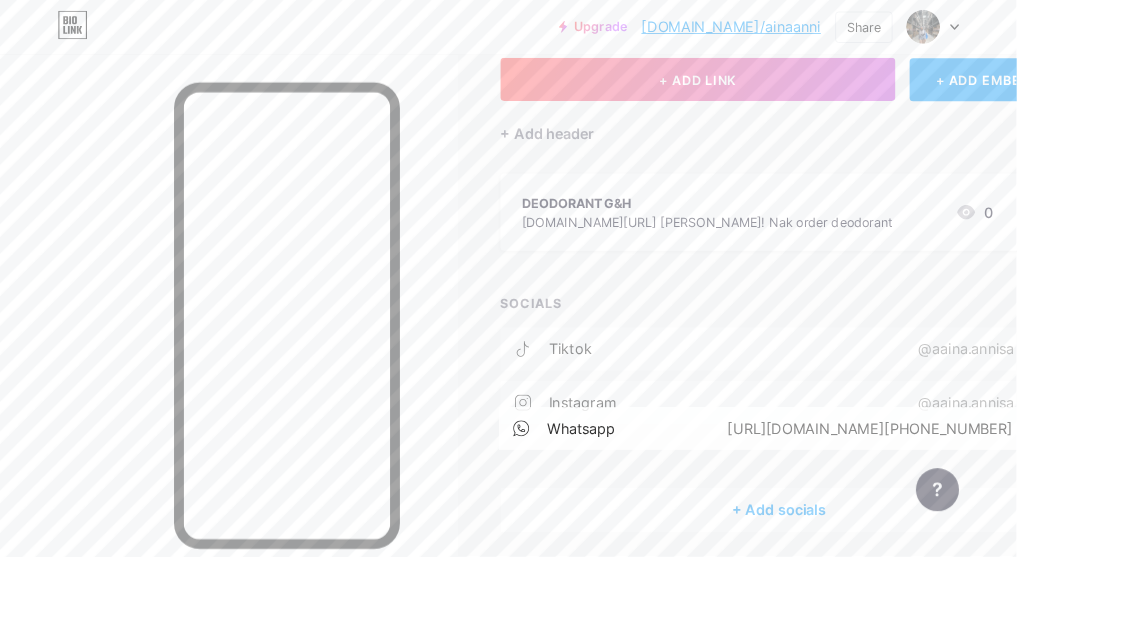 type 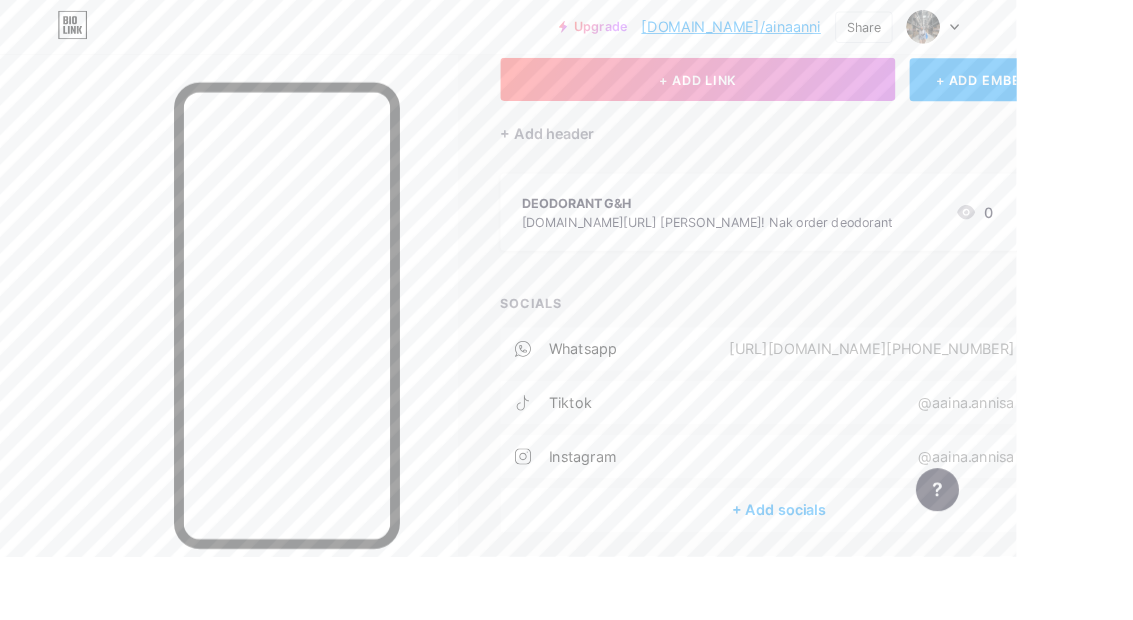 click on "+ Add header" at bounding box center [610, 149] 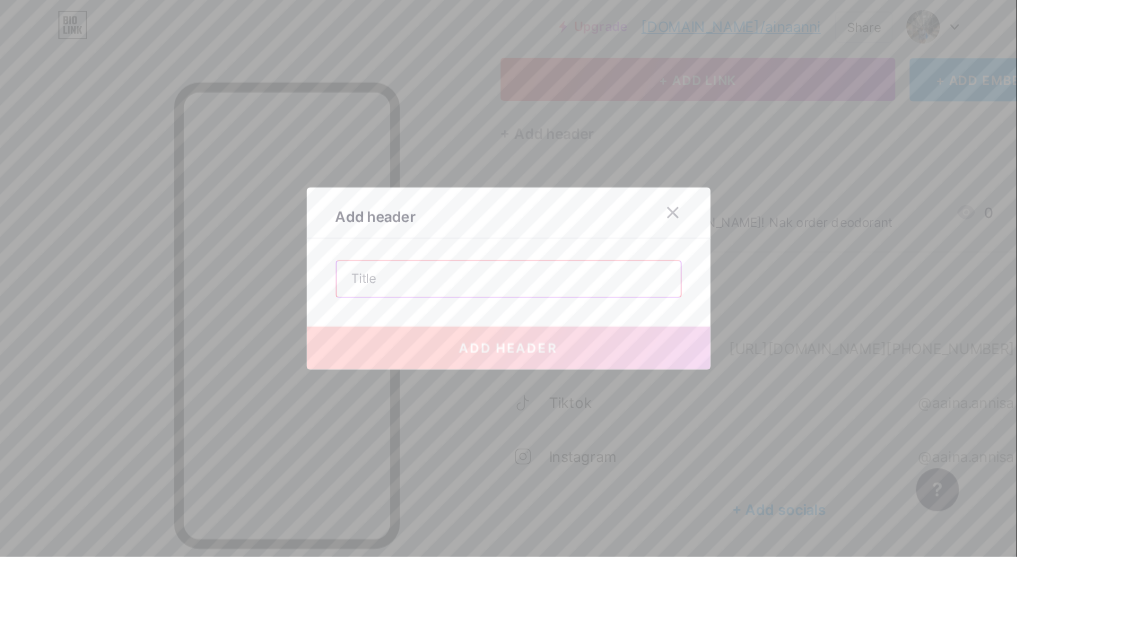 click at bounding box center [567, 311] 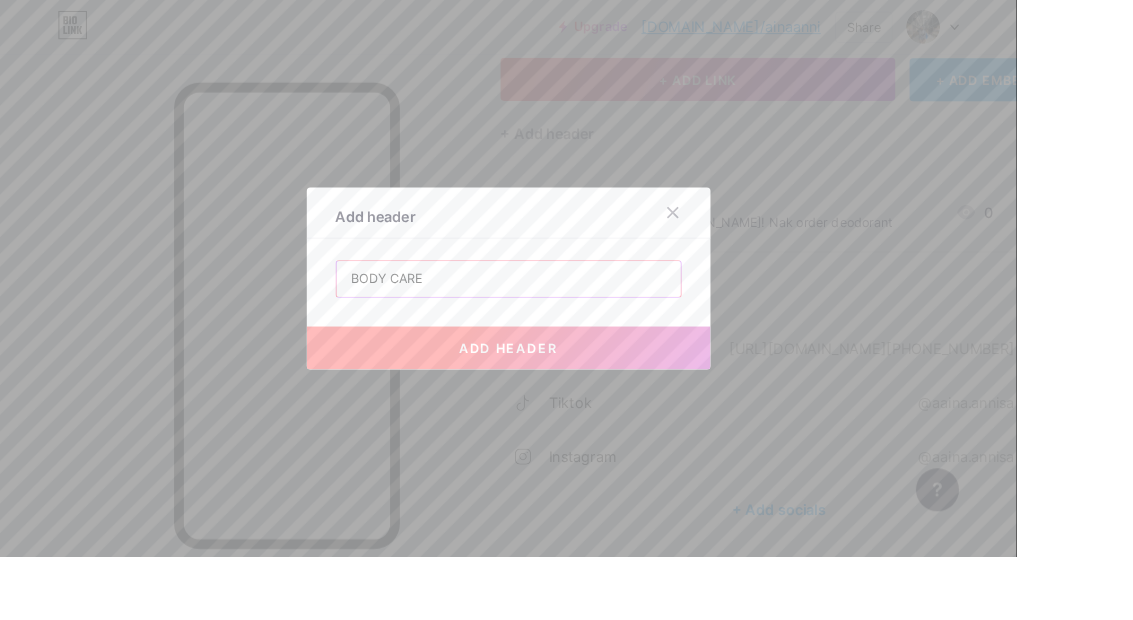 type on "BODY CARE" 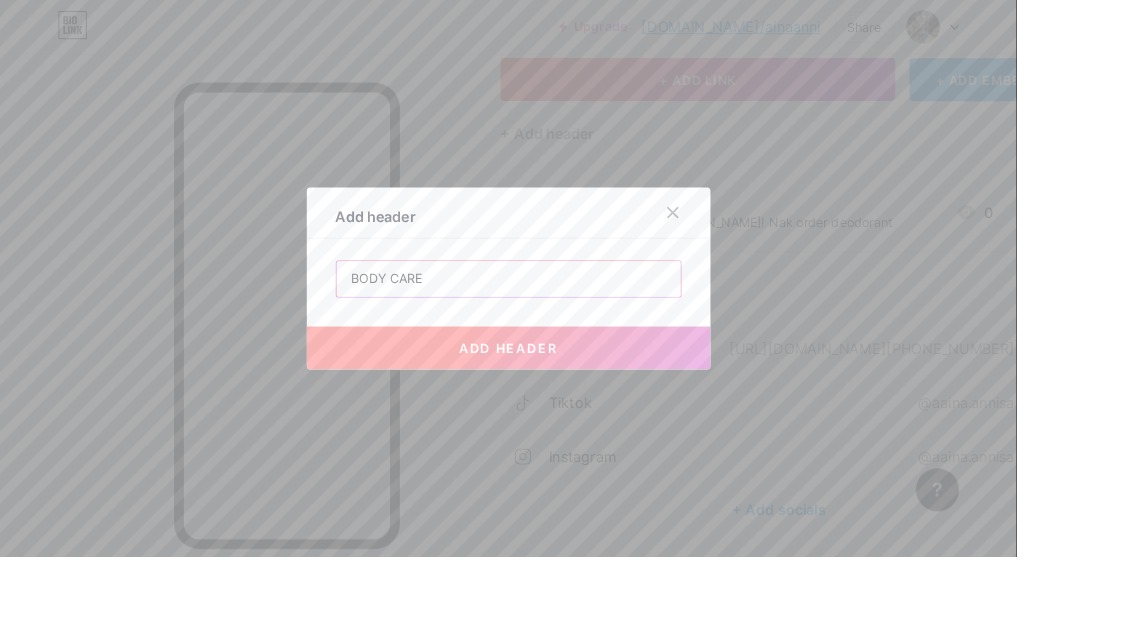 click on "add header" at bounding box center [567, 388] 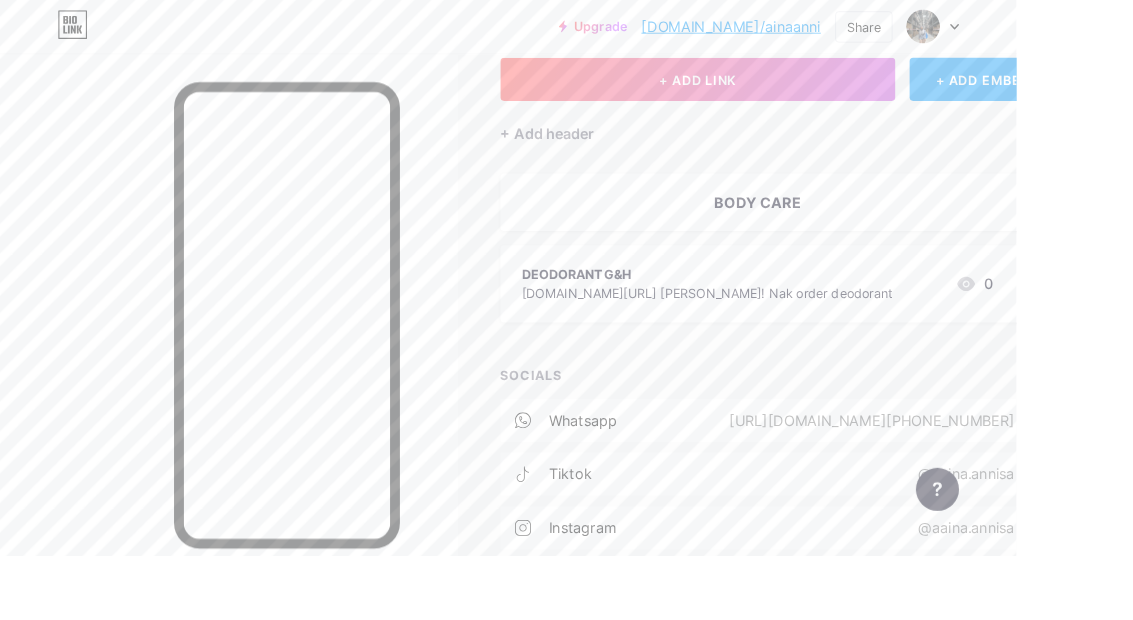 scroll, scrollTop: 121, scrollLeft: 0, axis: vertical 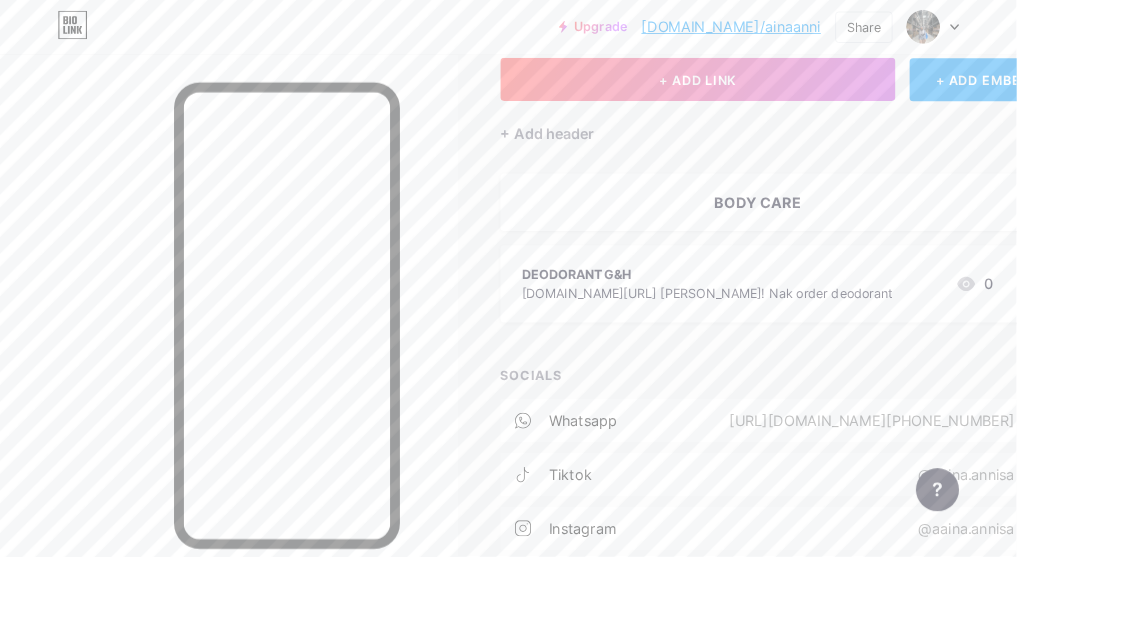 click on "BODY CARE" at bounding box center (868, 226) 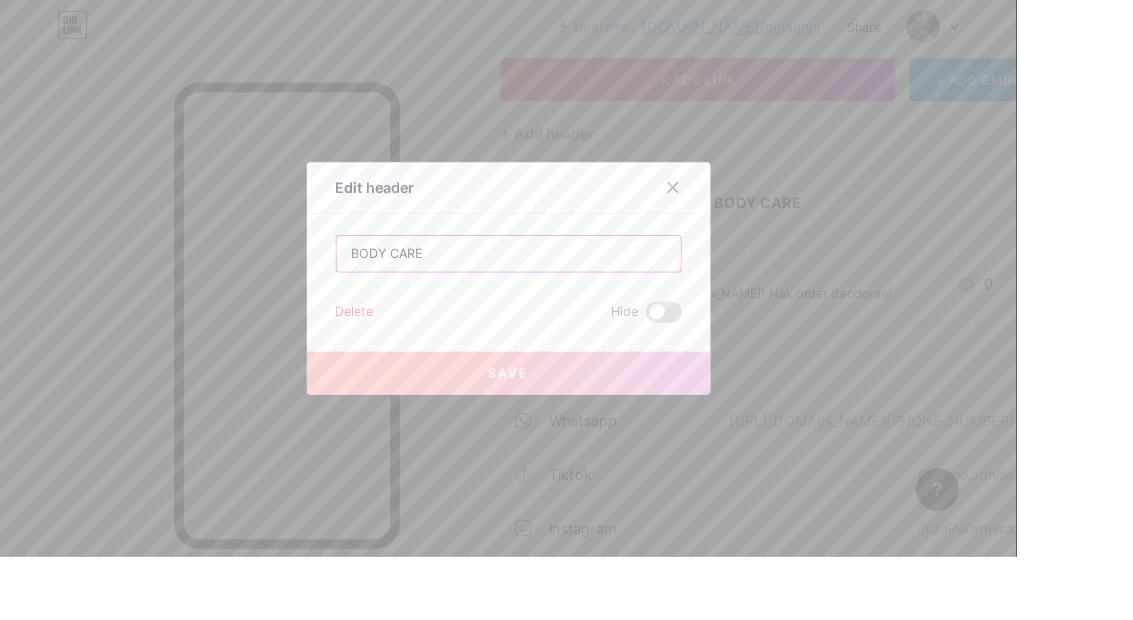 click on "BODY CARE" at bounding box center (567, 283) 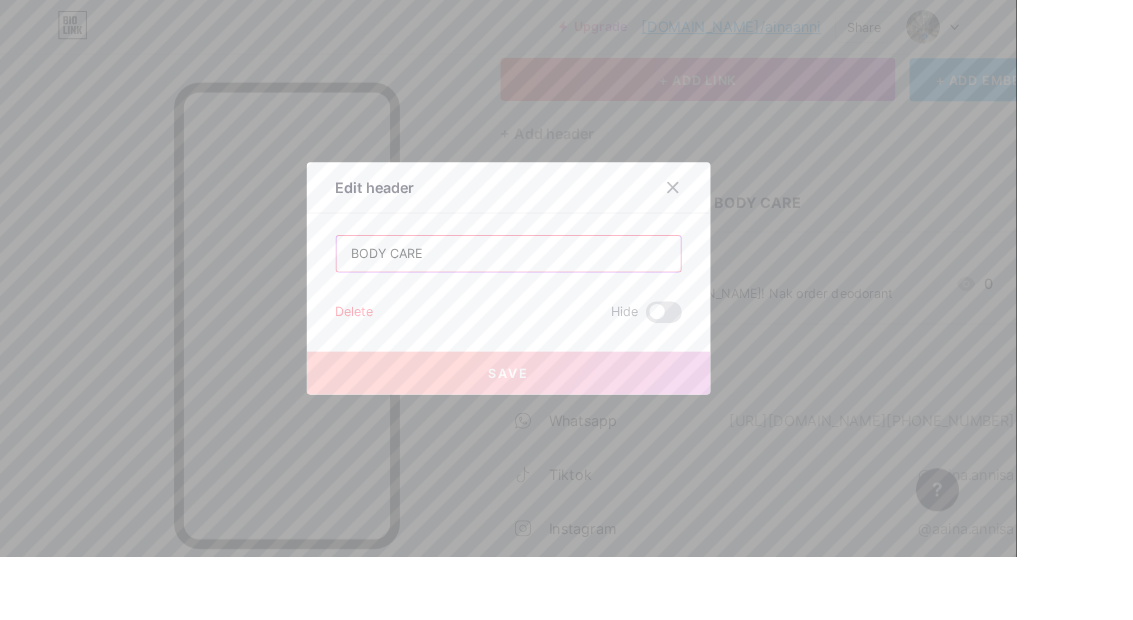 click on "BODY CARE" at bounding box center [567, 283] 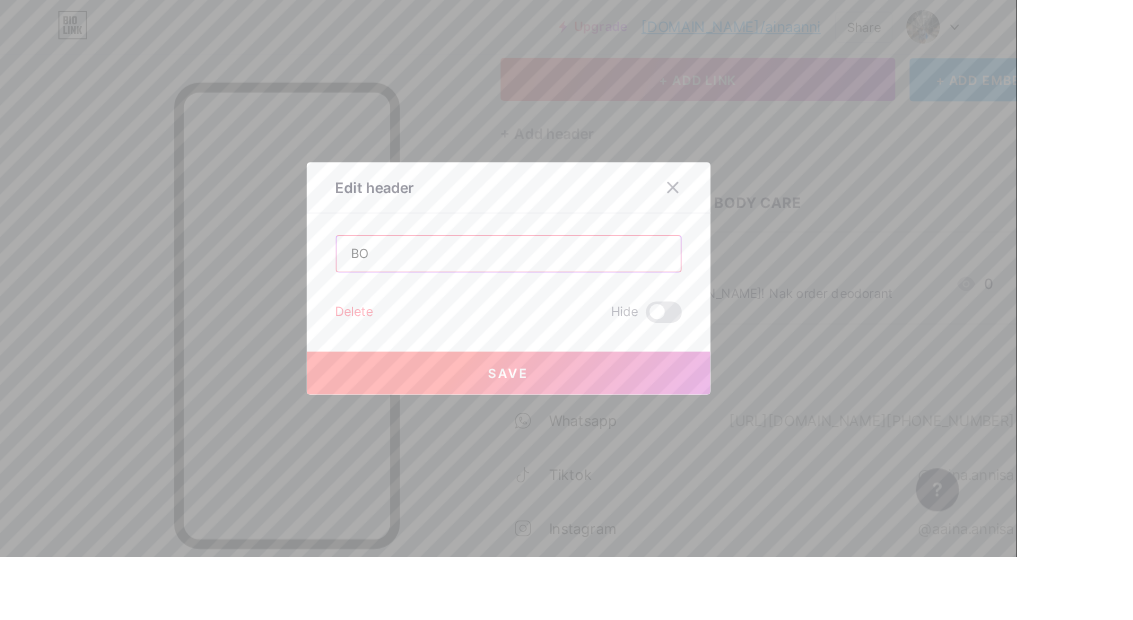 type on "B" 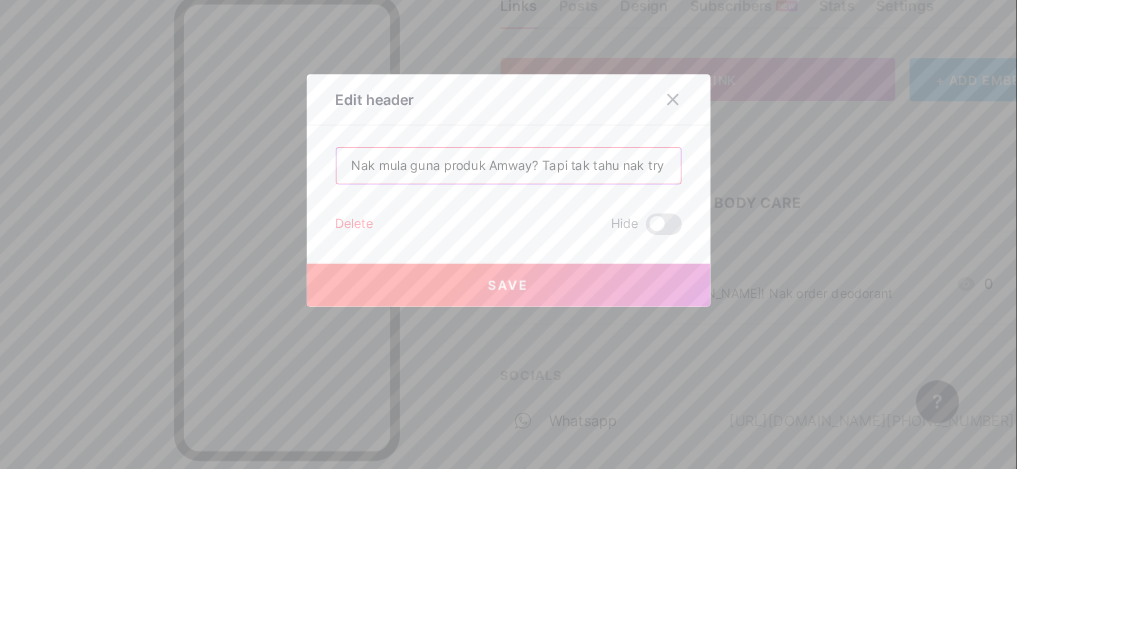 scroll, scrollTop: 0, scrollLeft: 0, axis: both 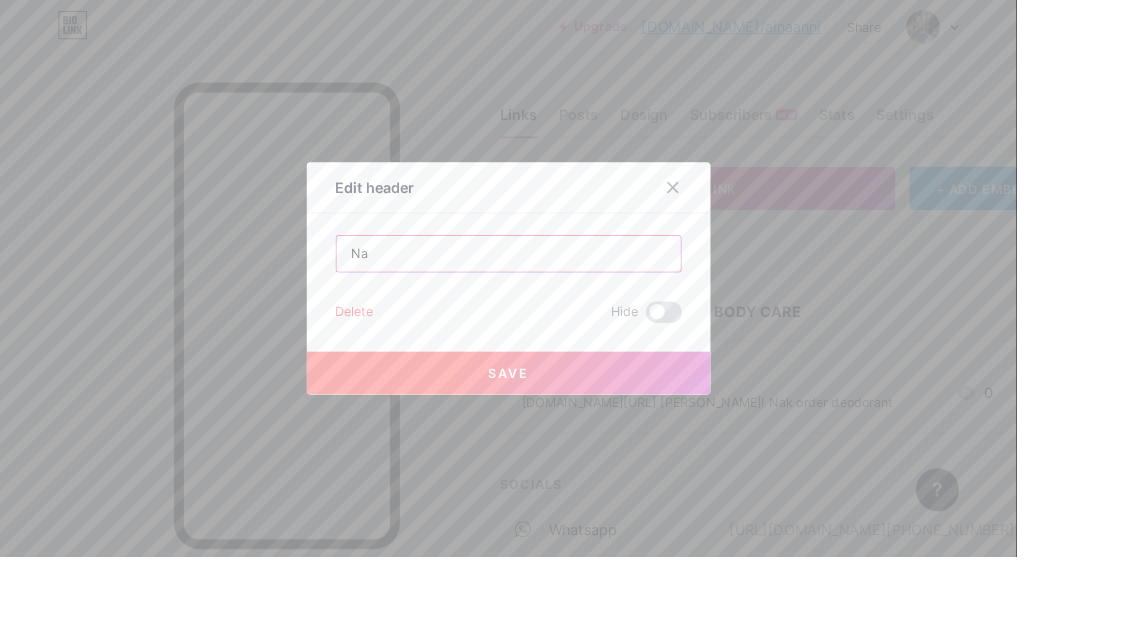 type on "N" 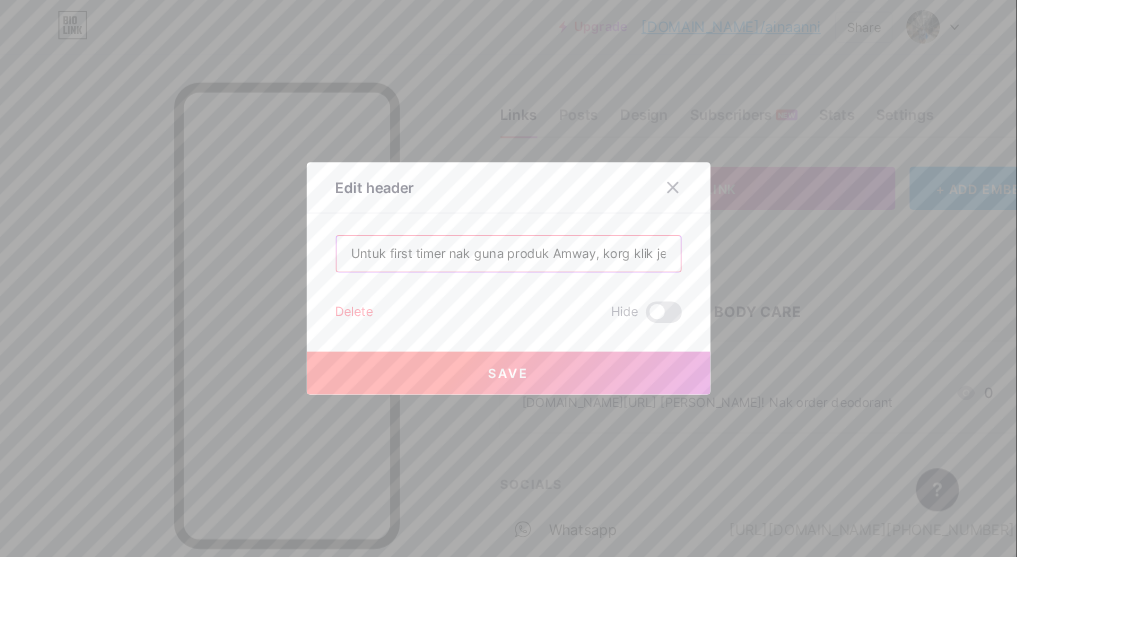 type on "Untuk first timer nak guna produk Amway, korg klik je mana yg korg nak bawah ni" 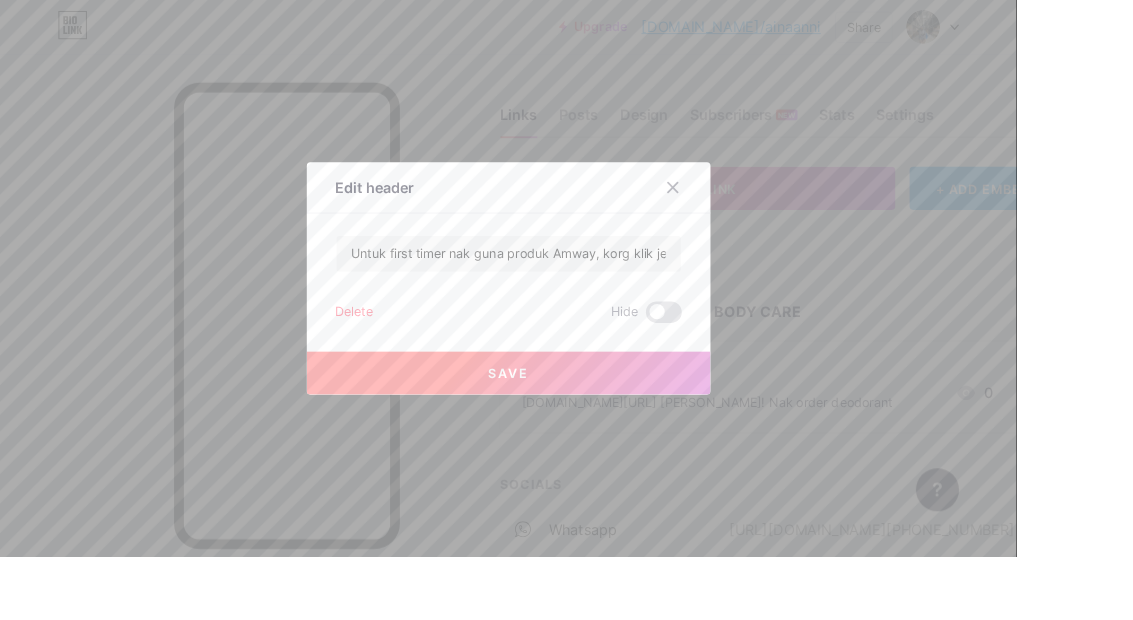 click on "Save" at bounding box center (567, 416) 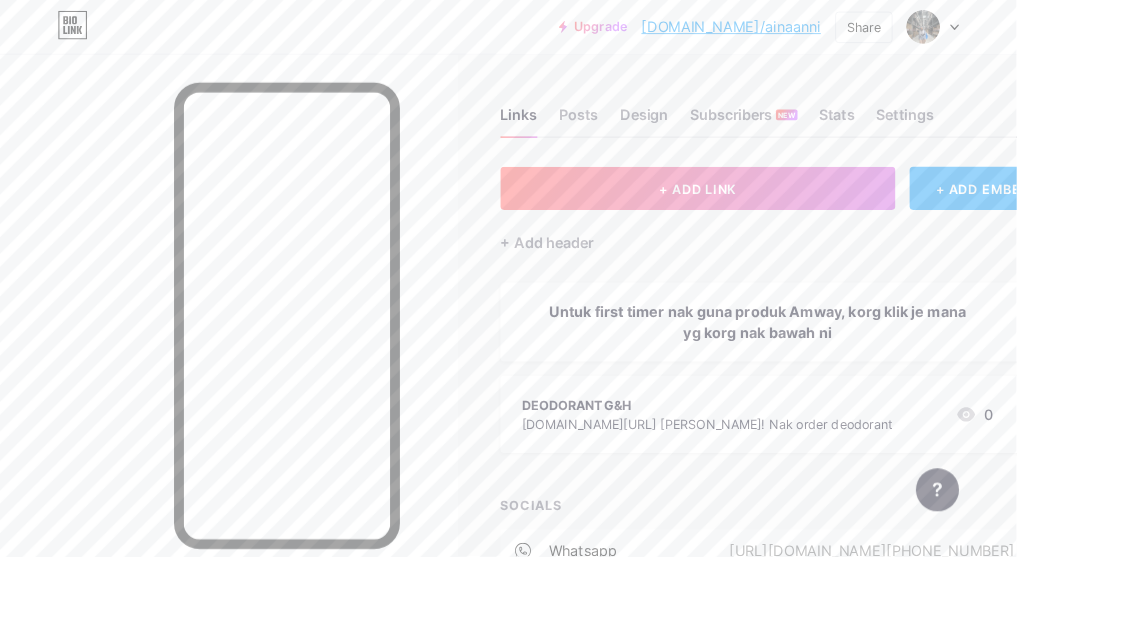 click on "Posts" at bounding box center [645, 134] 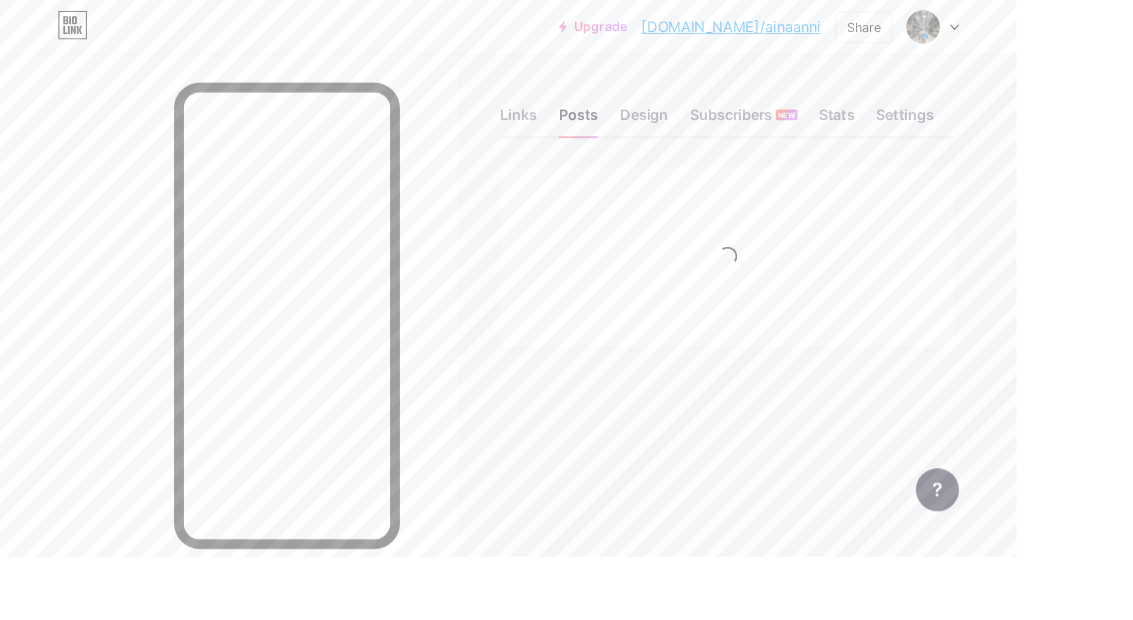 scroll, scrollTop: 24, scrollLeft: 0, axis: vertical 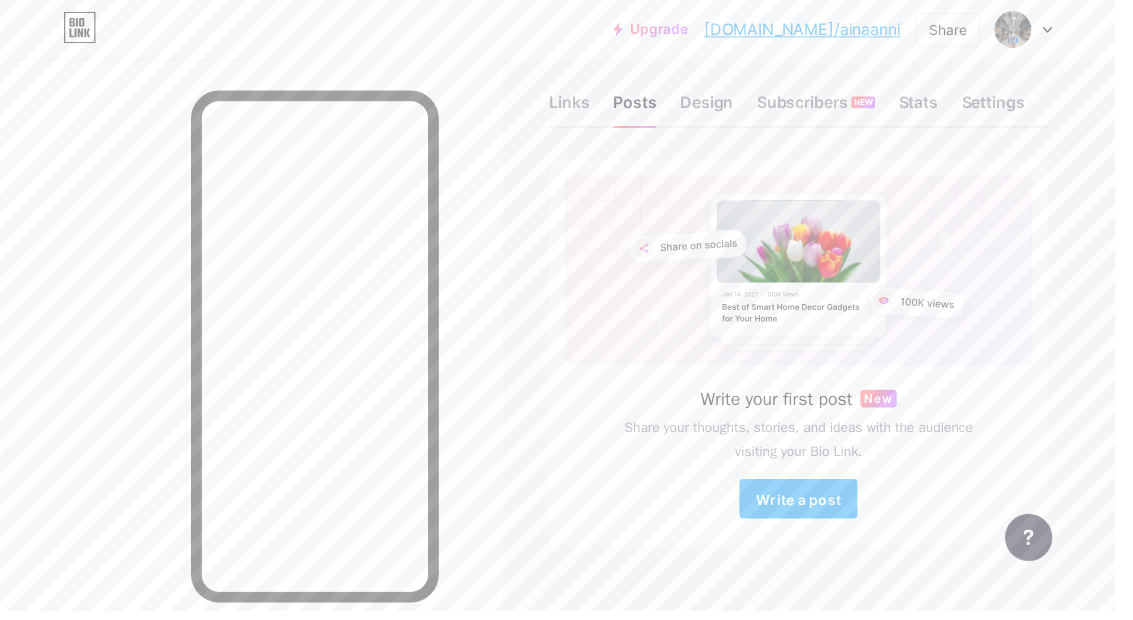 click on "Design" at bounding box center (718, 110) 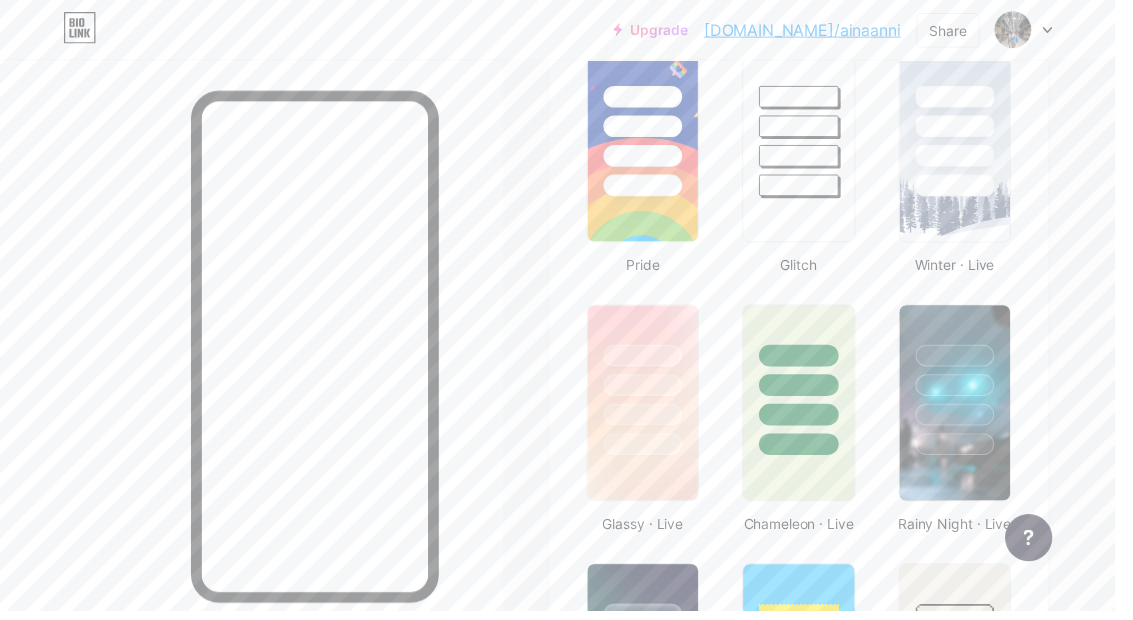 scroll, scrollTop: 814, scrollLeft: 0, axis: vertical 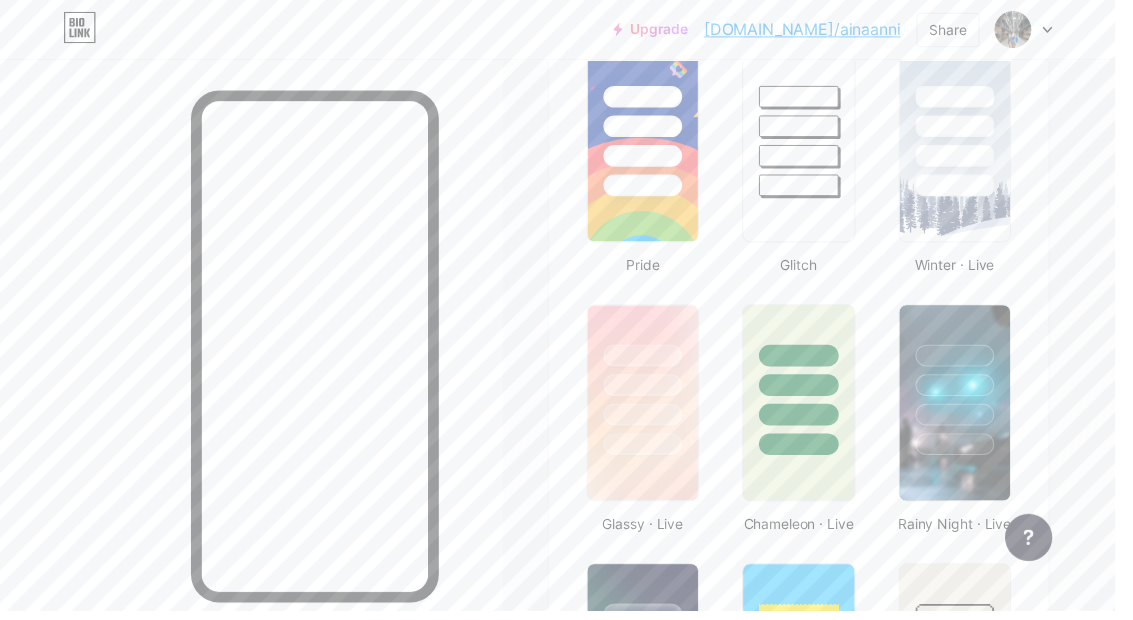 click at bounding box center (653, 361) 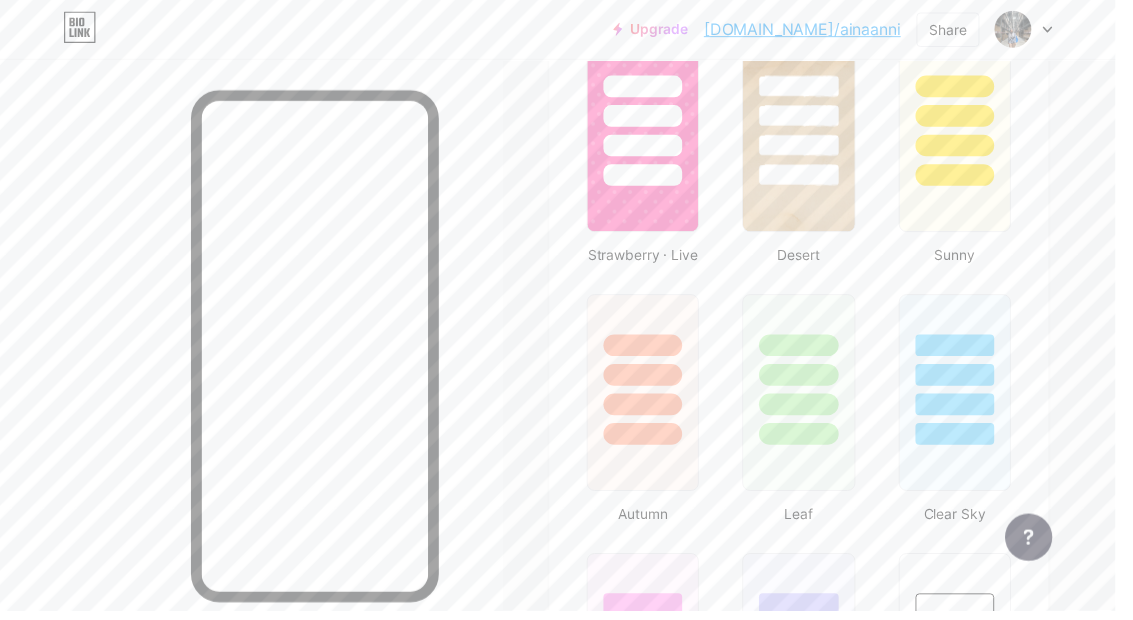 scroll, scrollTop: 1613, scrollLeft: 0, axis: vertical 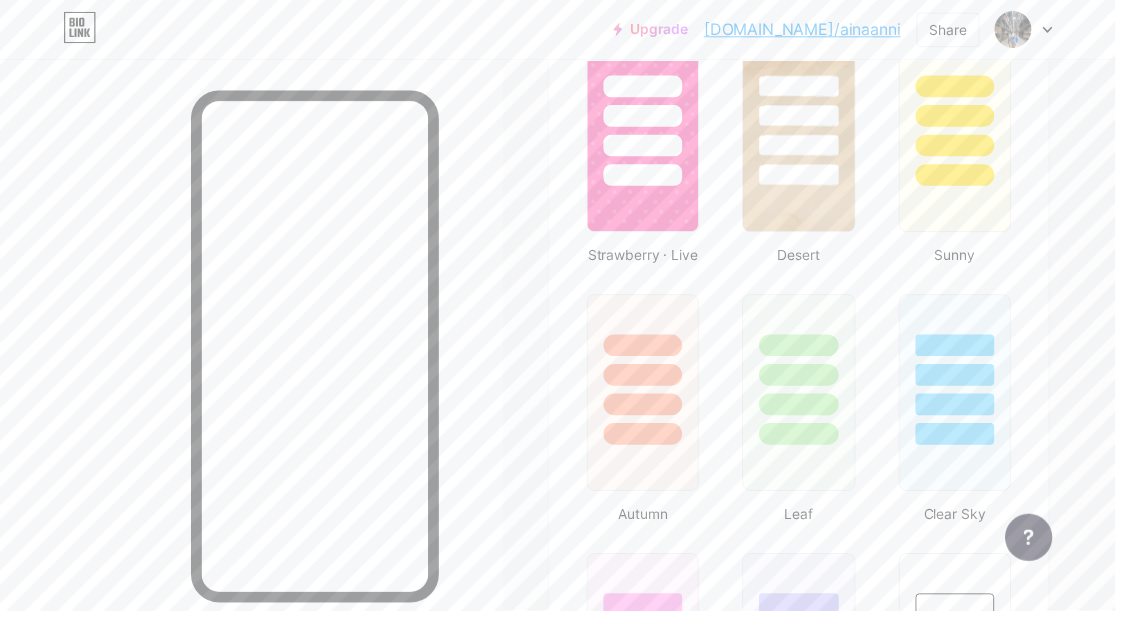 click at bounding box center [653, 381] 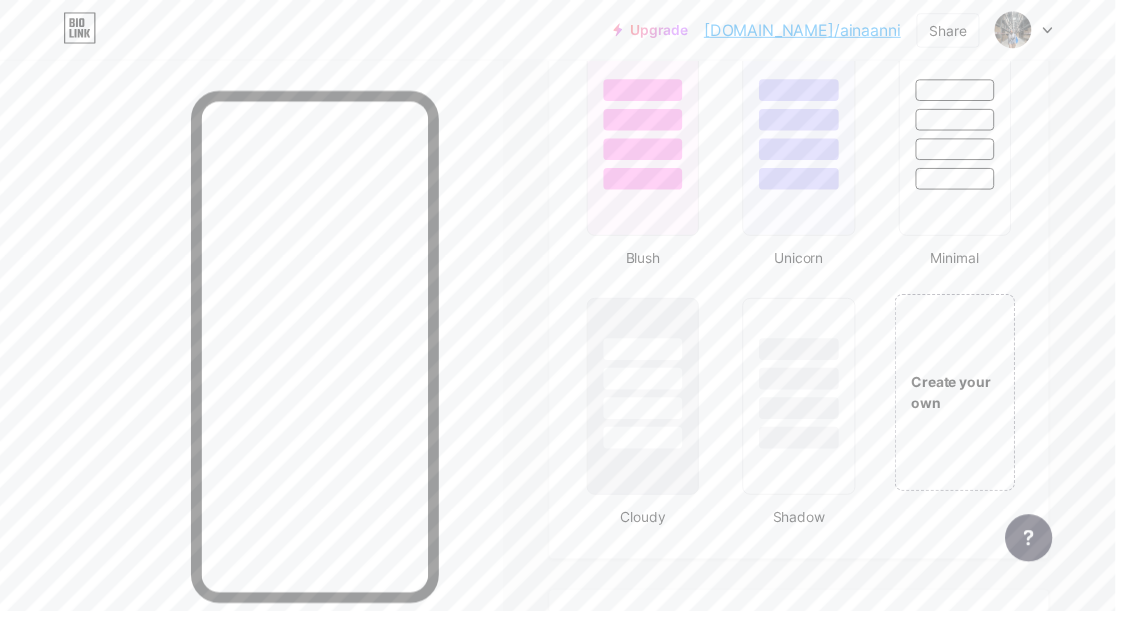 scroll, scrollTop: 2136, scrollLeft: 0, axis: vertical 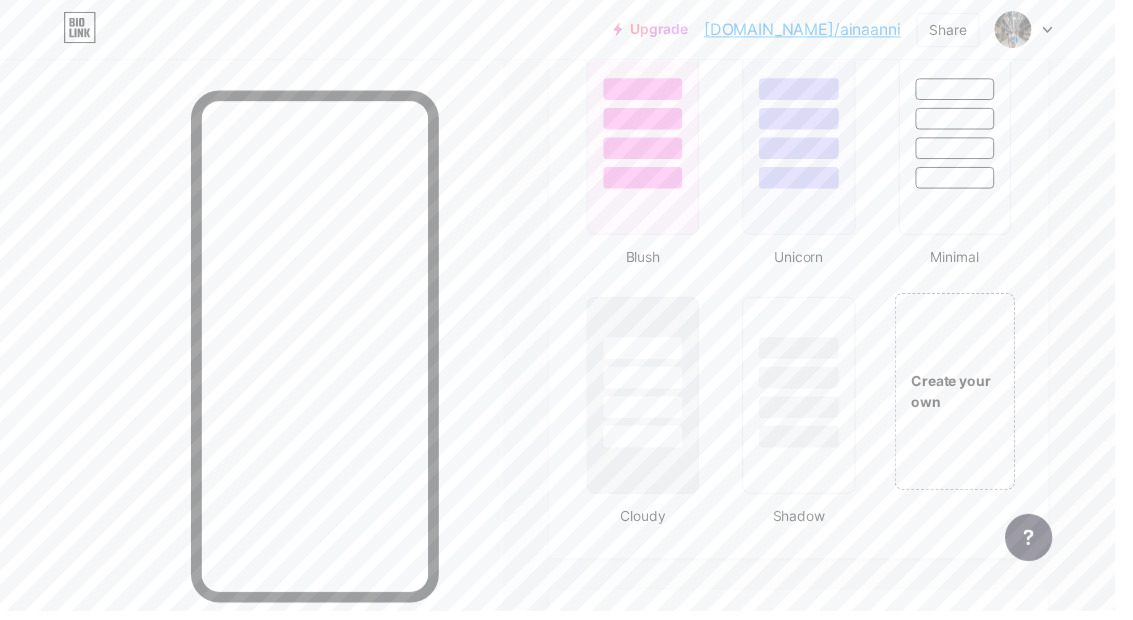 click at bounding box center (811, 139) 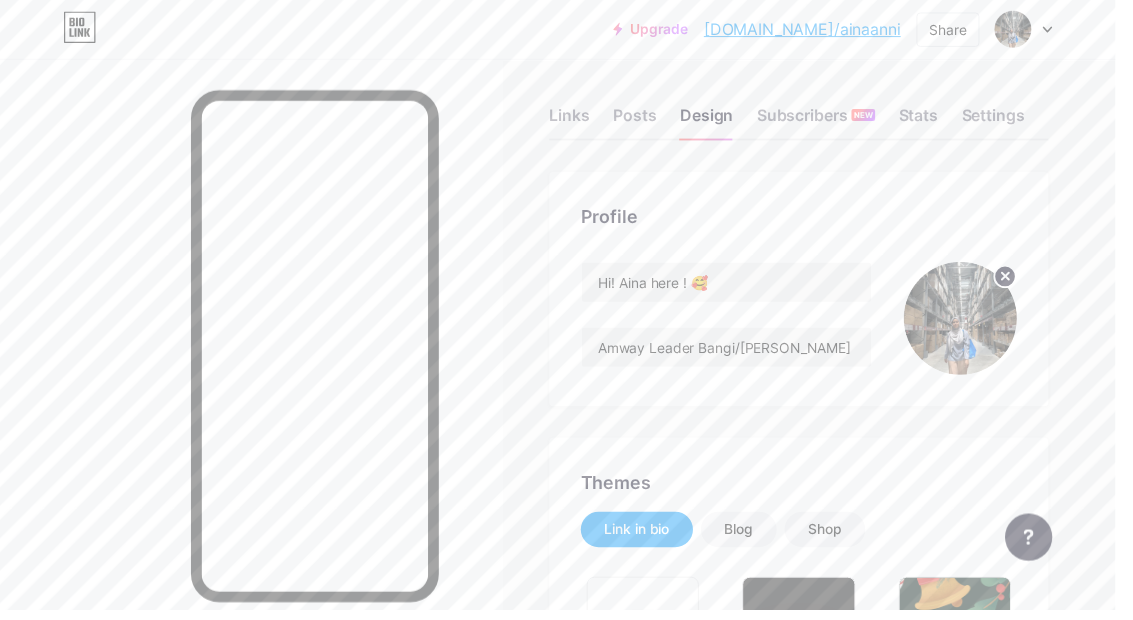 scroll, scrollTop: 0, scrollLeft: 0, axis: both 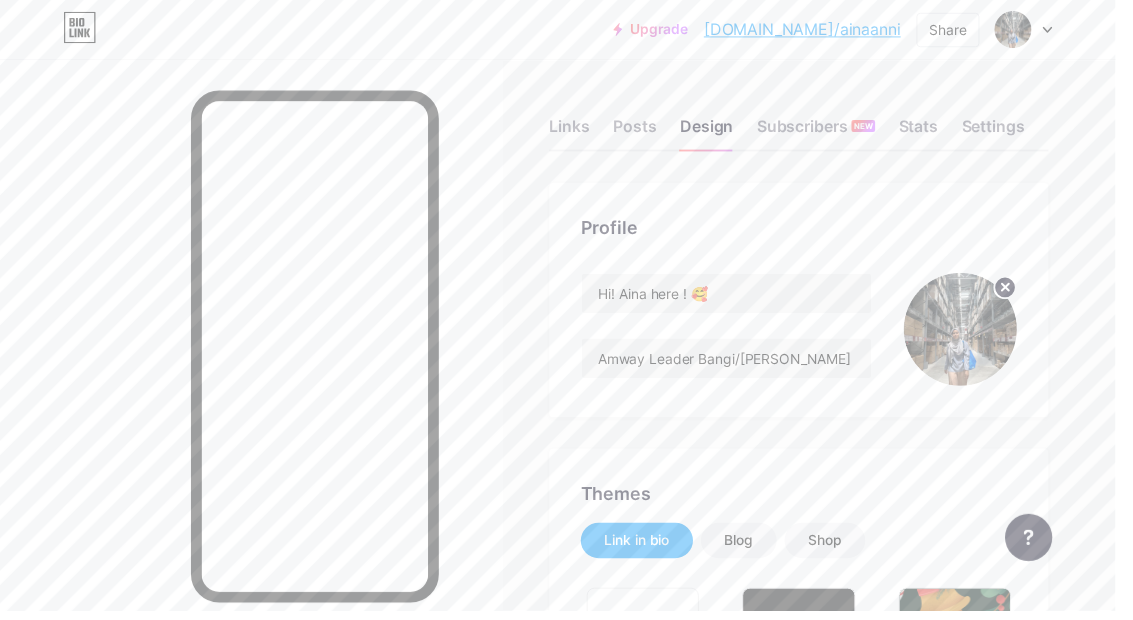 click on "Links" at bounding box center (578, 134) 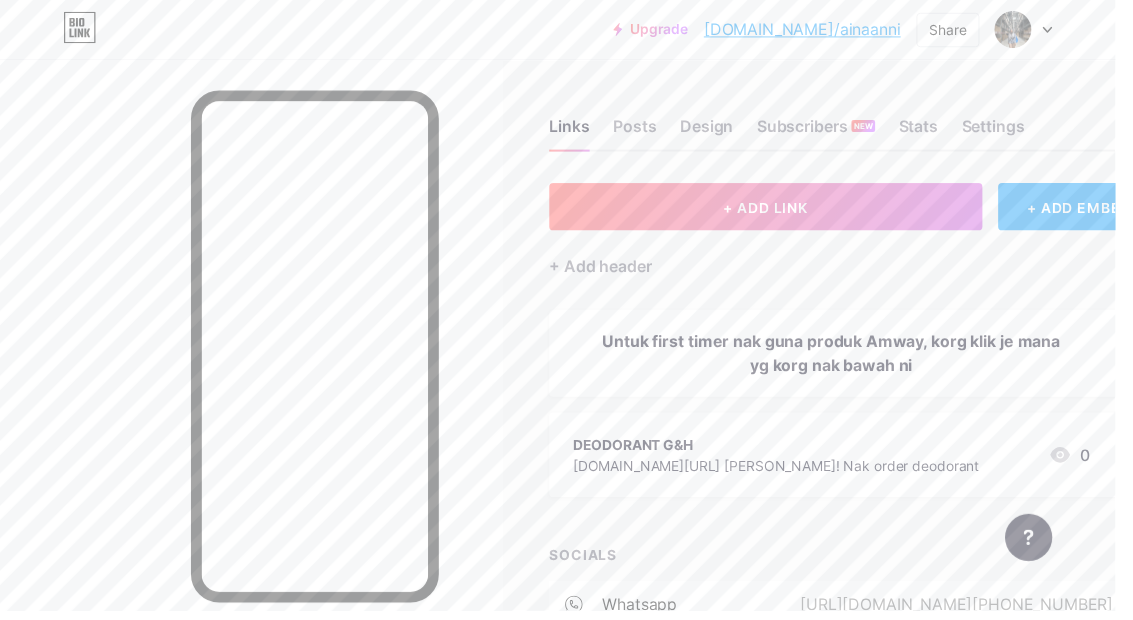 click on "Untuk first timer nak guna produk Amway, korg klik je mana yg korg nak bawah ni" at bounding box center [844, 359] 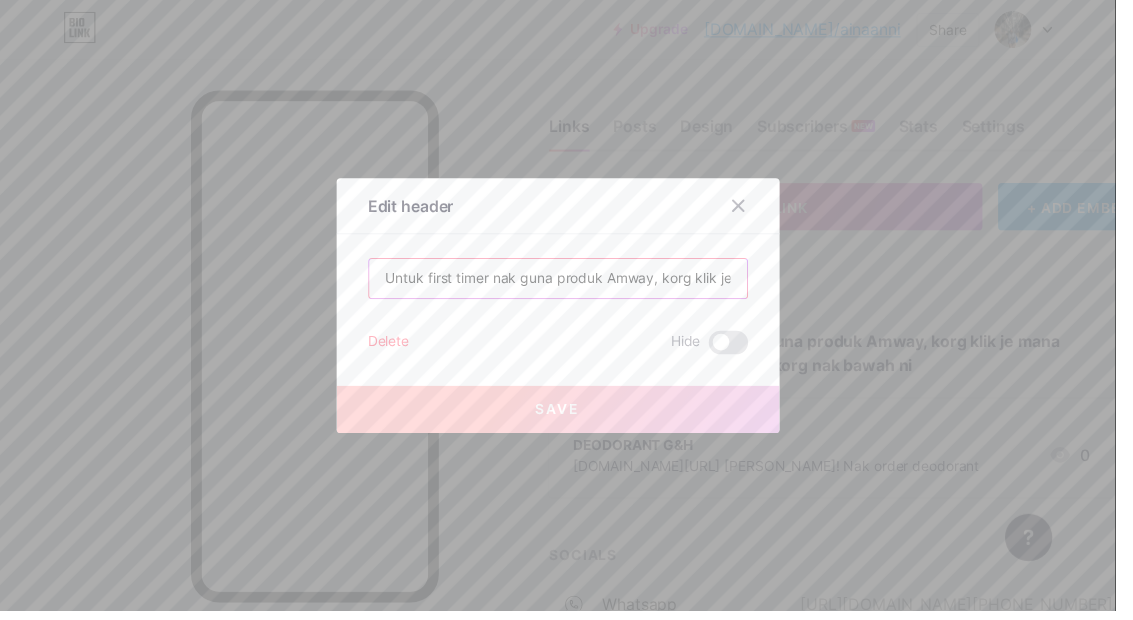 click on "Untuk first timer nak guna produk Amway, korg klik je mana yg korg nak bawah ni" at bounding box center (567, 283) 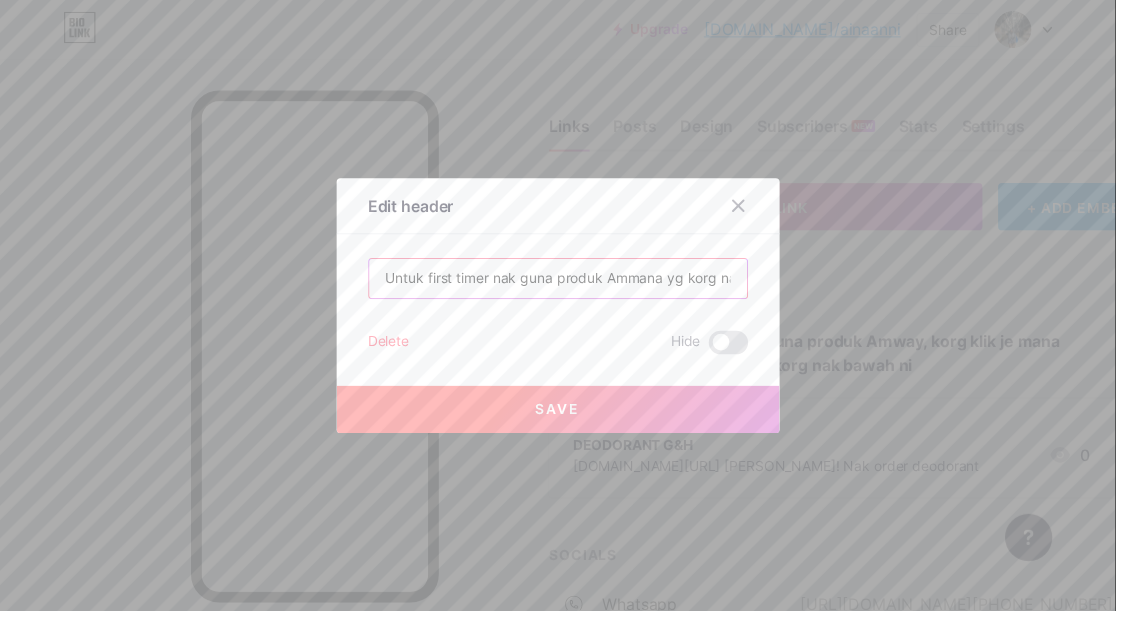 click on "Untuk first timer nak guna produk Ammana yg korg nak bawah ni" at bounding box center [567, 283] 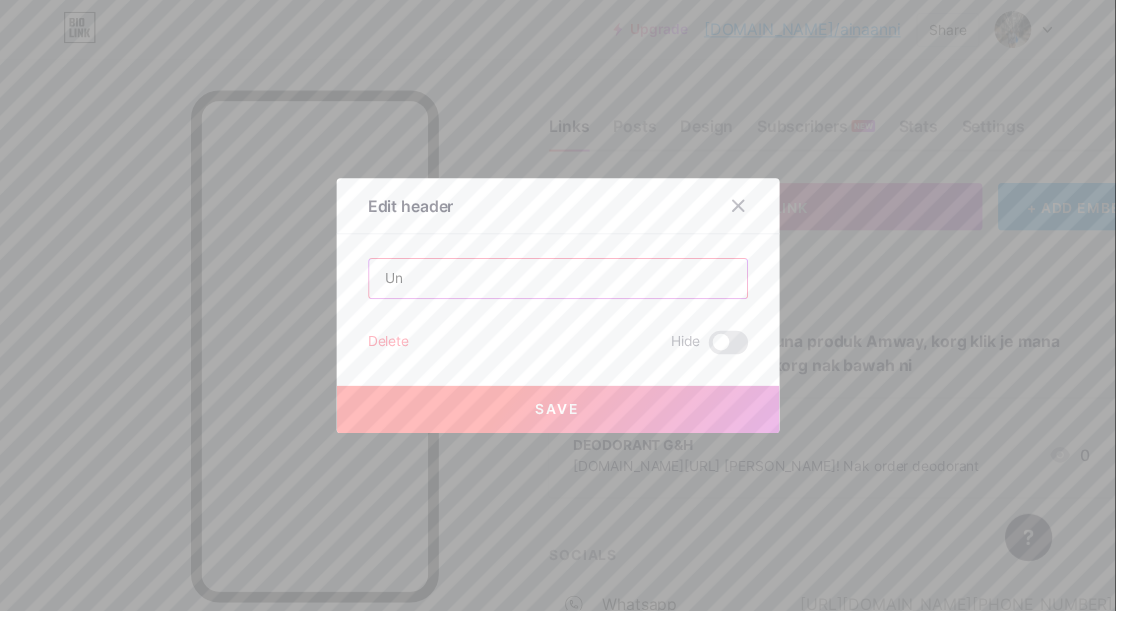 type on "U" 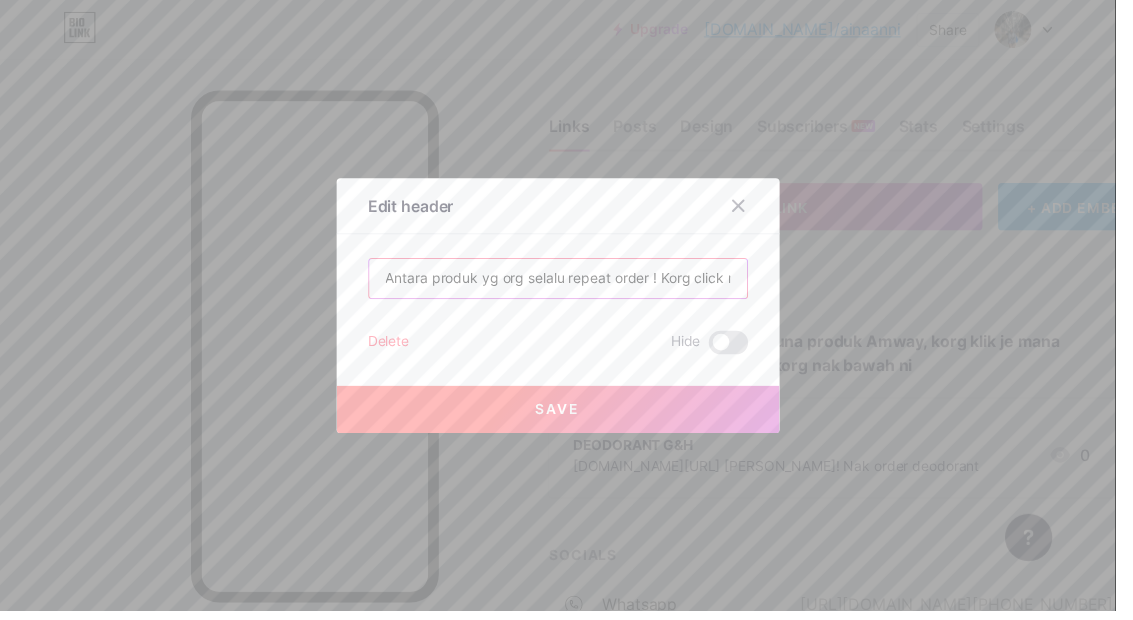 type on "Antara produk yg org selalu repeat order ! Korg click mana yg berkenan" 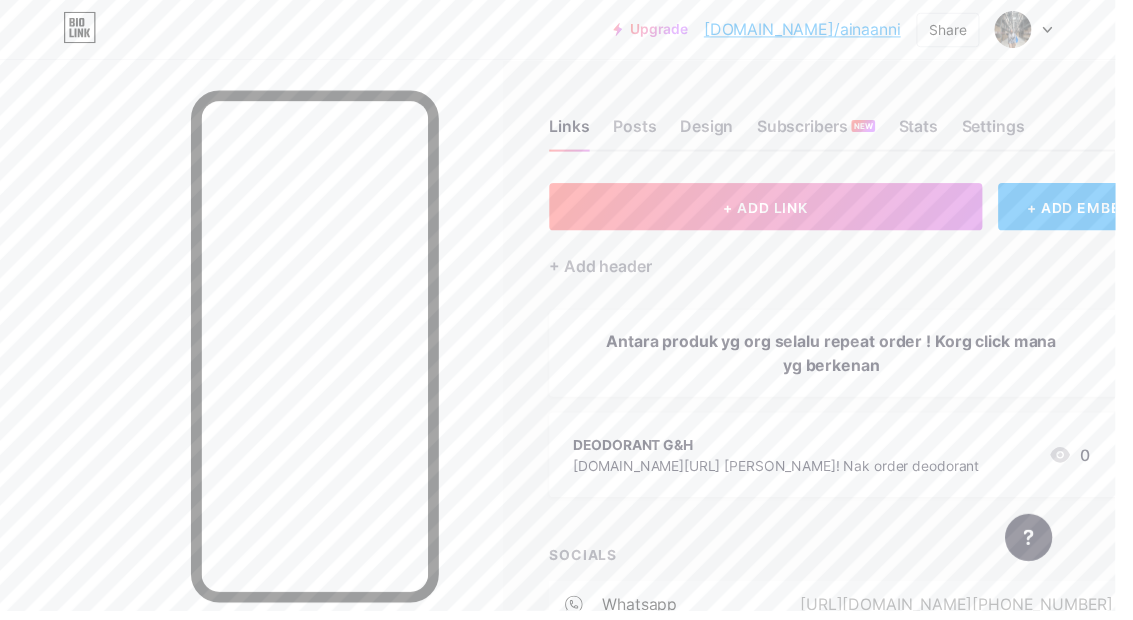 click on "Antara produk yg org selalu repeat order ! Korg click mana yg berkenan" at bounding box center [844, 359] 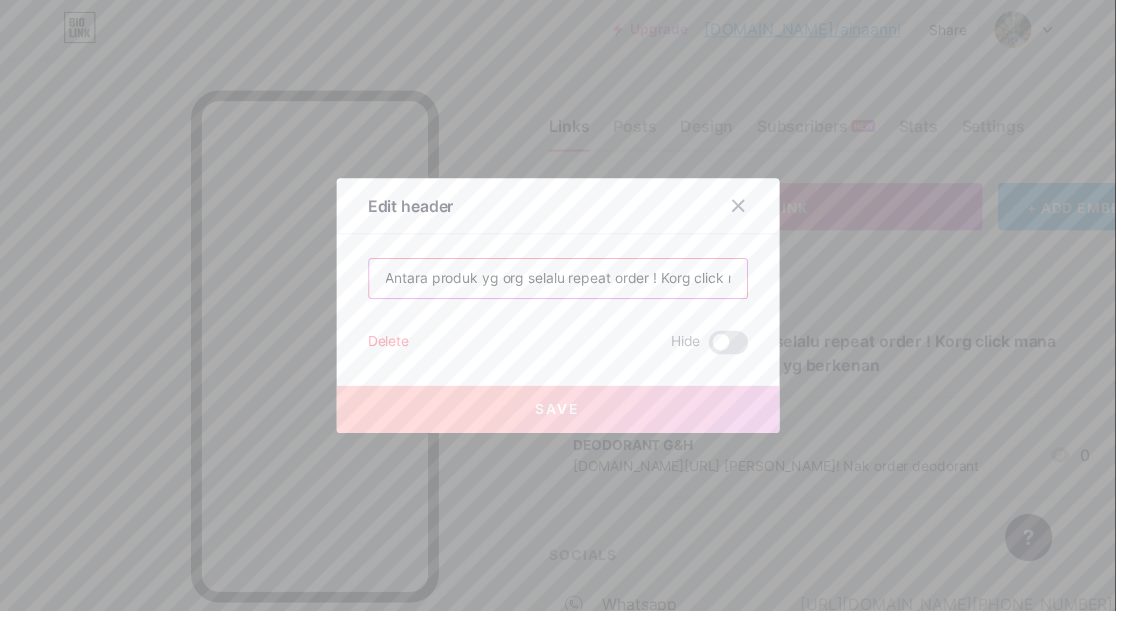 click on "Antara produk yg org selalu repeat order ! Korg click mana yg berkenan" at bounding box center [567, 283] 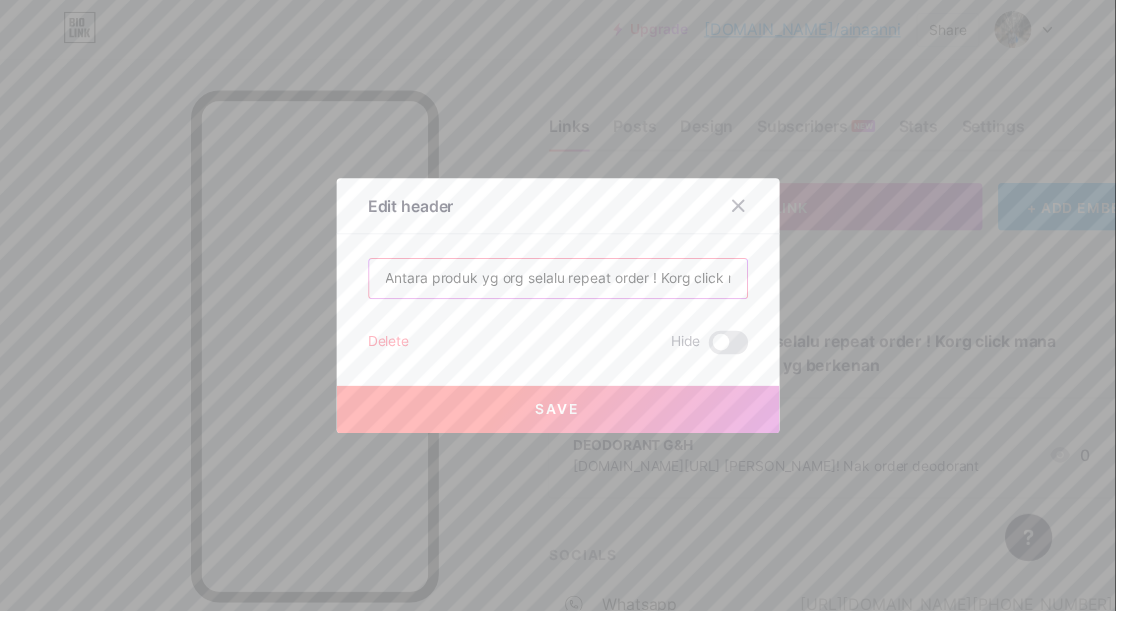 type on "Antara produk yg org selalu repeat order ! Korg click mana yg berkenan ye 😍" 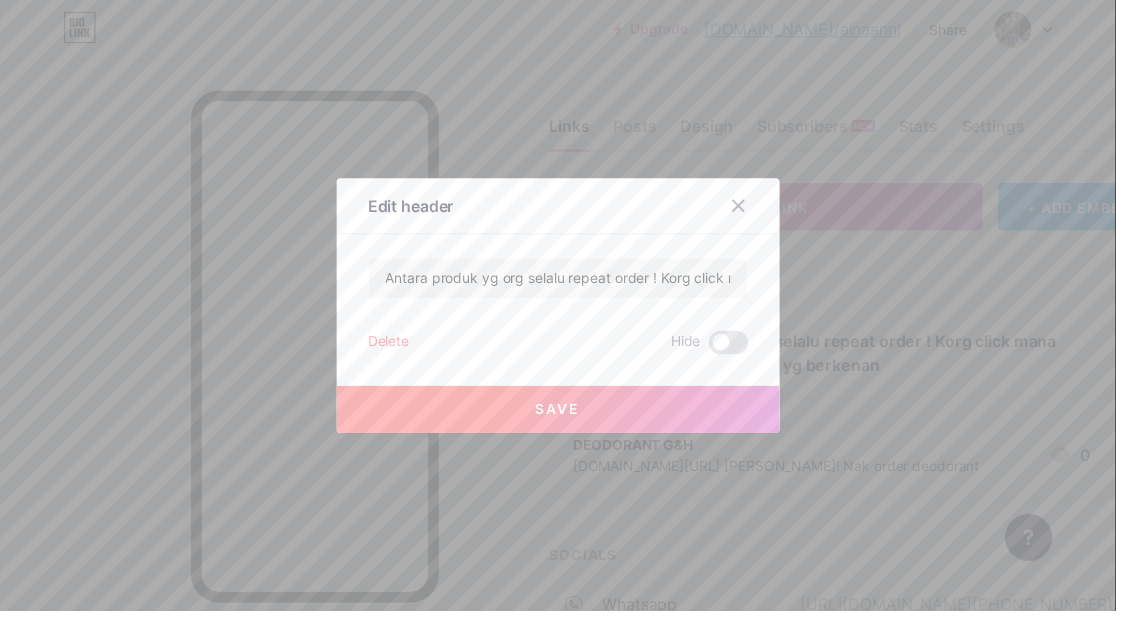 click on "Save" at bounding box center [566, 415] 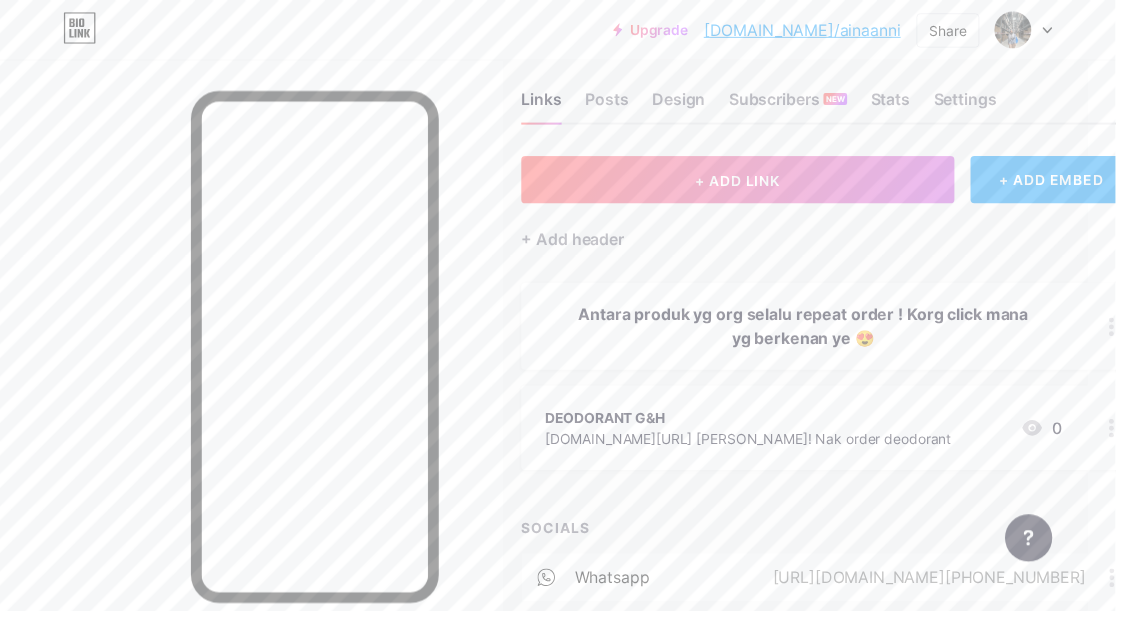 scroll, scrollTop: 39, scrollLeft: 33, axis: both 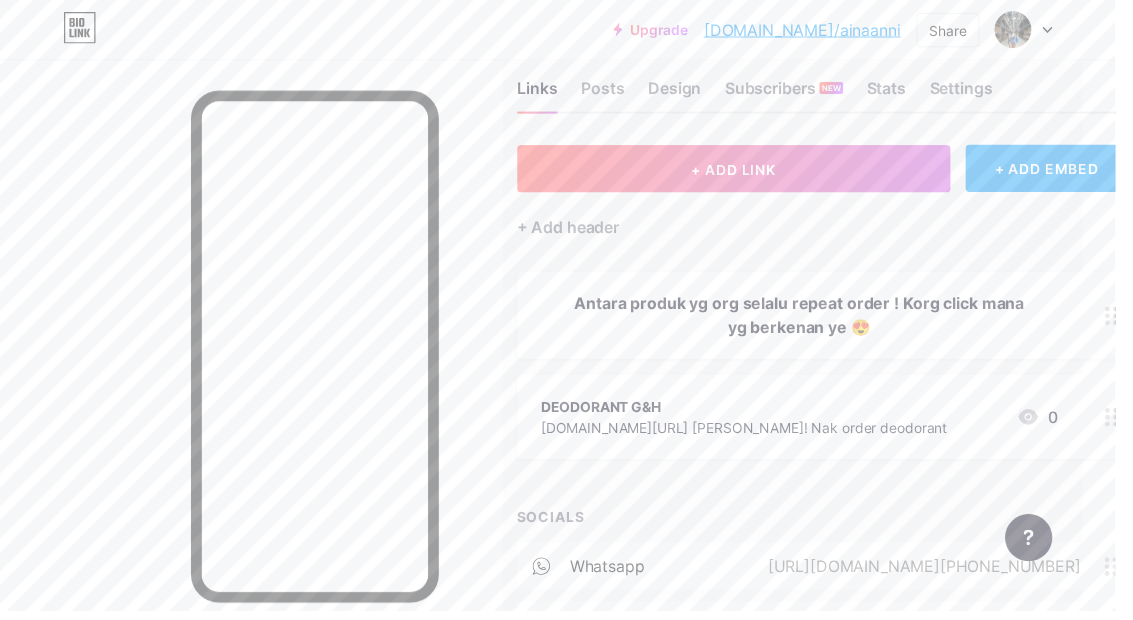 click on "+ ADD LINK" at bounding box center (745, 171) 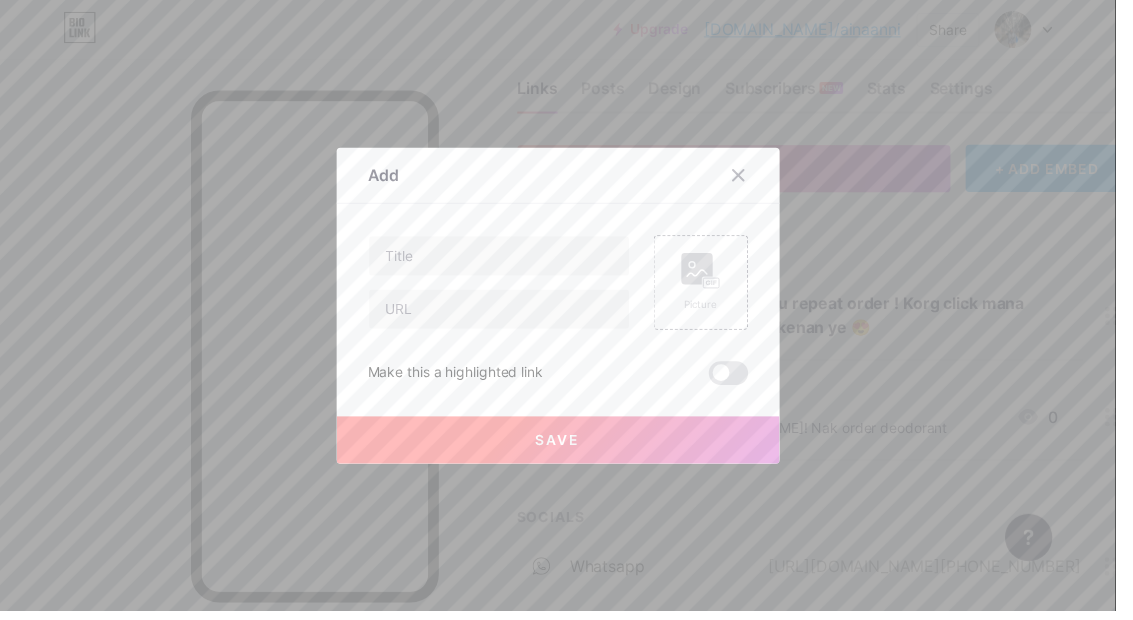 scroll, scrollTop: 0, scrollLeft: 0, axis: both 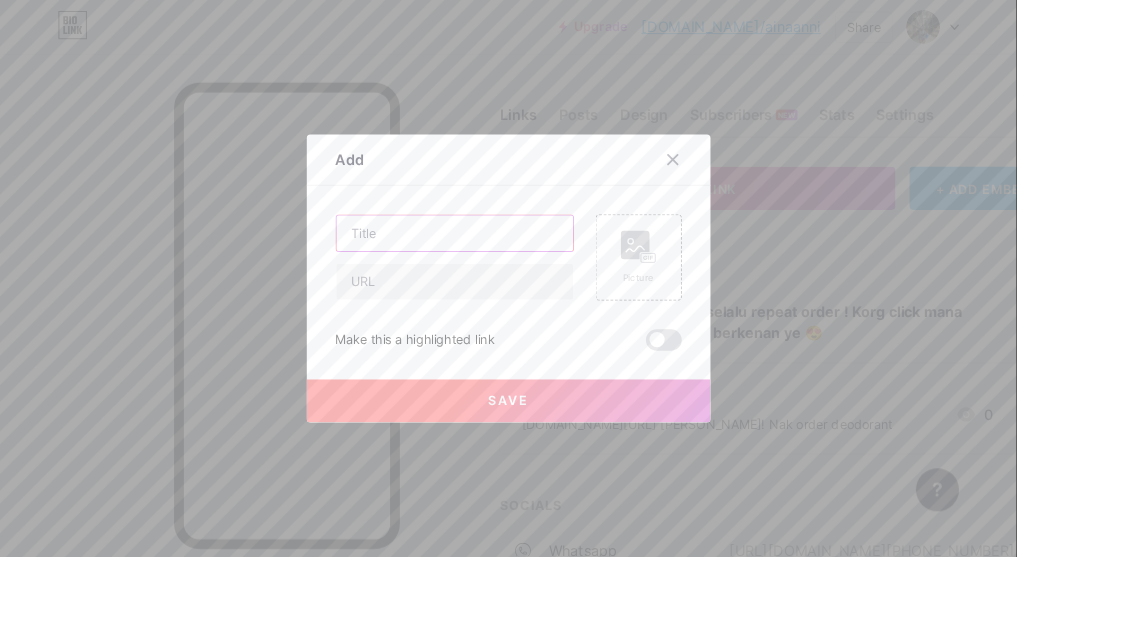 click at bounding box center (507, 260) 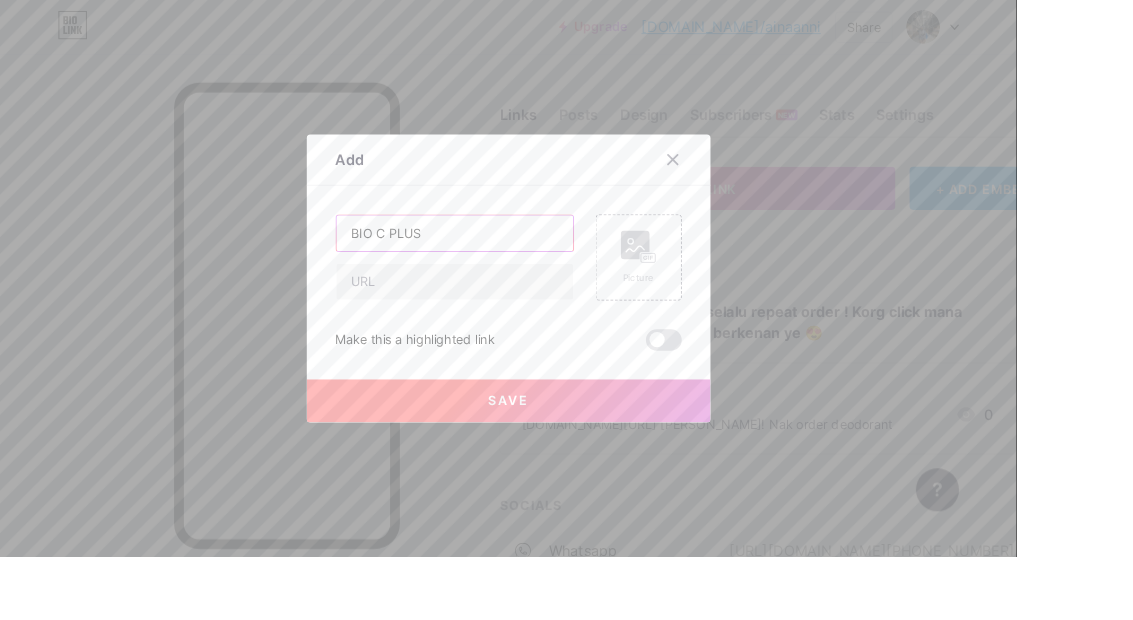 type on "BIO C PLUS" 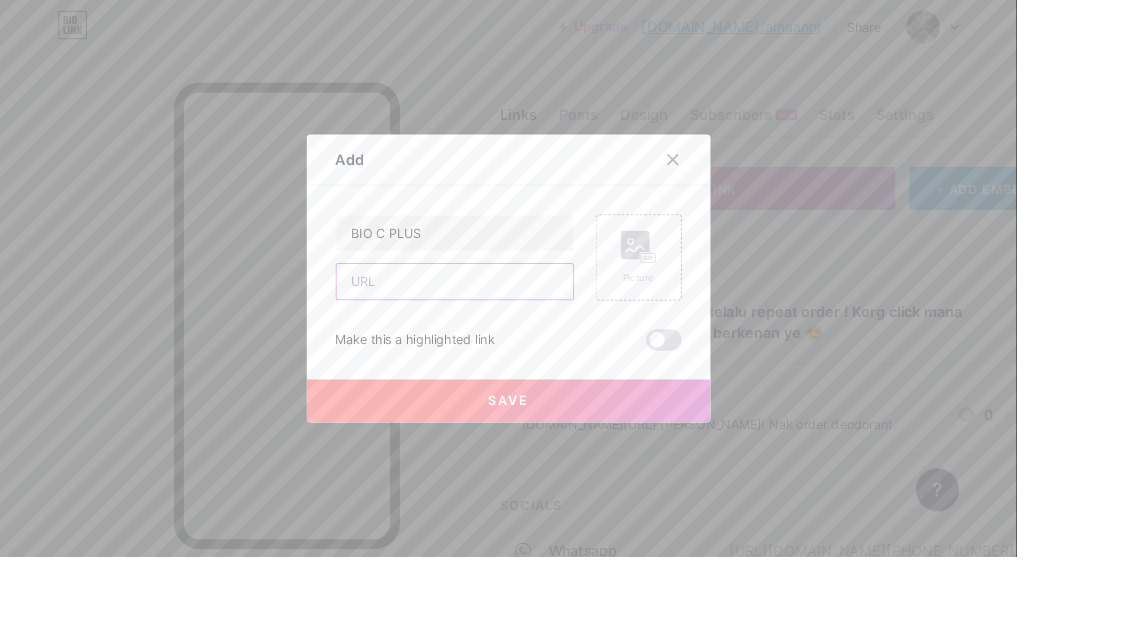 click at bounding box center [507, 314] 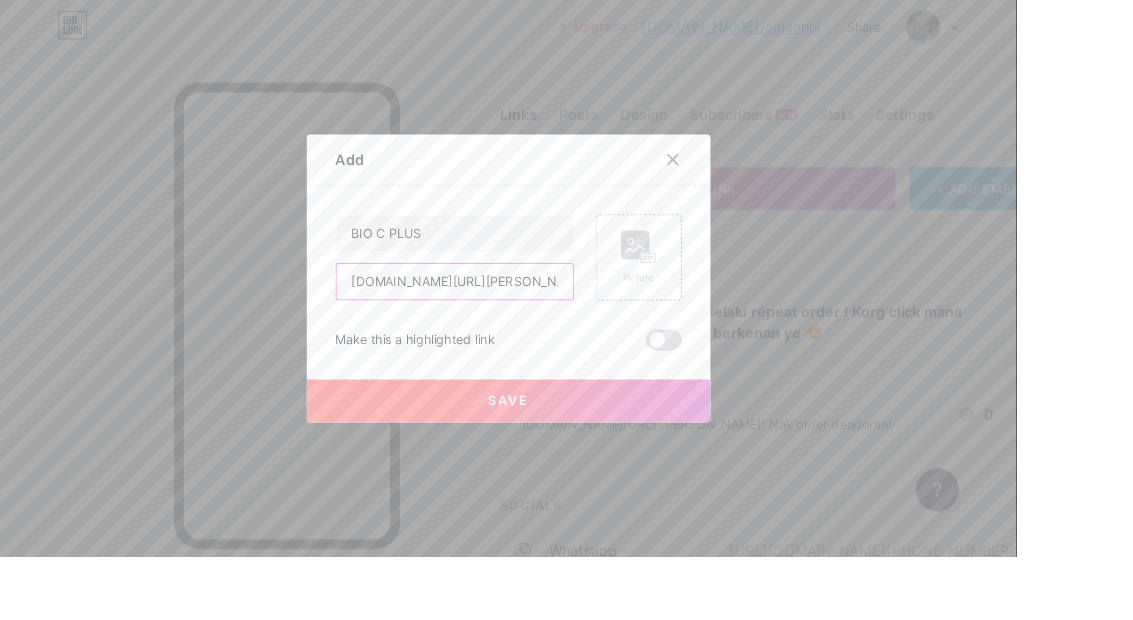 type on "[DOMAIN_NAME][URL][PERSON_NAME]" 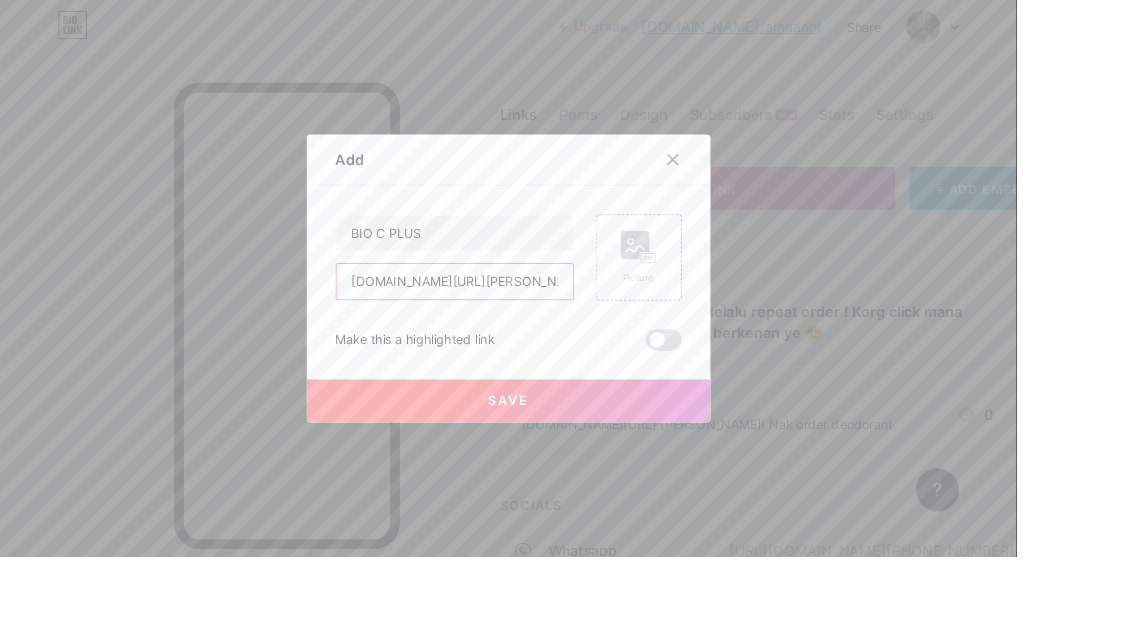 click on "Save" at bounding box center (567, 447) 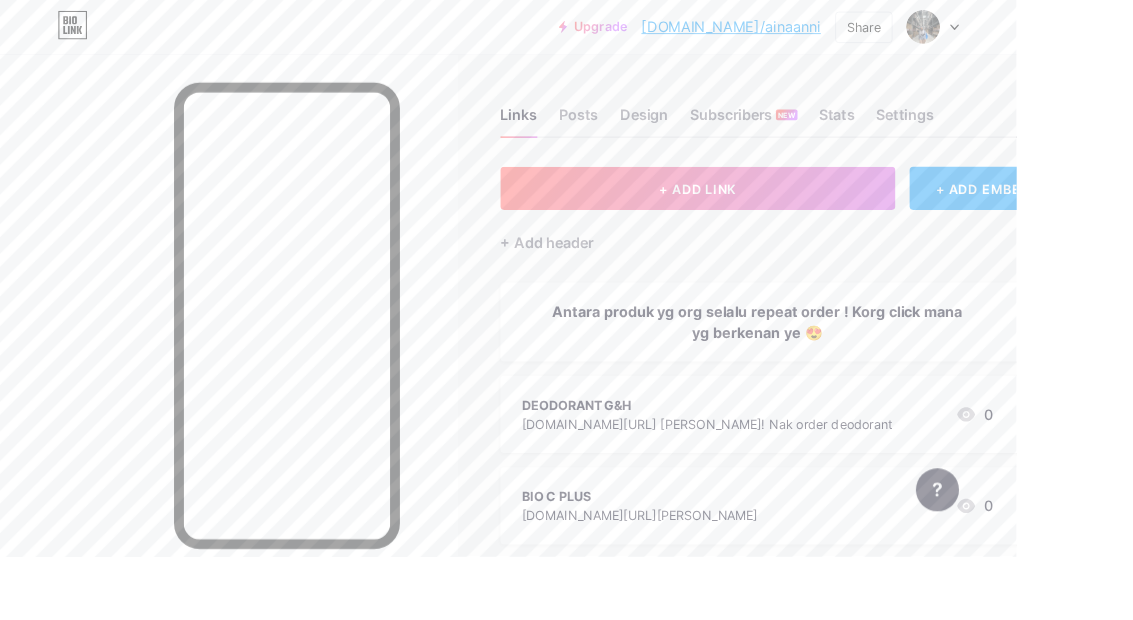 click on "DEODORANT G&H
[DOMAIN_NAME][URL] [PERSON_NAME]! Nak order deodorant
0" at bounding box center (844, 462) 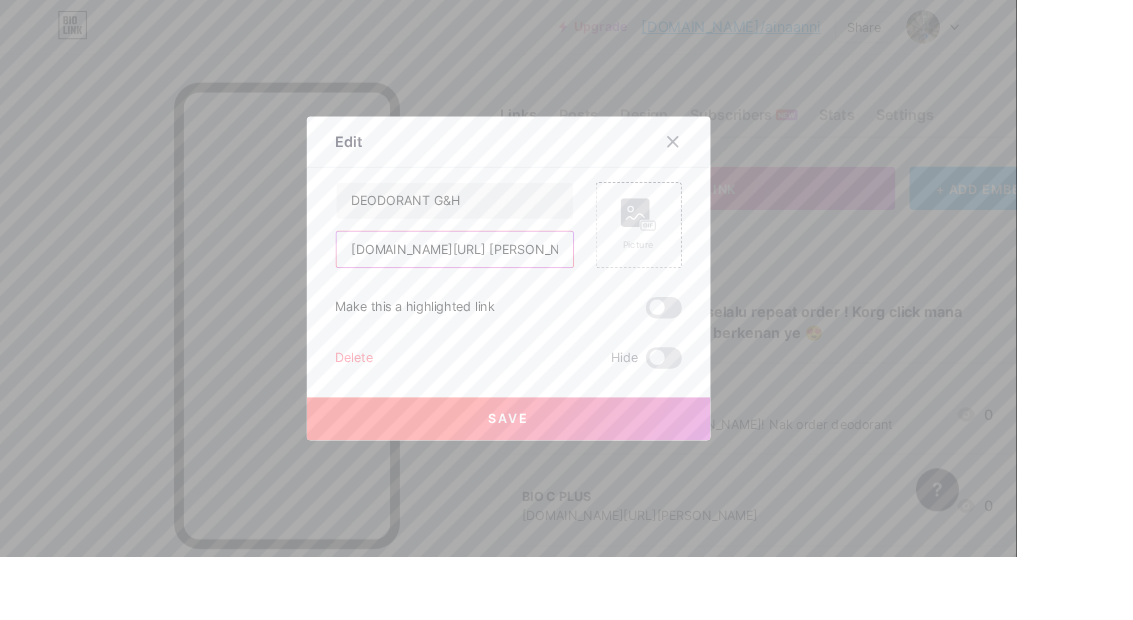 click on "[DOMAIN_NAME][URL] [PERSON_NAME]! Nak order deodorant" at bounding box center [507, 278] 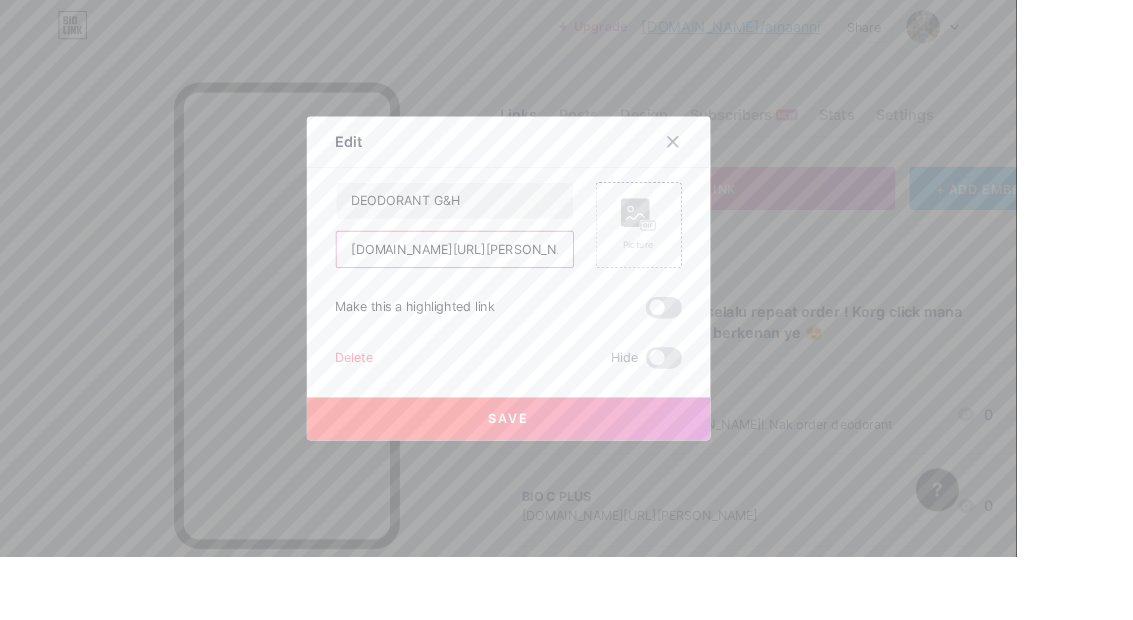 type on "[DOMAIN_NAME][URL][PERSON_NAME]" 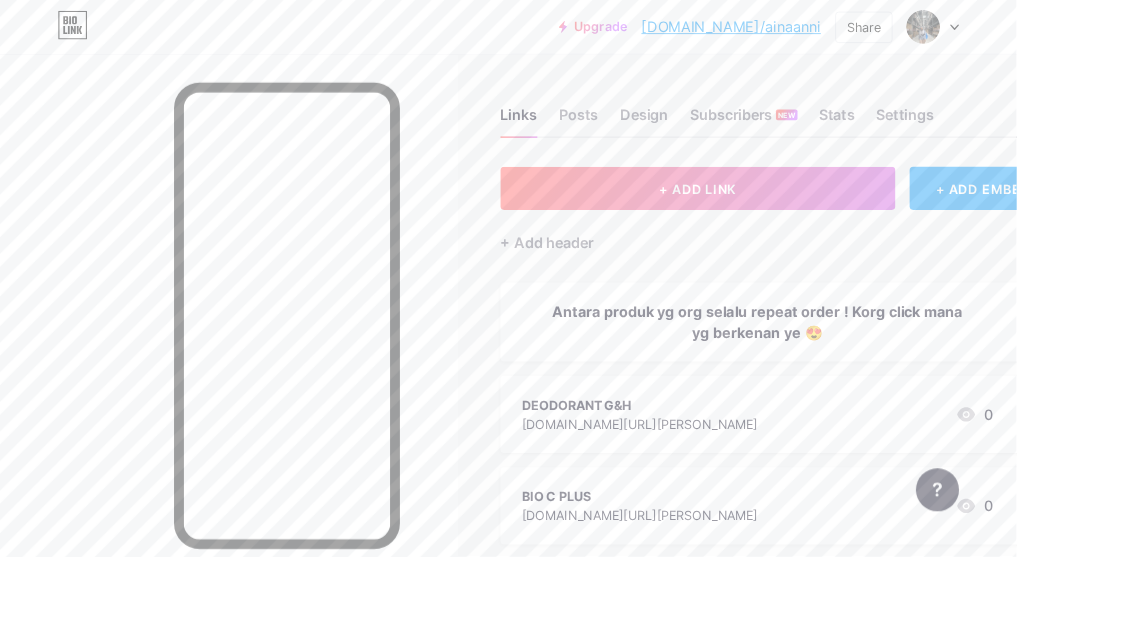 click on "DEODORANT G&H
[DOMAIN_NAME][URL][PERSON_NAME]
0" at bounding box center (844, 462) 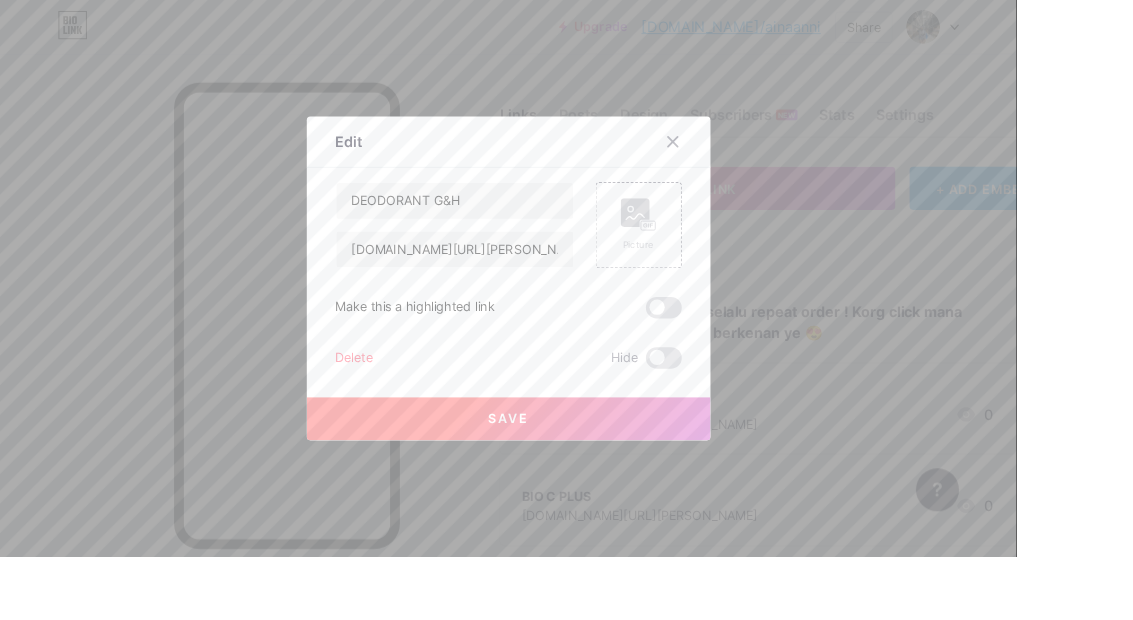 click 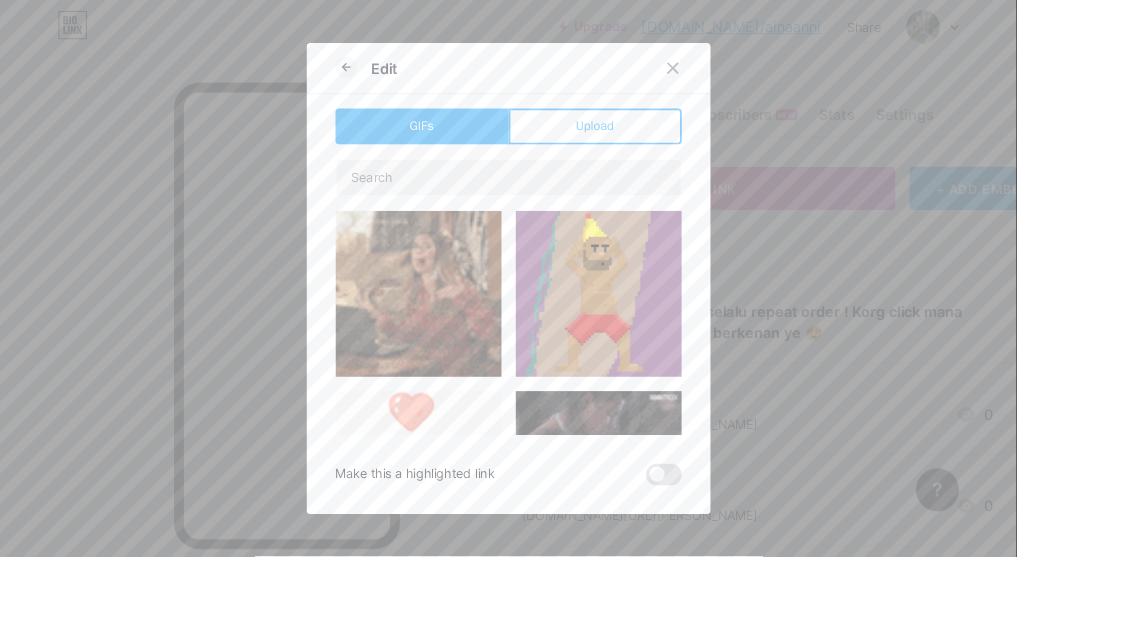 click on "Upload" at bounding box center [663, 141] 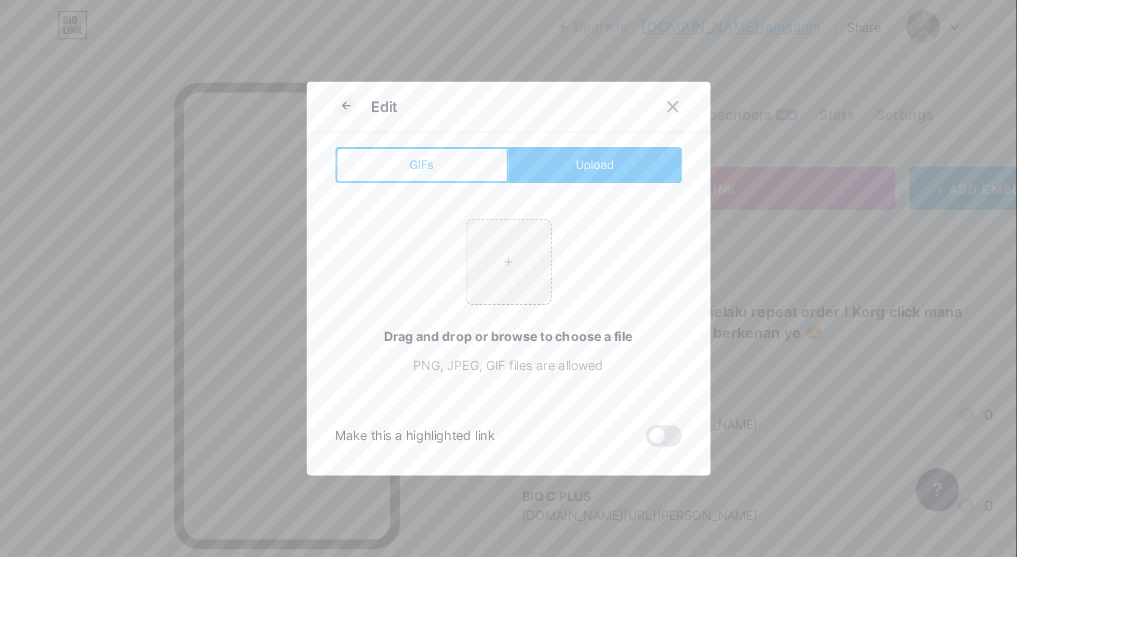 click at bounding box center [567, 292] 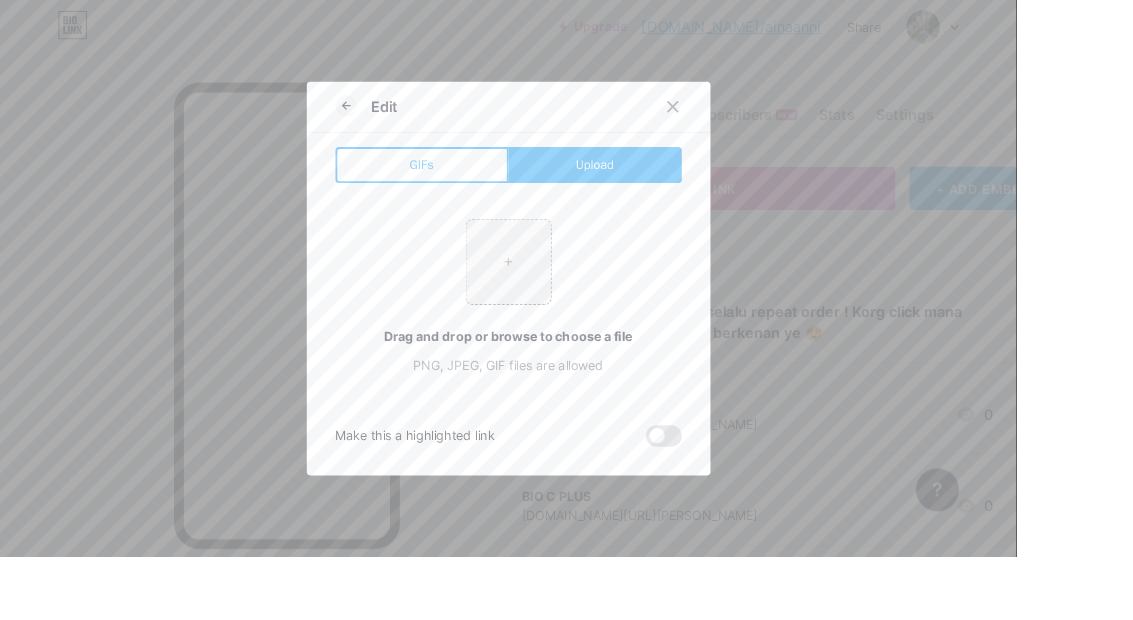 click at bounding box center [567, 292] 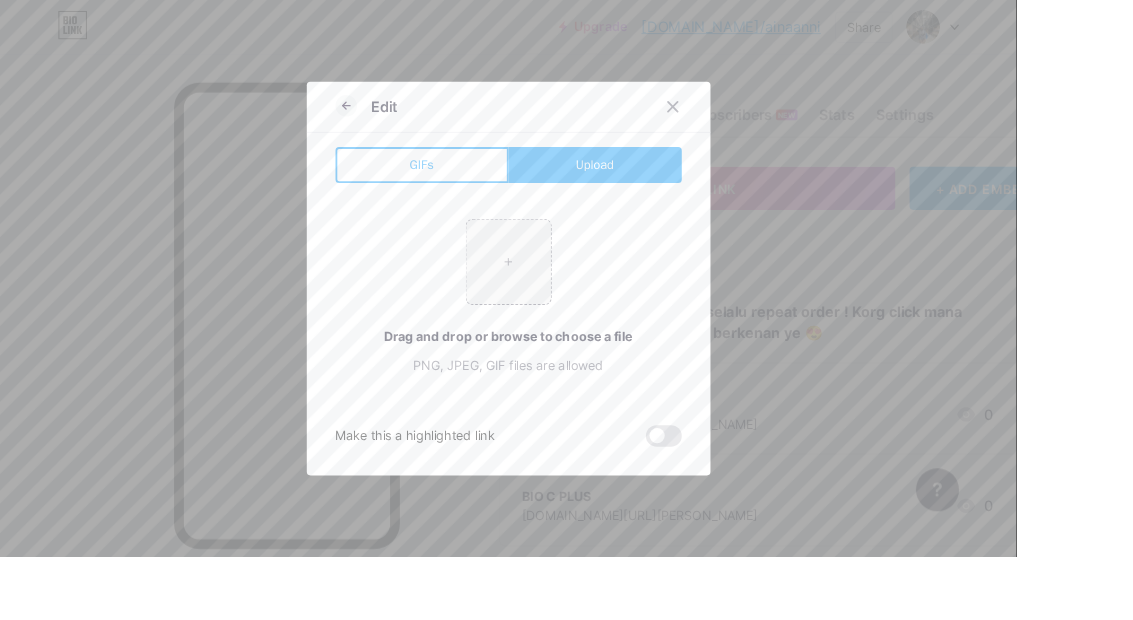 type on "C:\fakepath\6D0A6B0E-FD37-4A0D-8B10-B16D07E8490D.png" 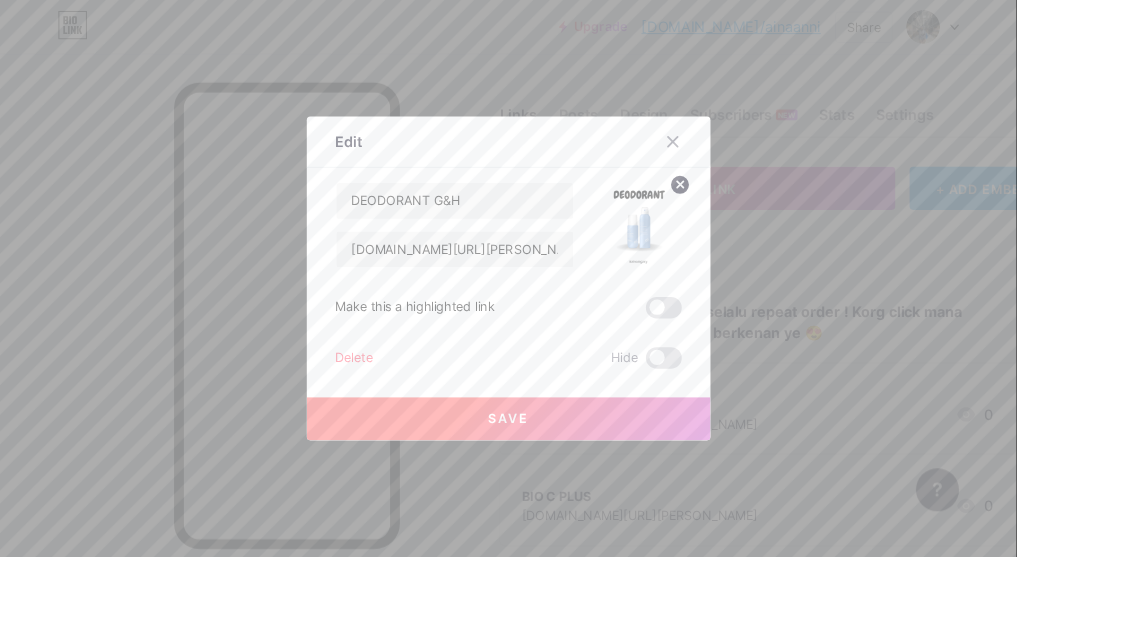 click on "Save" at bounding box center (567, 467) 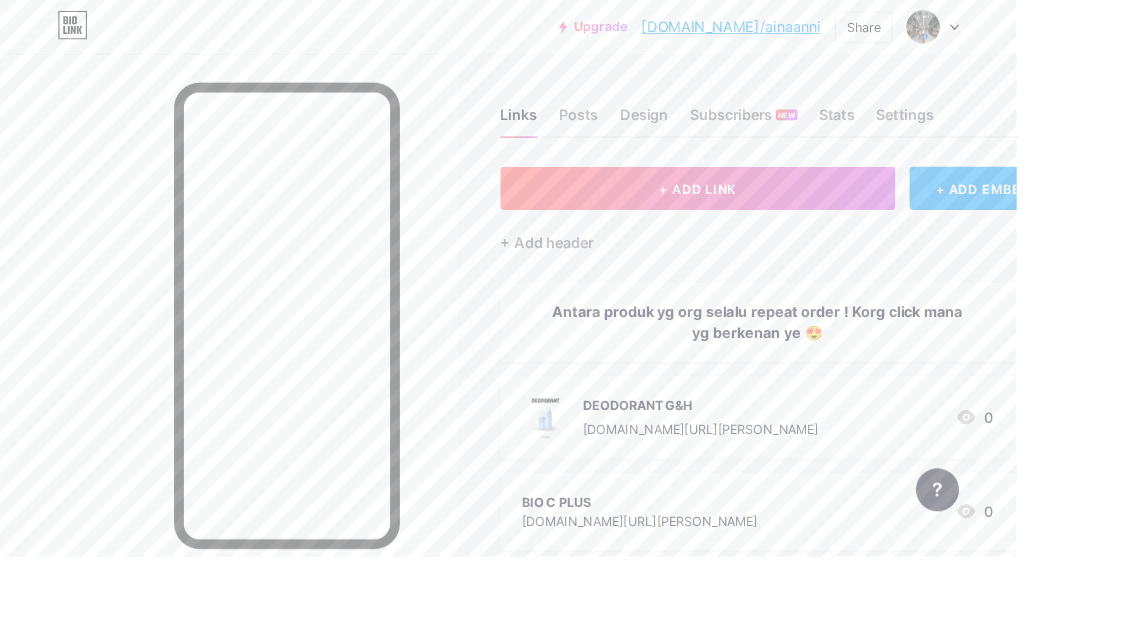 click on "[DOMAIN_NAME][URL][PERSON_NAME]" at bounding box center (713, 580) 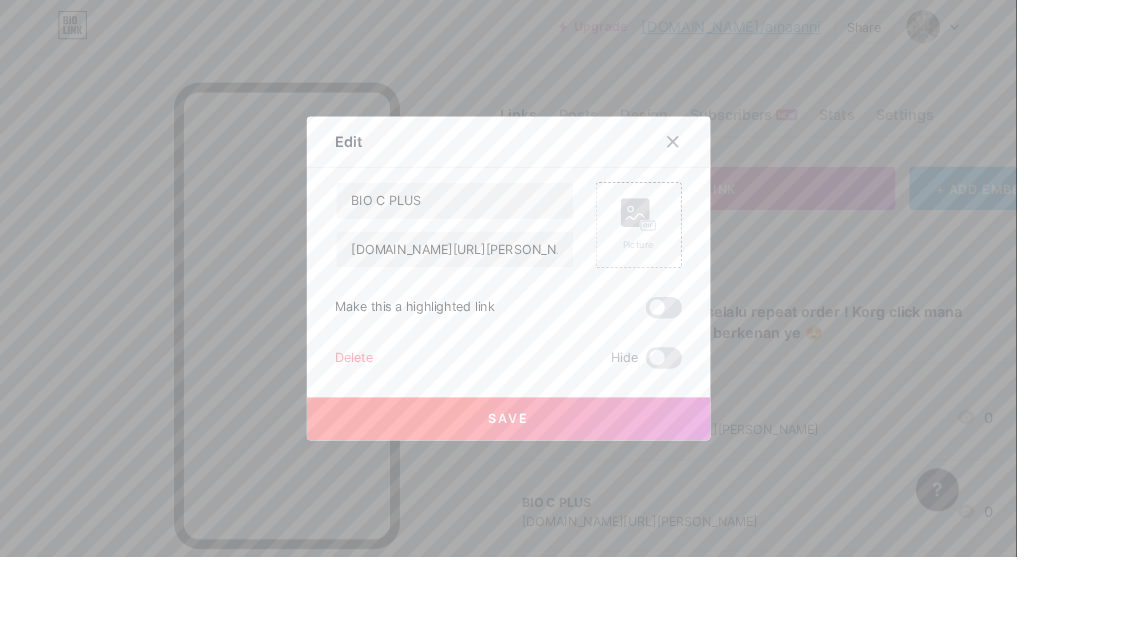 click 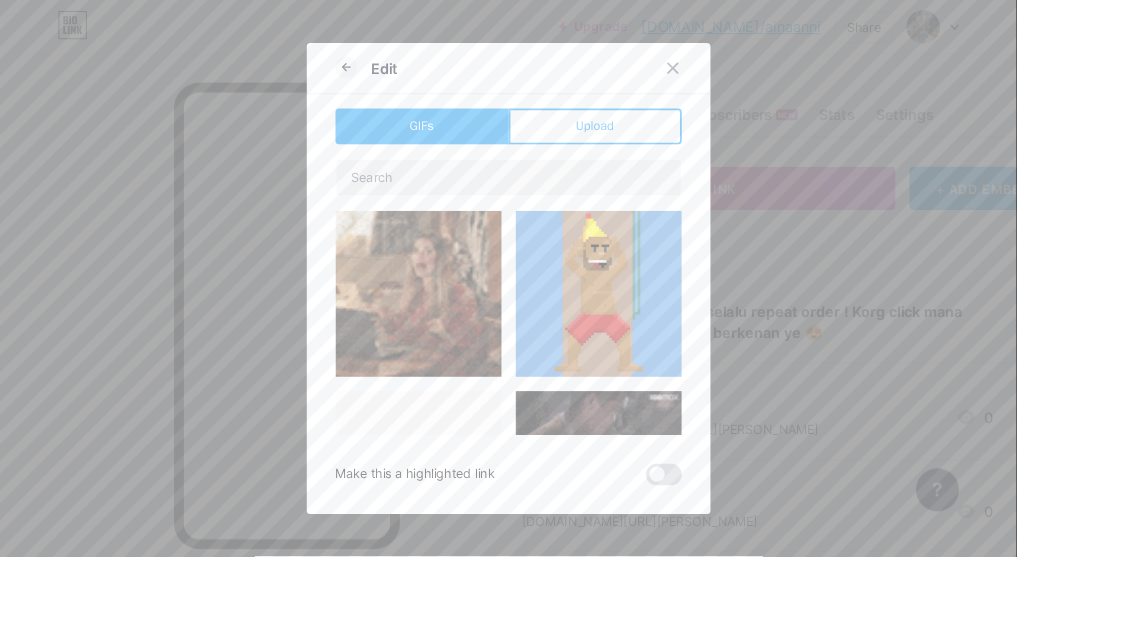 click on "Upload" at bounding box center [663, 141] 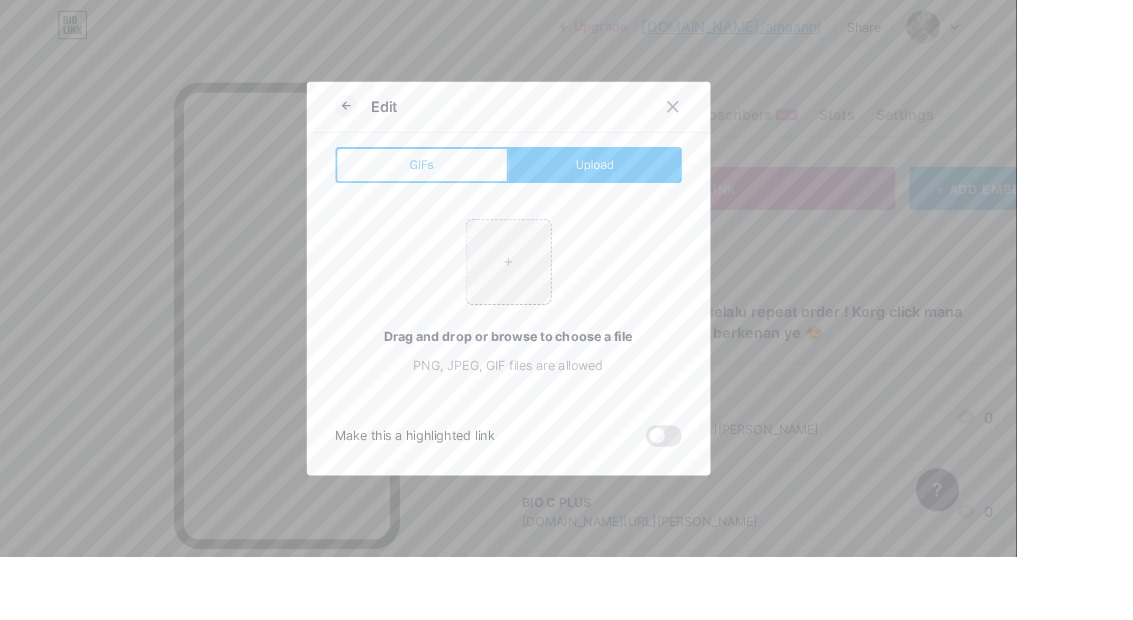 click at bounding box center (567, 292) 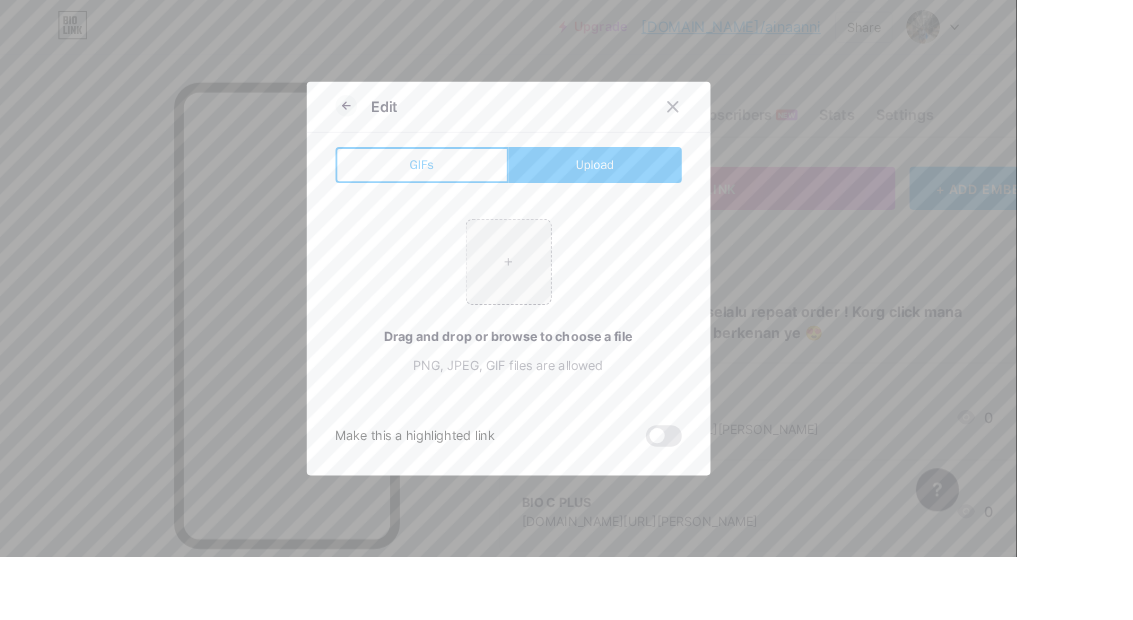 click at bounding box center [566, 310] 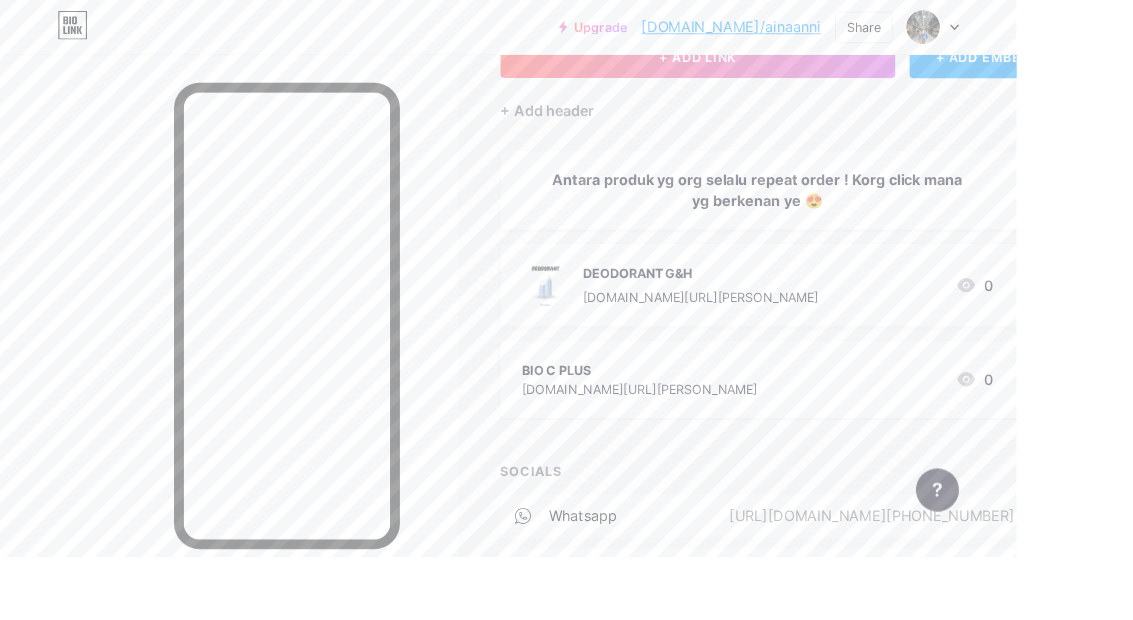 scroll, scrollTop: 115, scrollLeft: 0, axis: vertical 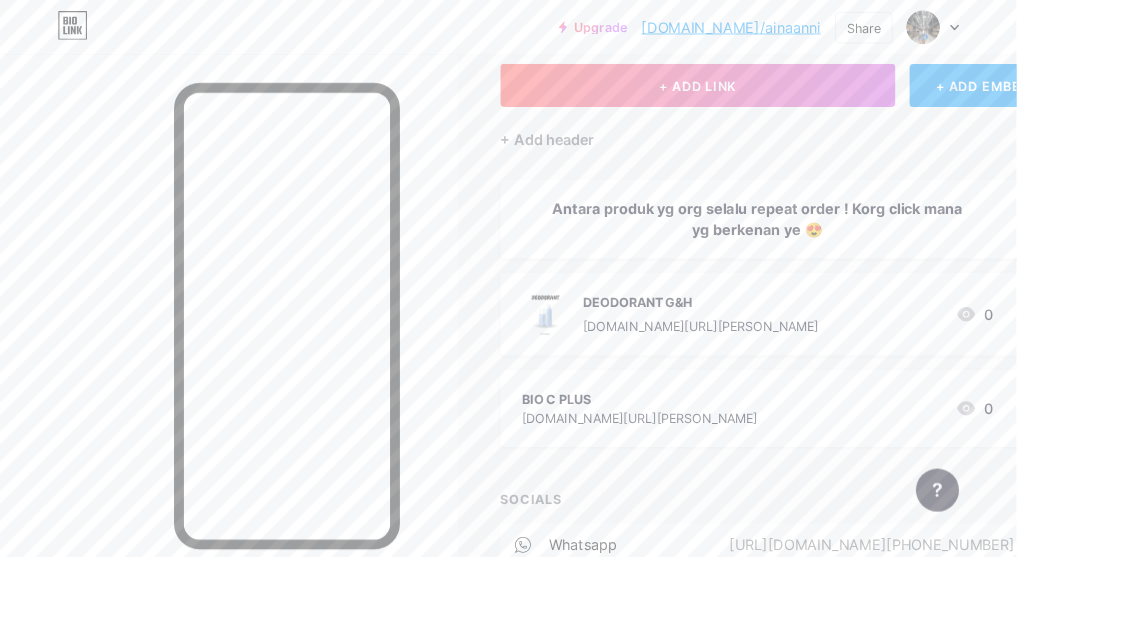 click on "Share" at bounding box center (963, 30) 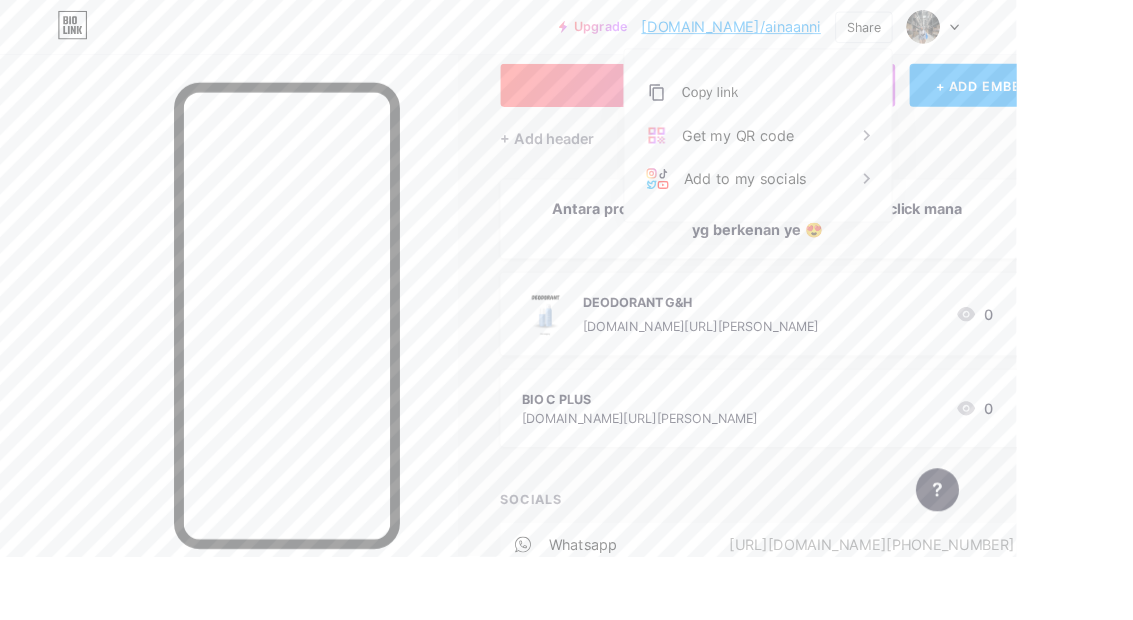 click on "Copy link" at bounding box center [845, 103] 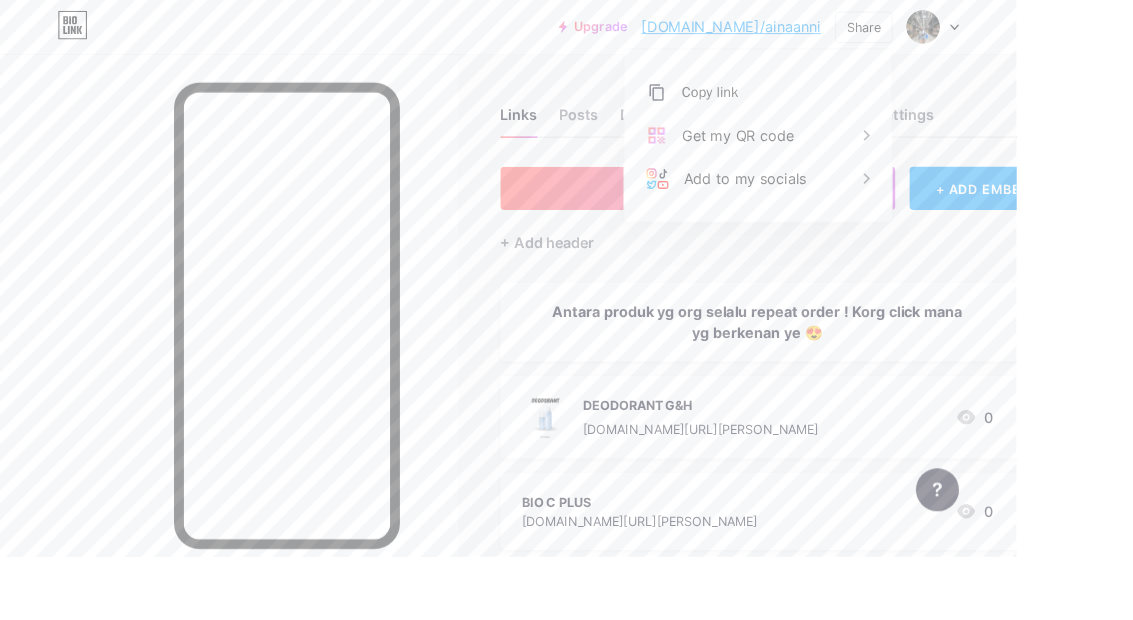 scroll, scrollTop: 29, scrollLeft: 65, axis: both 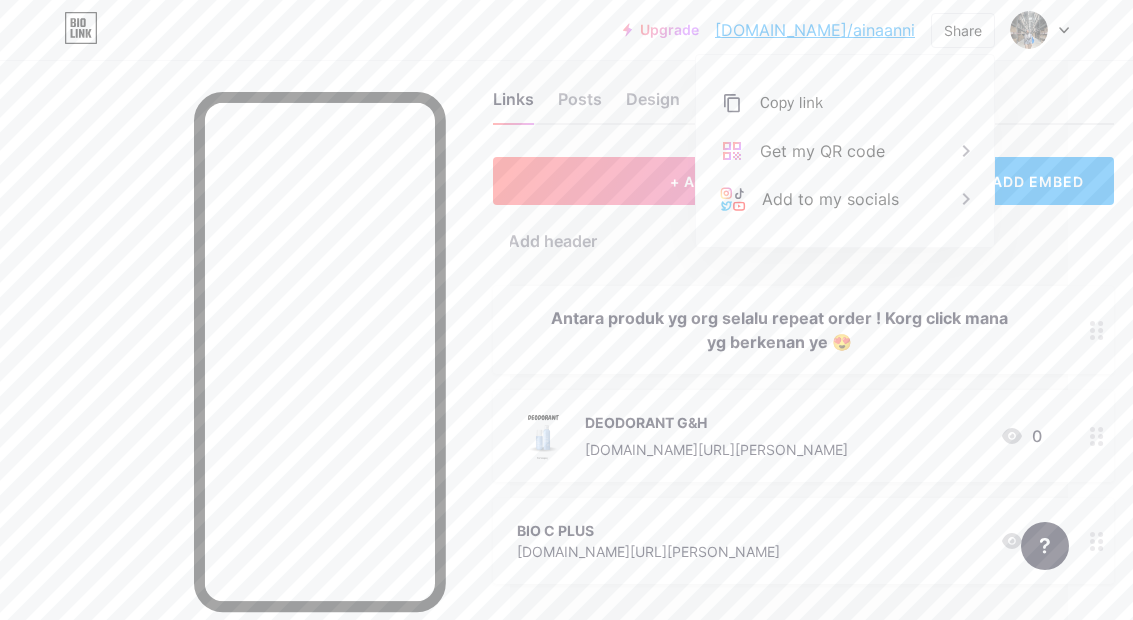 click at bounding box center [255, 370] 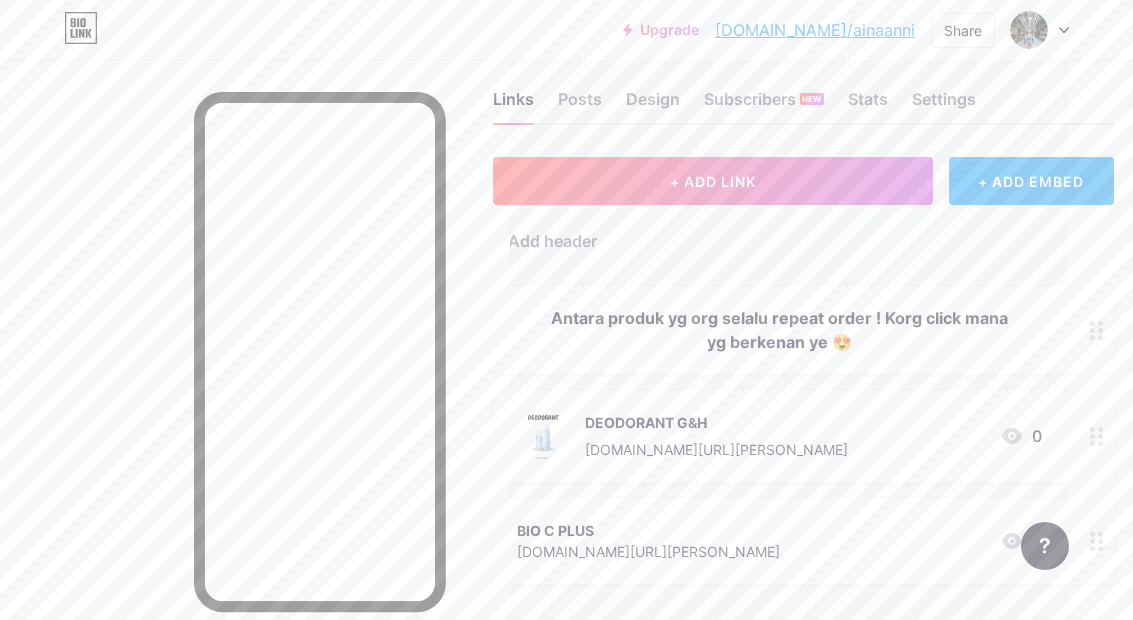click at bounding box center [1029, 30] 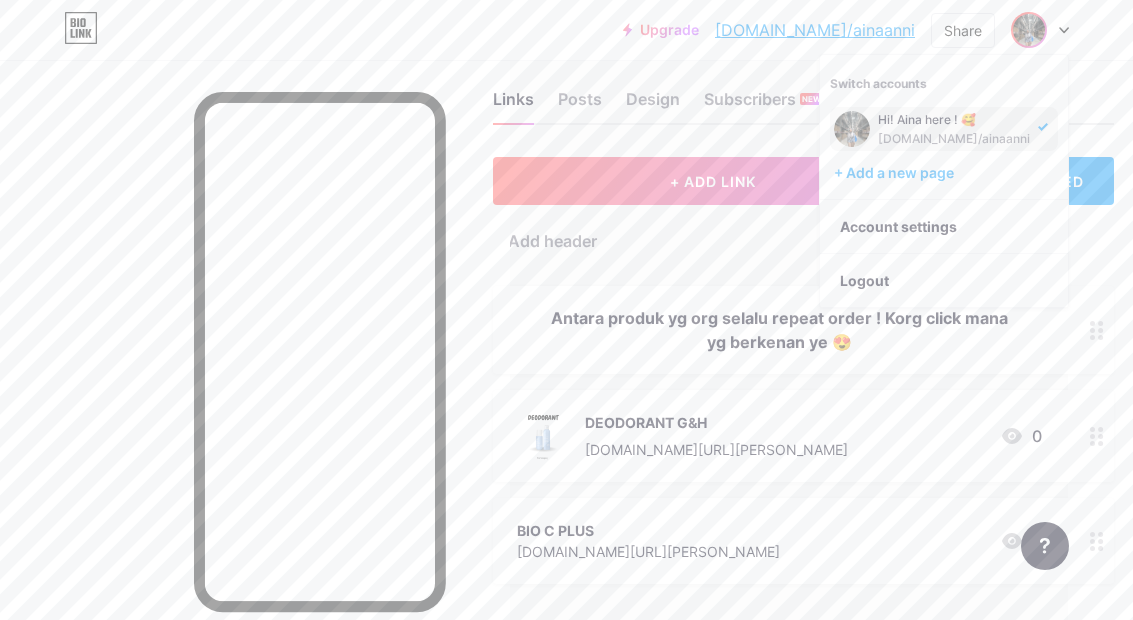 click on "Account settings" at bounding box center (944, 227) 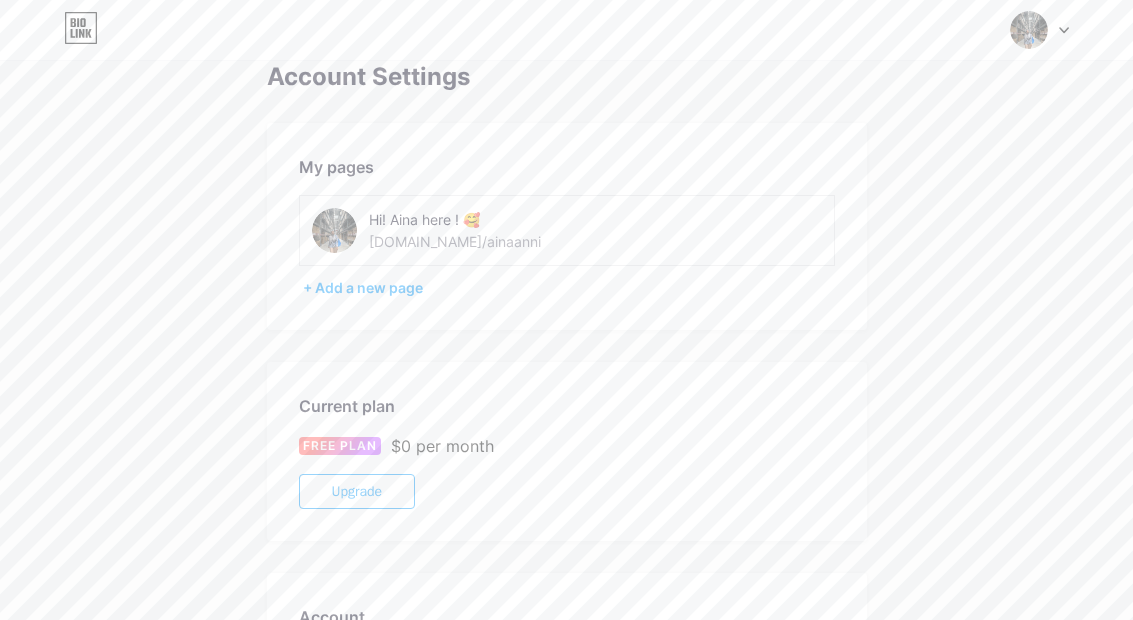 click on "Hi! Aina here ! 🥰   [DOMAIN_NAME]/ainaanni" at bounding box center [510, 230] 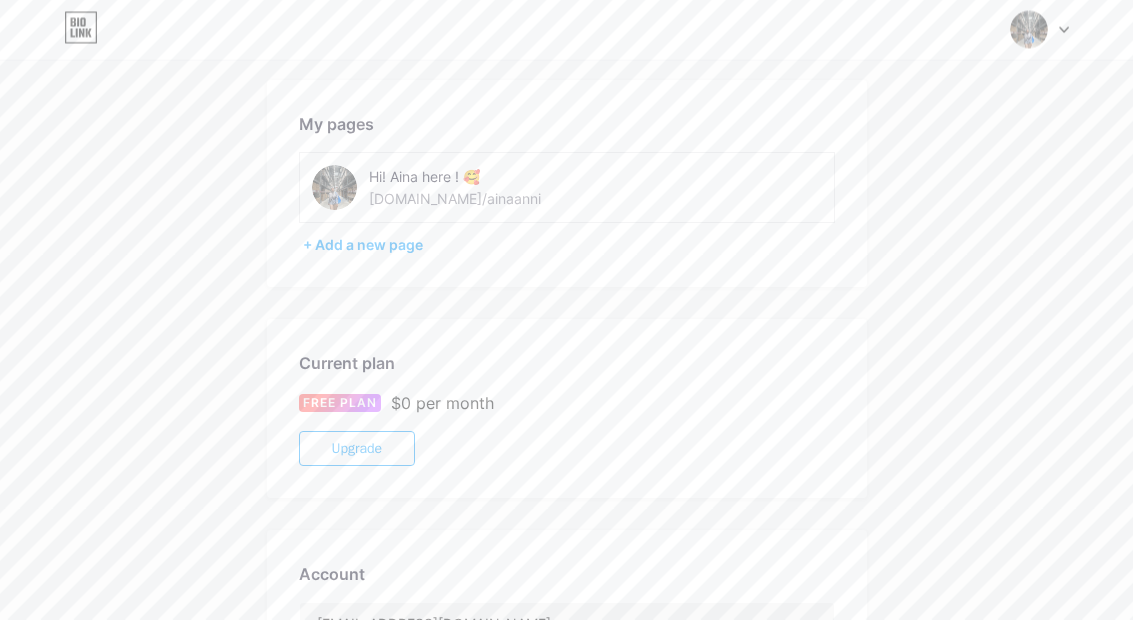 scroll, scrollTop: 0, scrollLeft: 0, axis: both 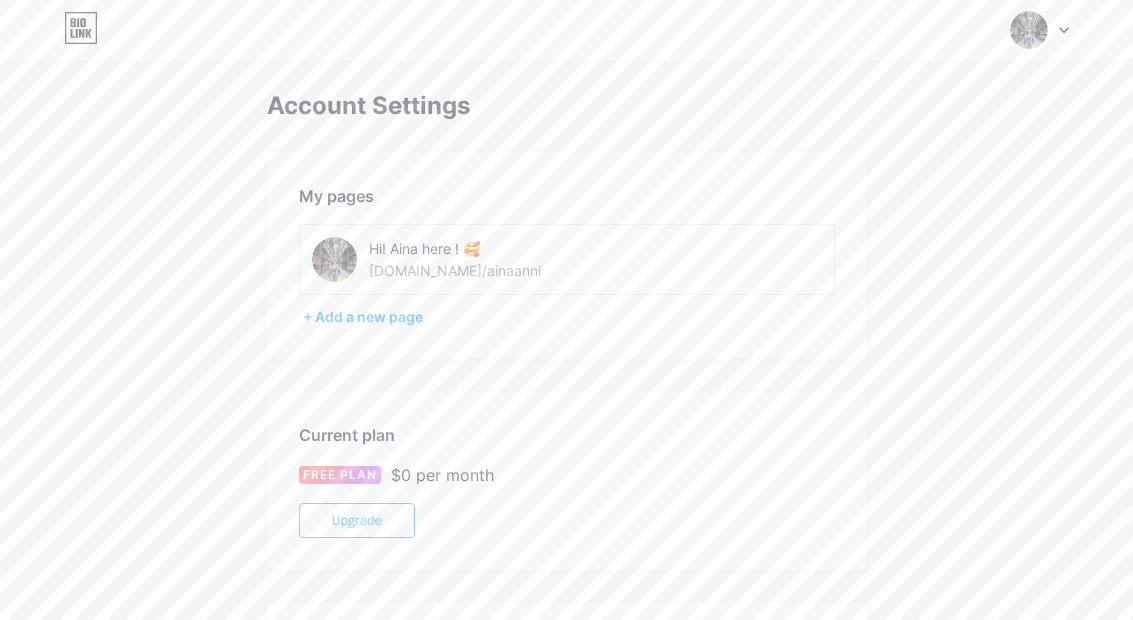 click at bounding box center (334, 259) 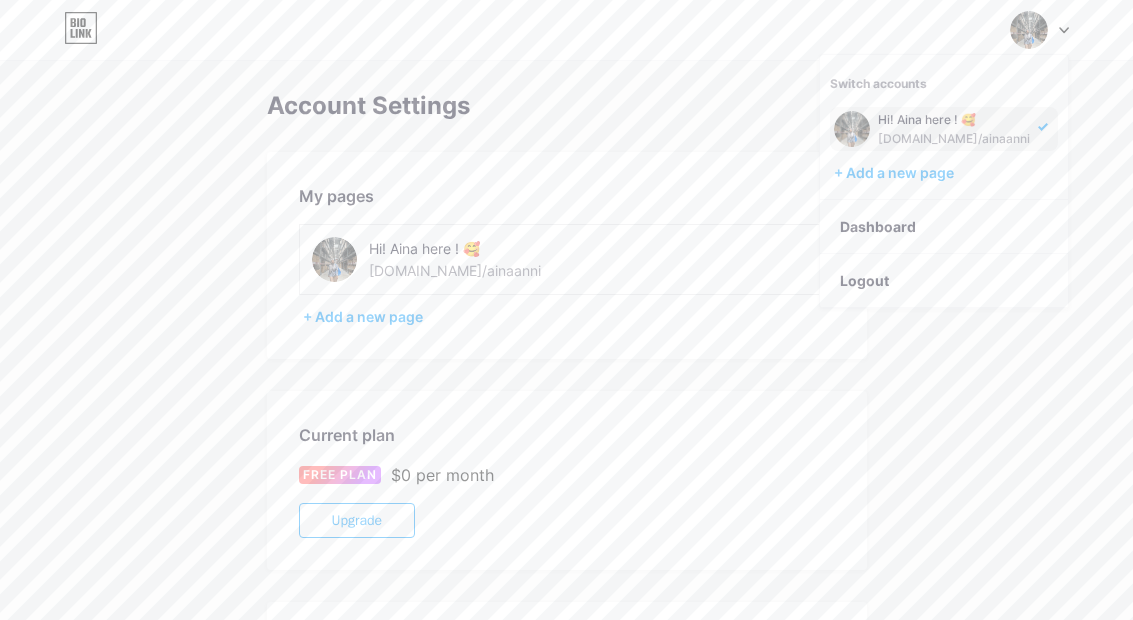 click at bounding box center [852, 129] 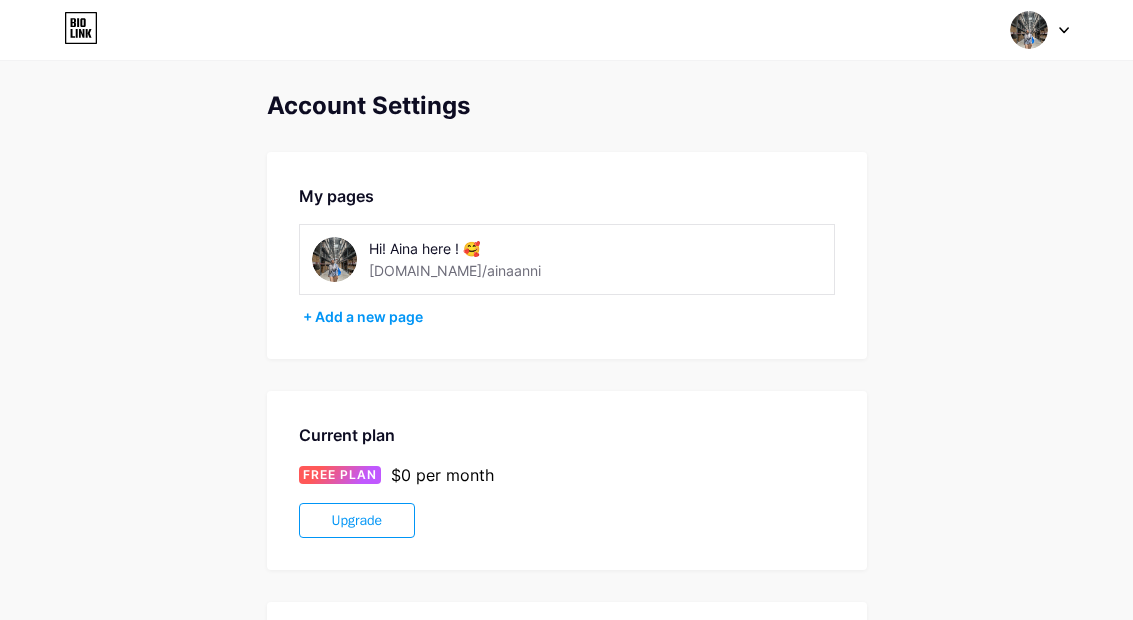 scroll, scrollTop: 0, scrollLeft: 0, axis: both 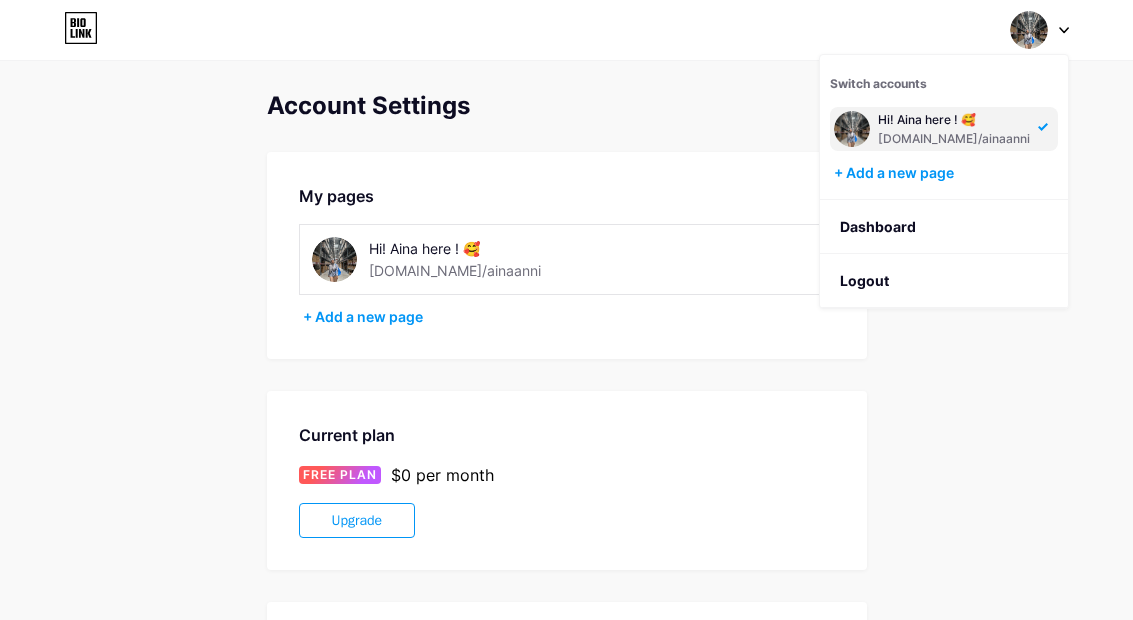 click on "[DOMAIN_NAME]/ainaanni" at bounding box center (954, 139) 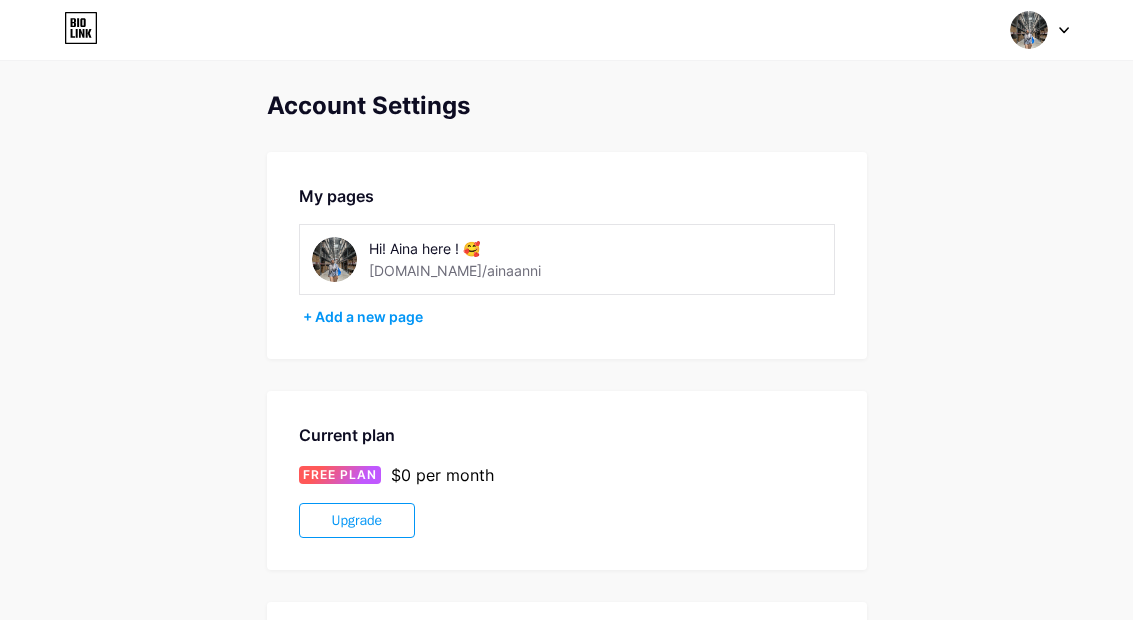 scroll, scrollTop: 0, scrollLeft: 0, axis: both 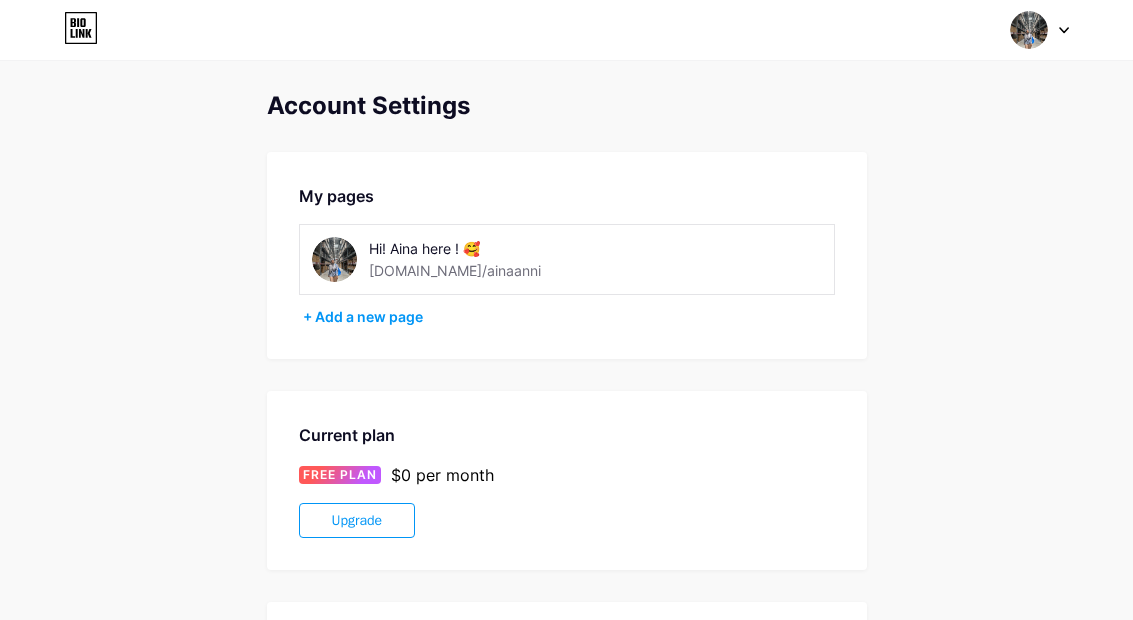 click on "Hi! Aina here ! 🥰   bio.link/ainaanni" at bounding box center [567, 259] 